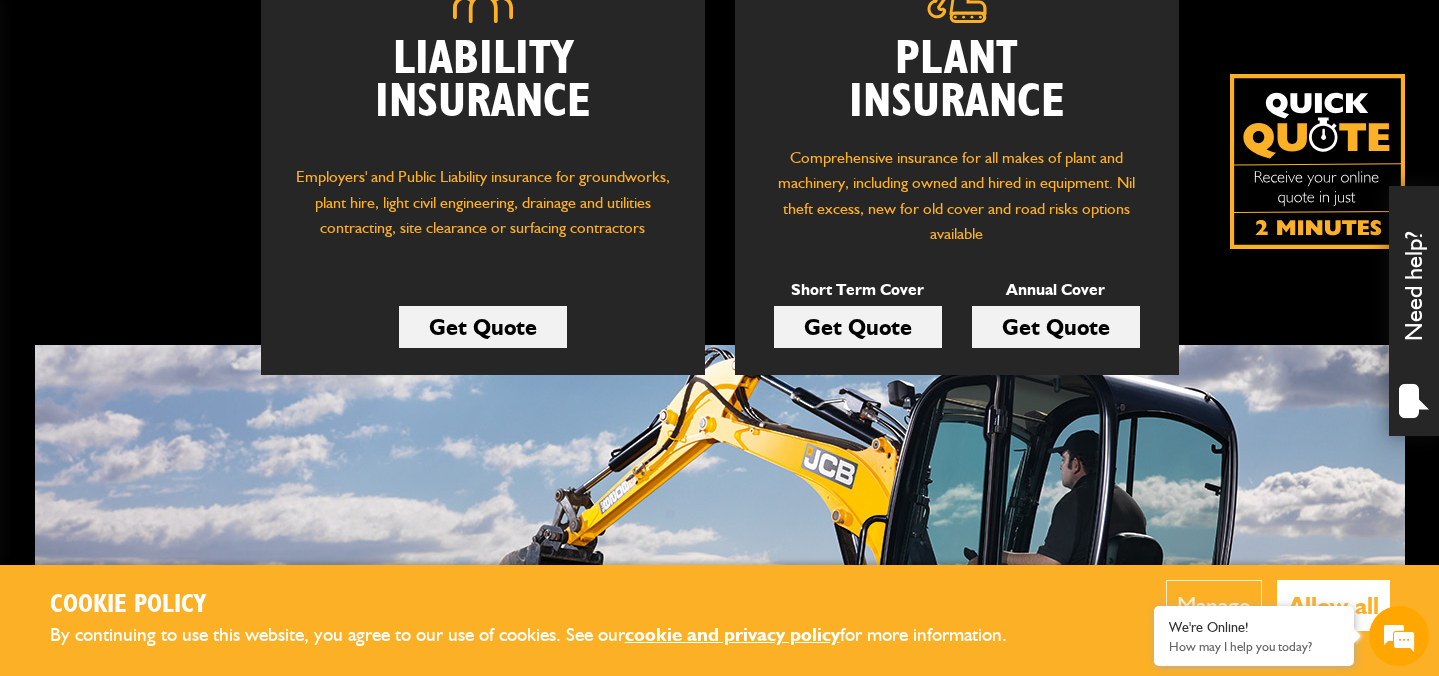 scroll, scrollTop: 362, scrollLeft: 0, axis: vertical 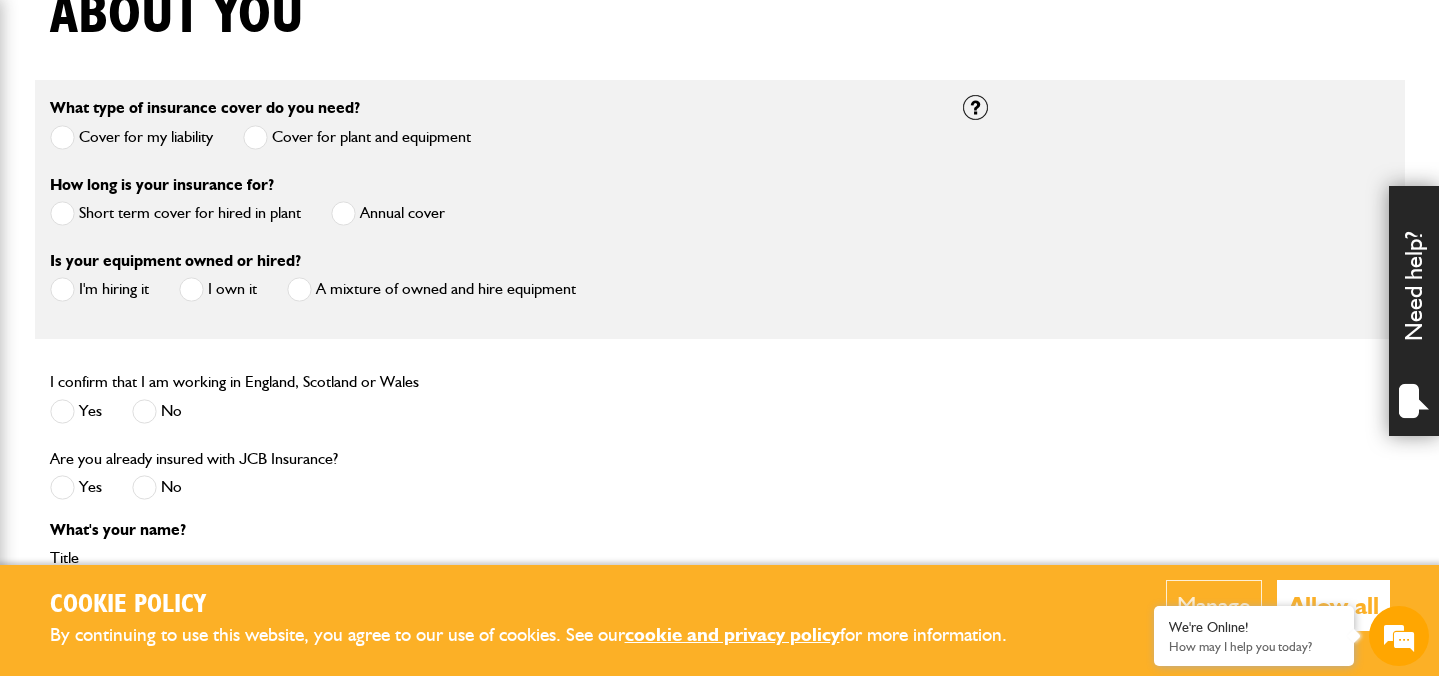 click at bounding box center (62, 213) 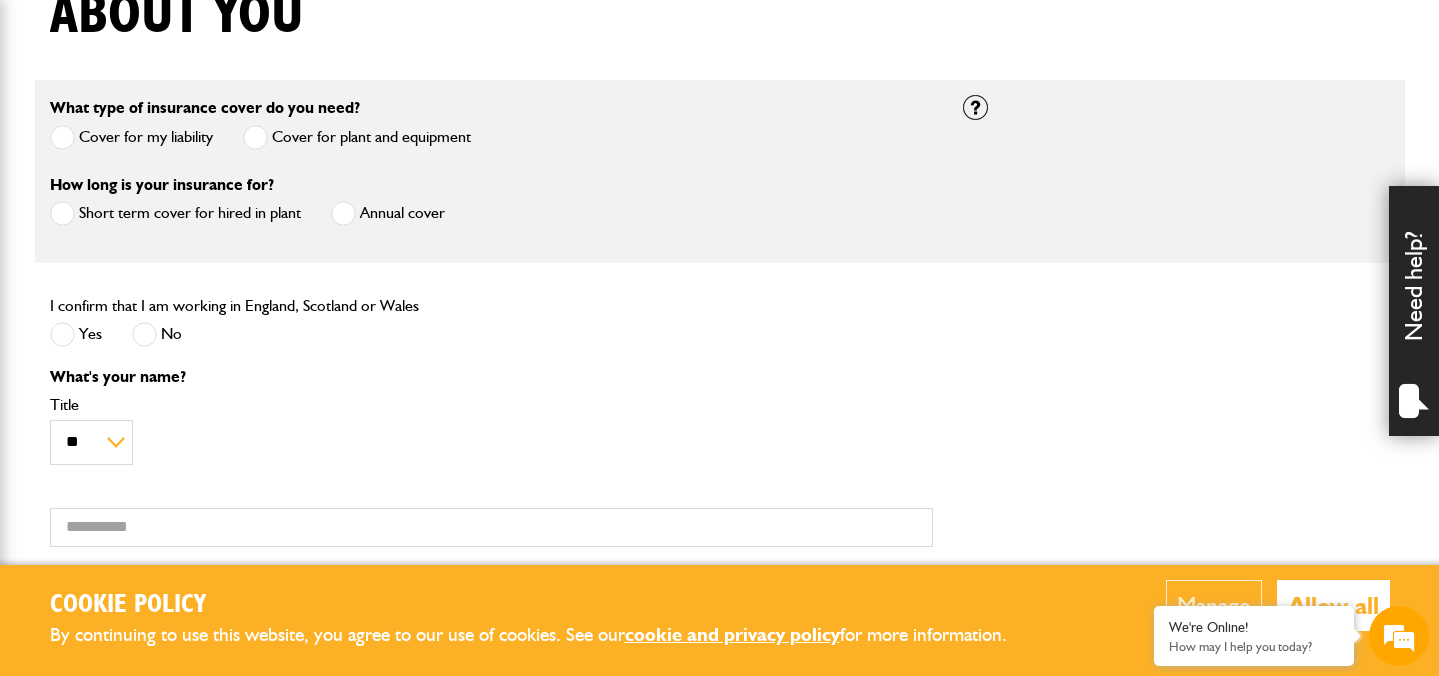 scroll, scrollTop: 620, scrollLeft: 0, axis: vertical 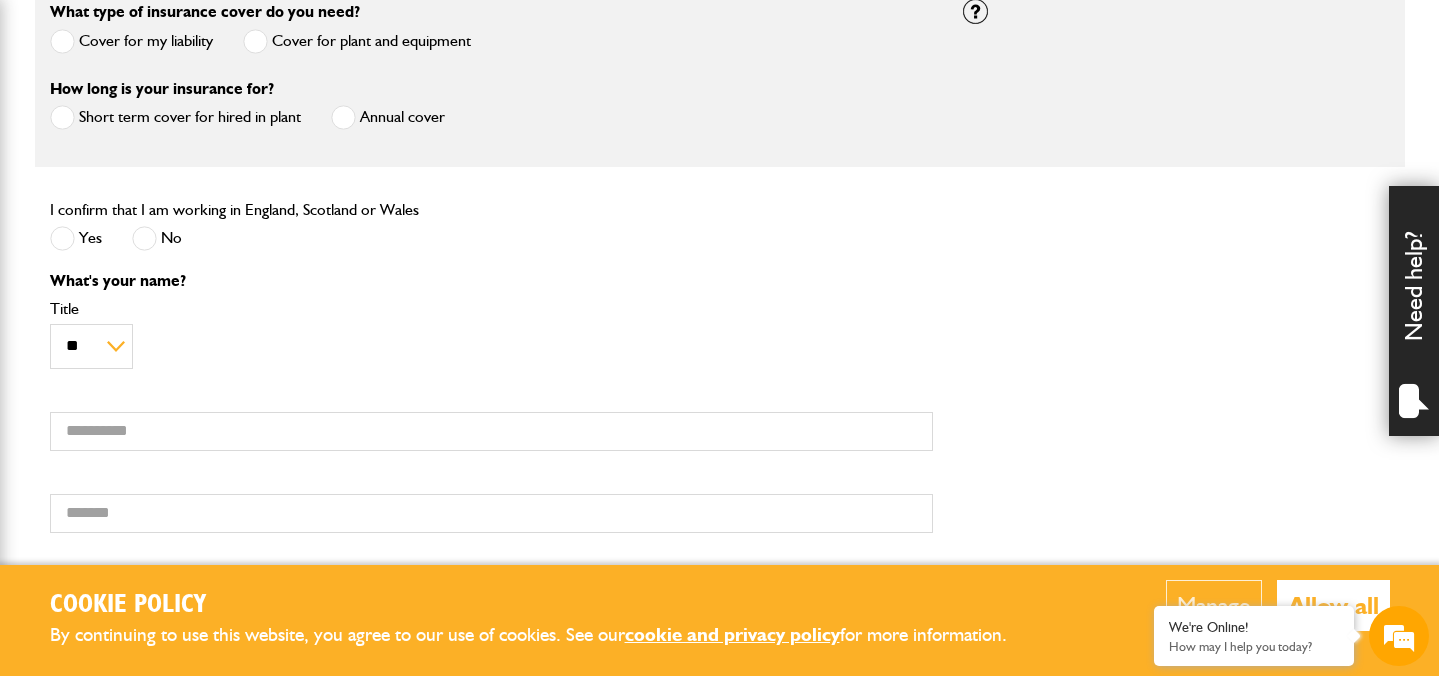 click at bounding box center [62, 238] 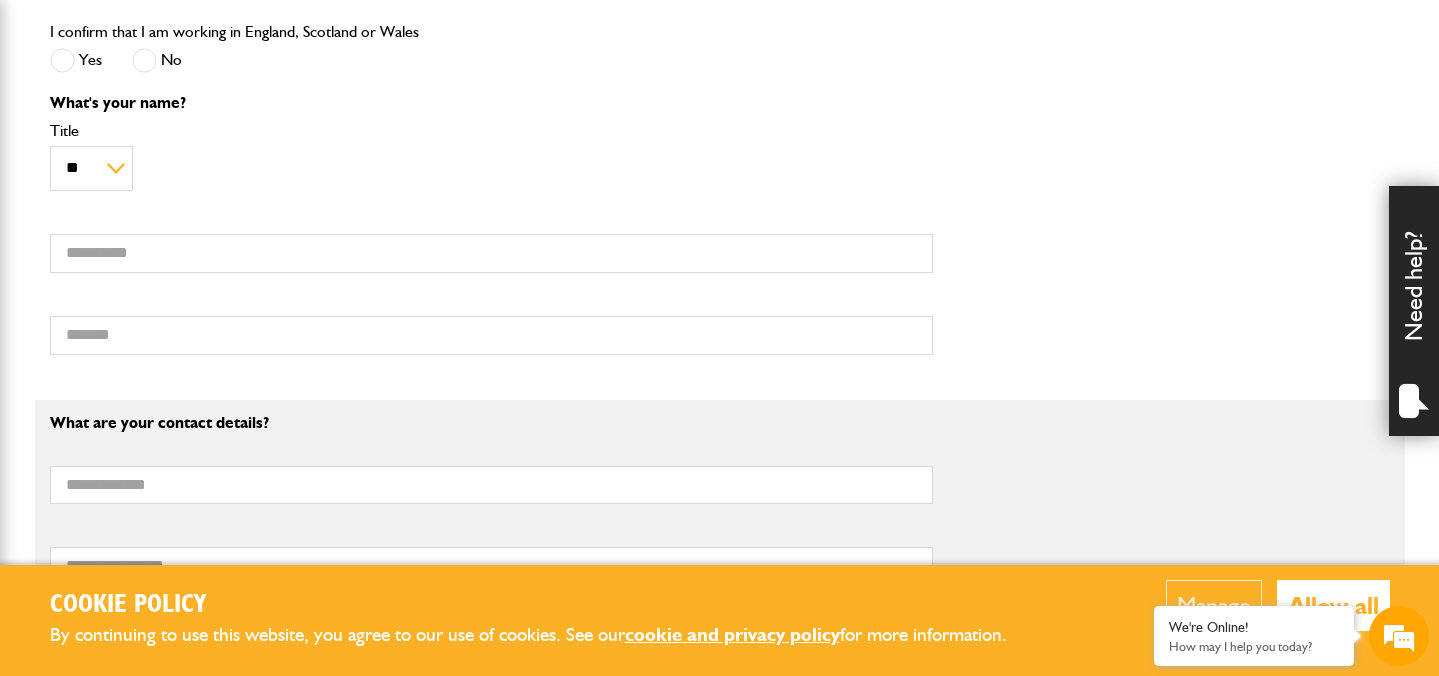 scroll, scrollTop: 821, scrollLeft: 0, axis: vertical 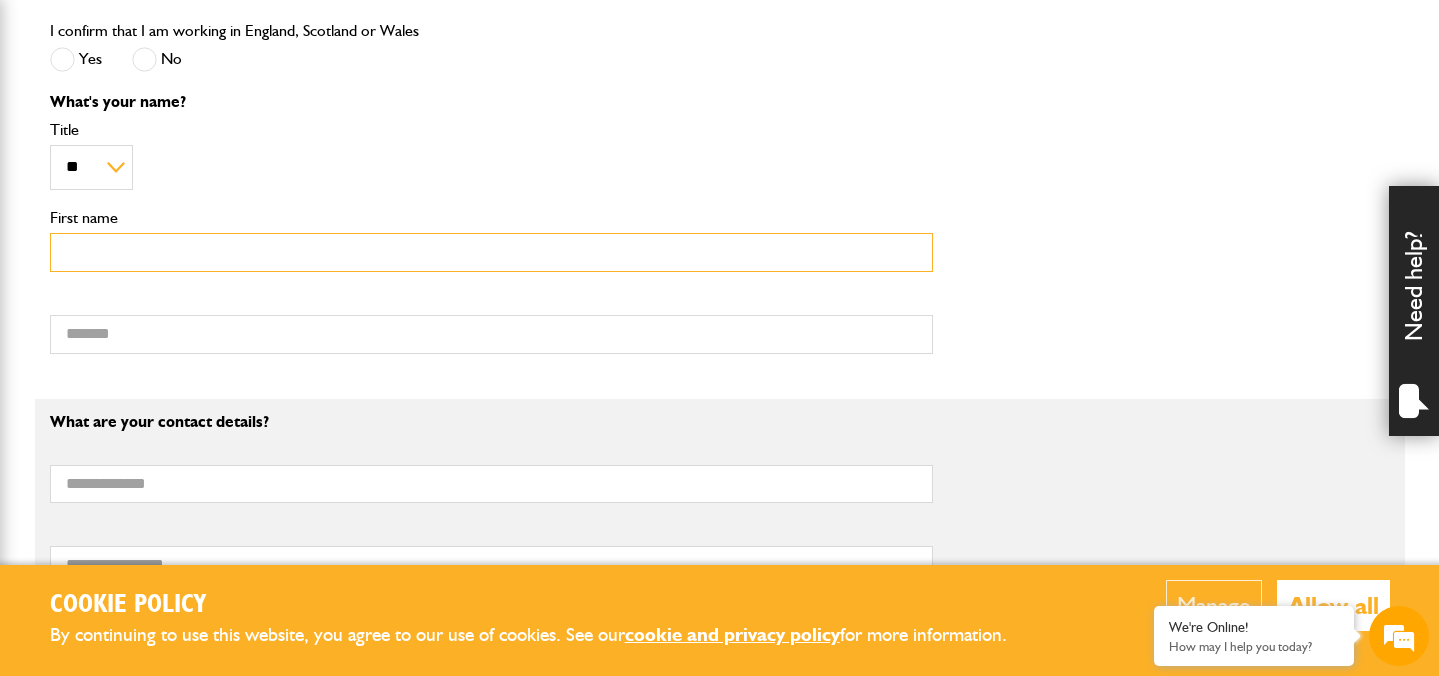 click on "First name" at bounding box center (491, 252) 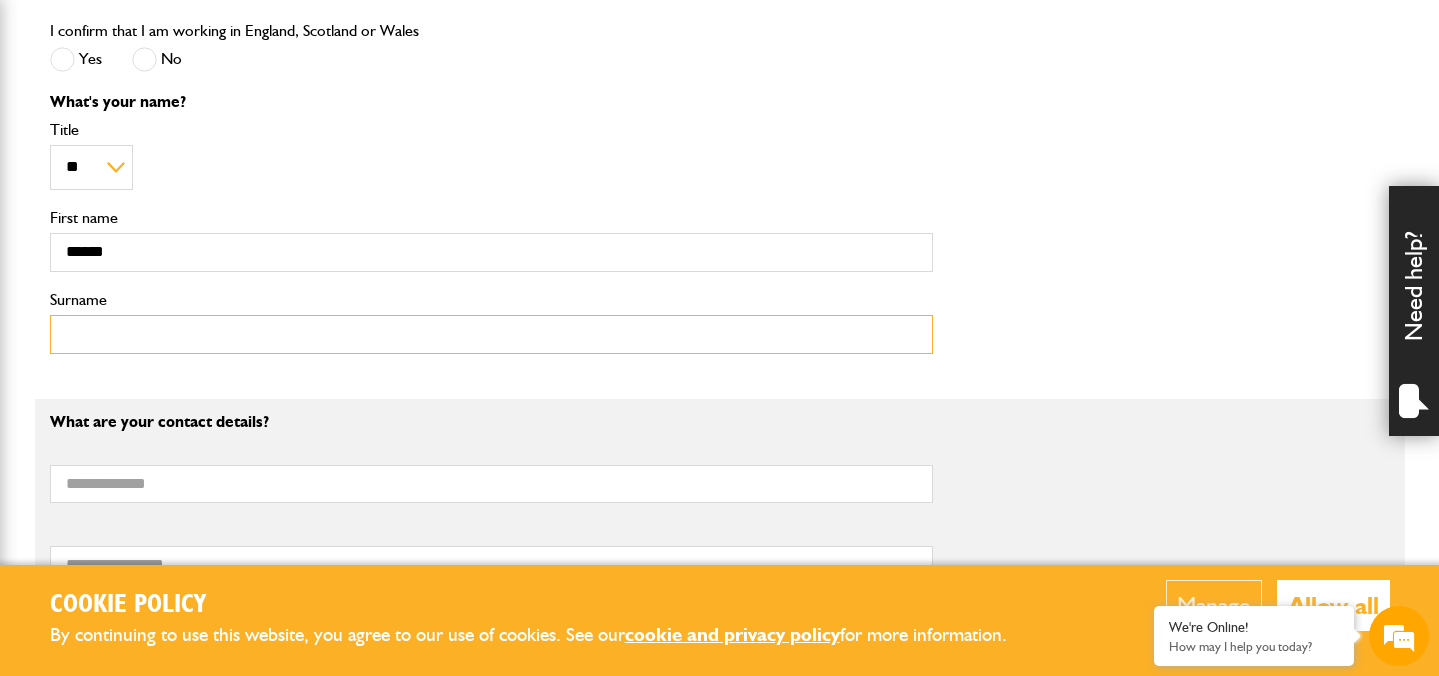 type on "******" 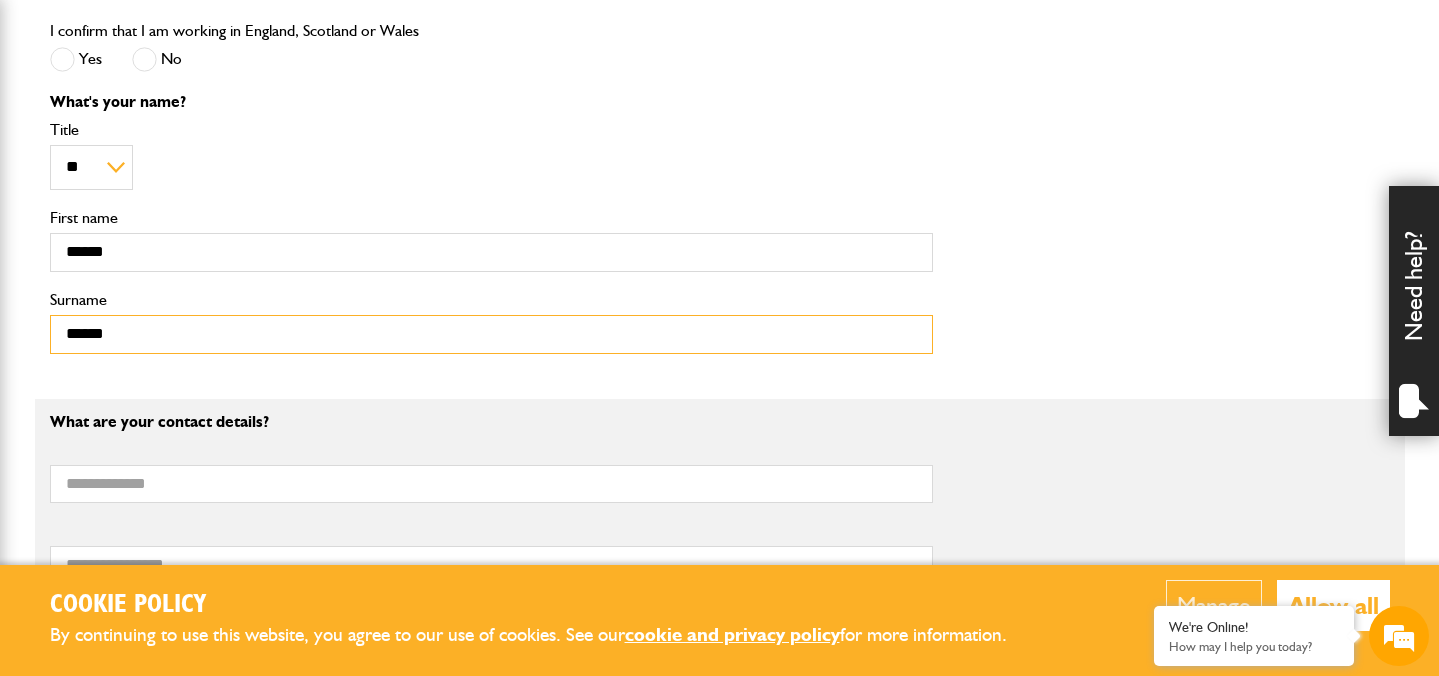type on "**********" 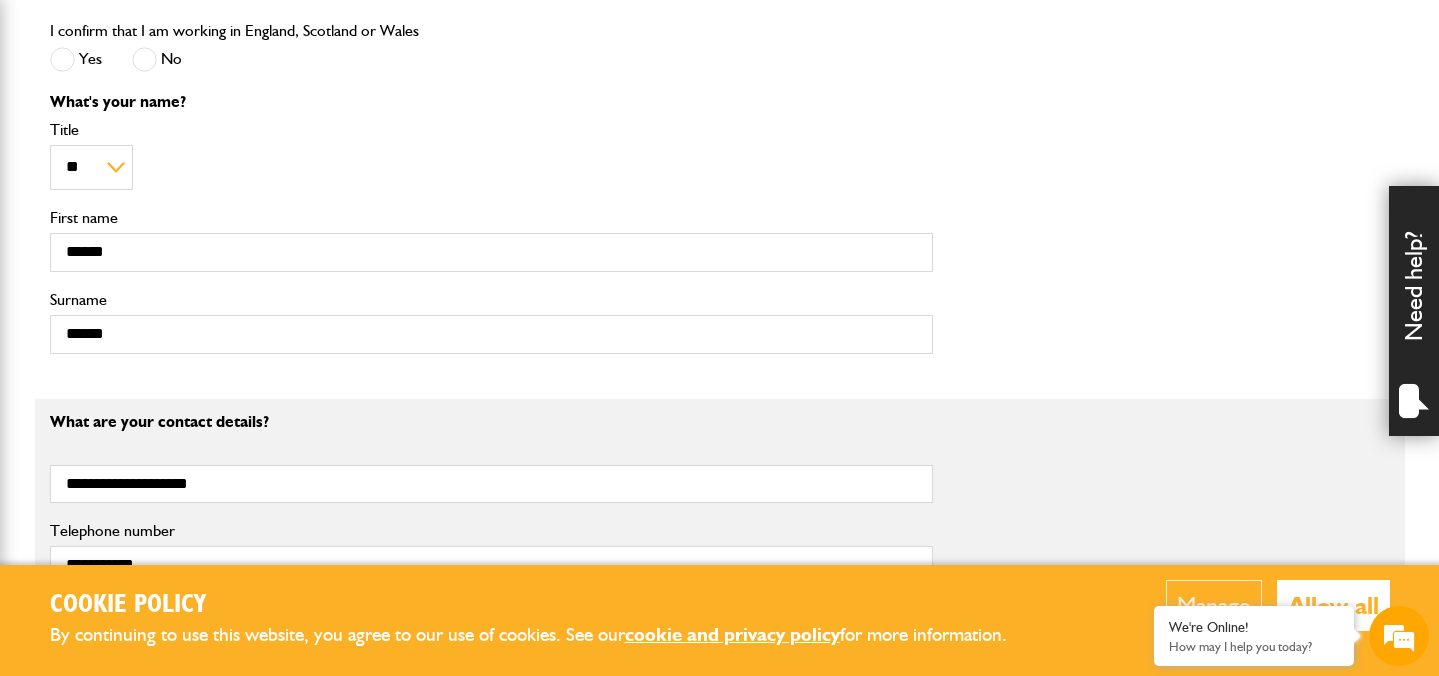 type on "**********" 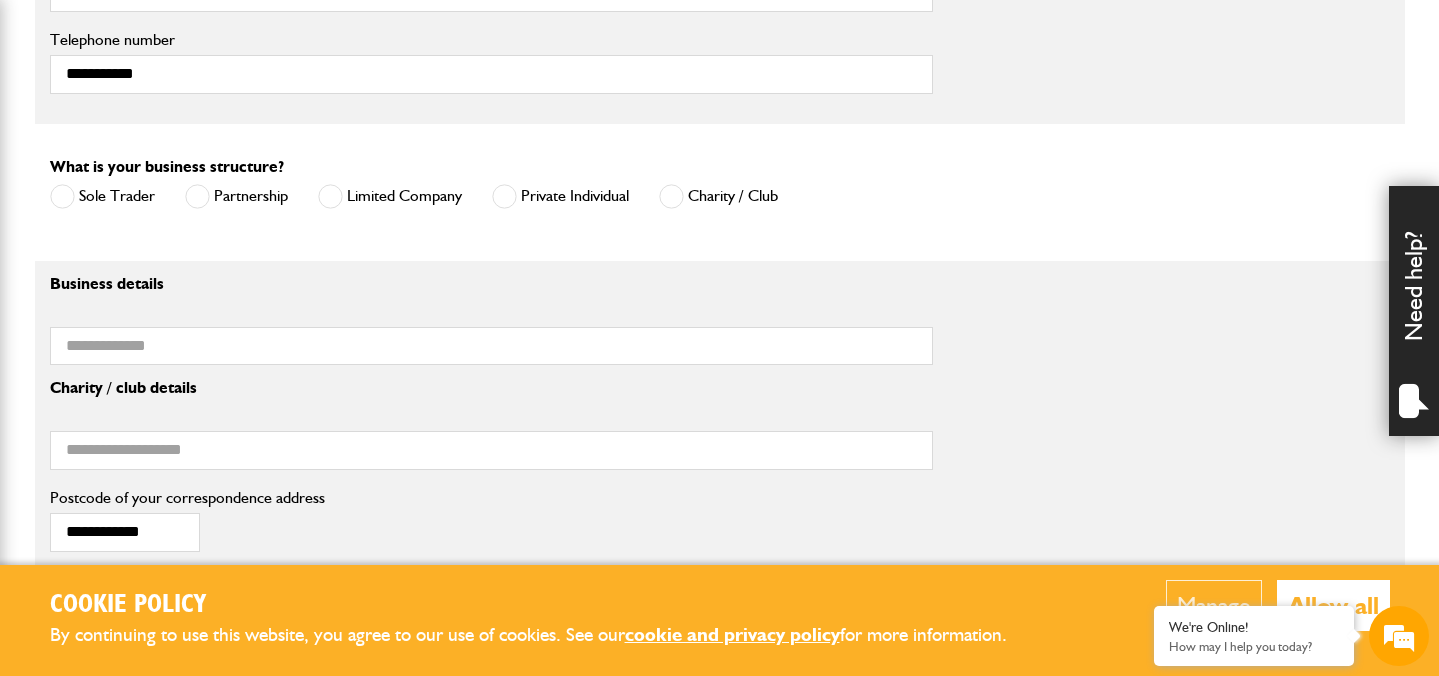 scroll, scrollTop: 1329, scrollLeft: 0, axis: vertical 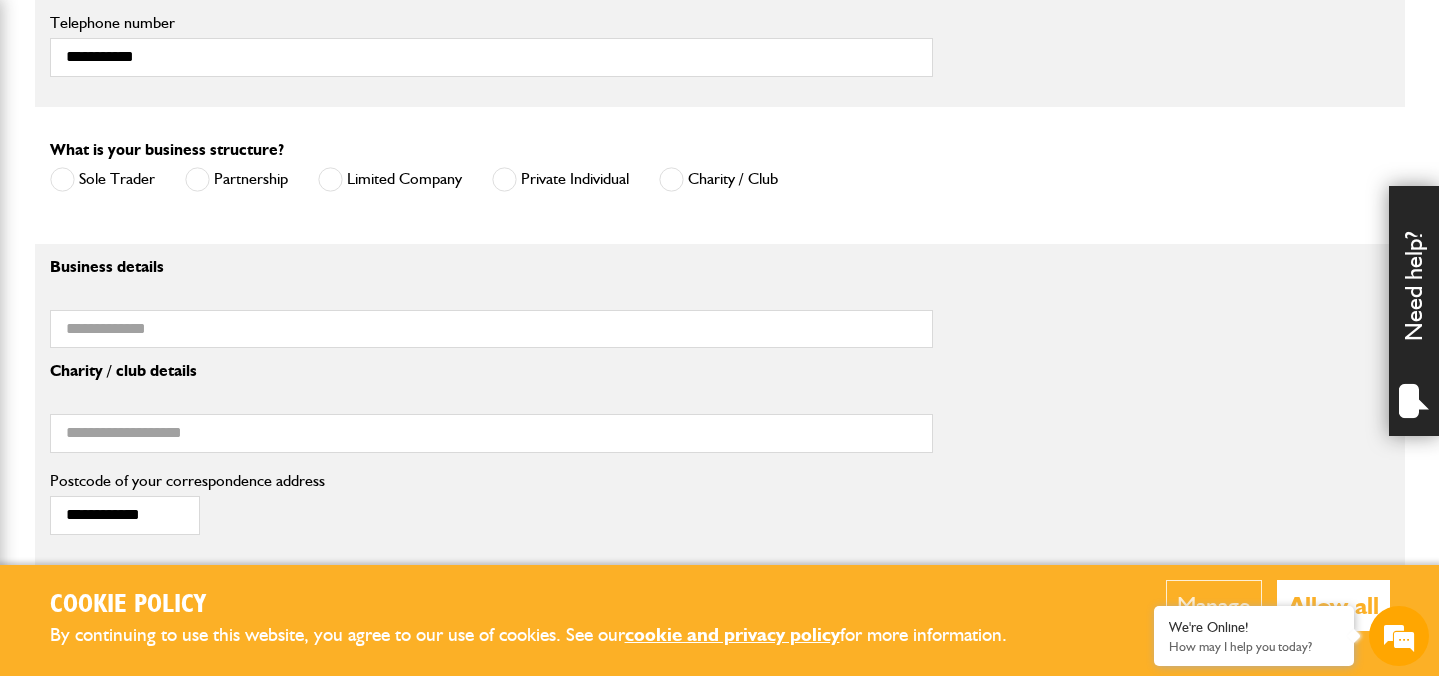 click at bounding box center [330, 179] 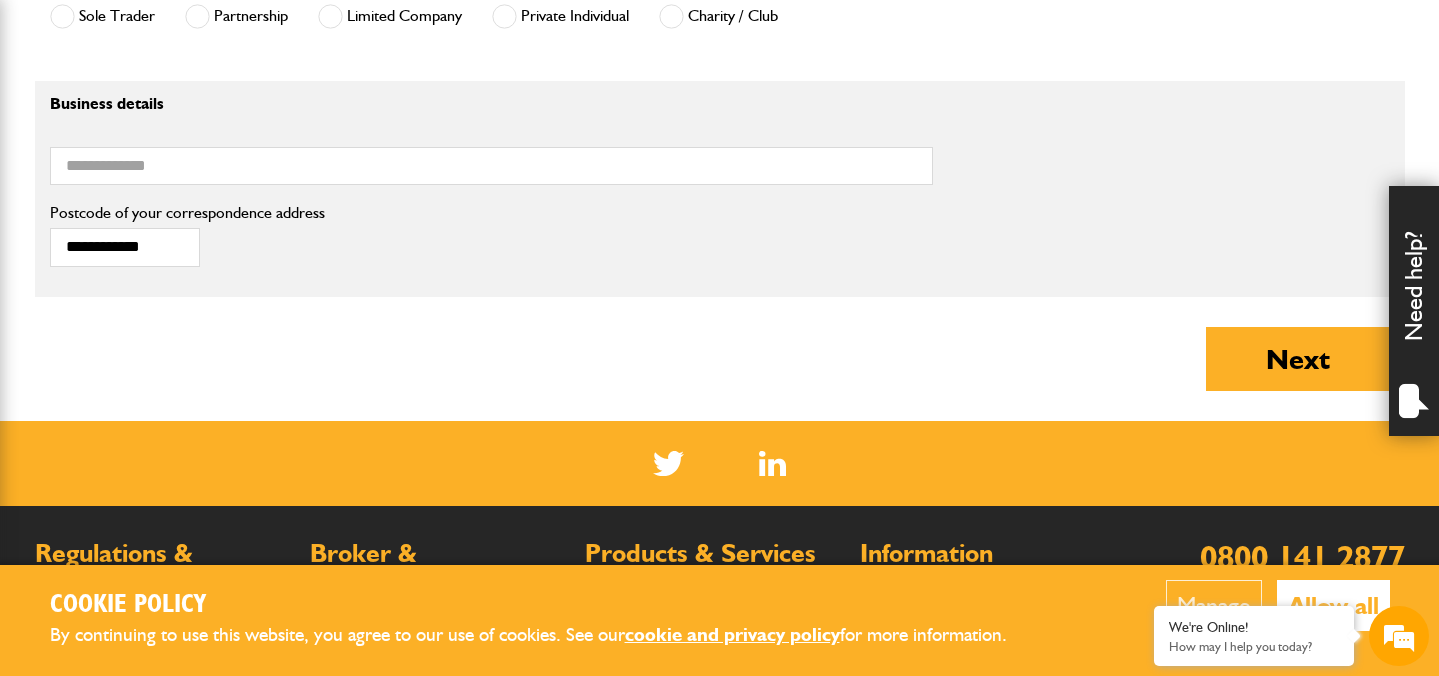 scroll, scrollTop: 1514, scrollLeft: 0, axis: vertical 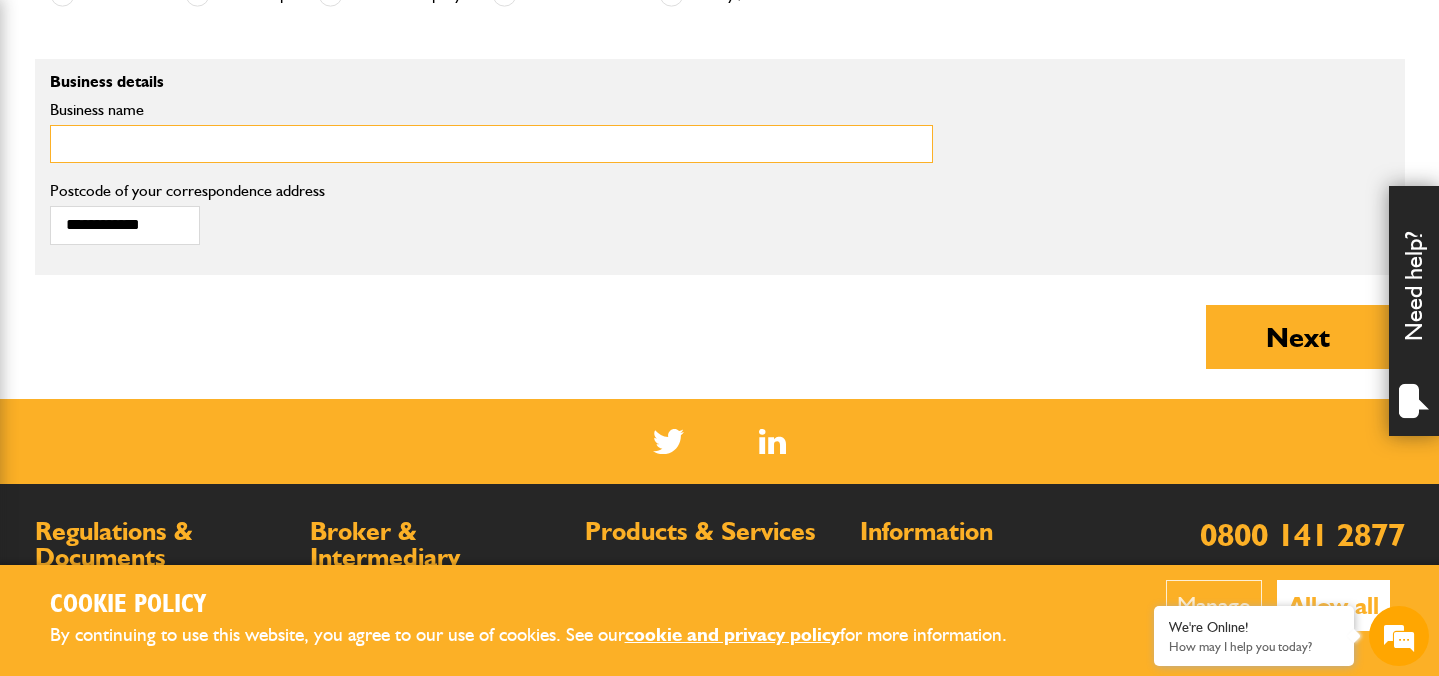 click on "Business name" at bounding box center [491, 144] 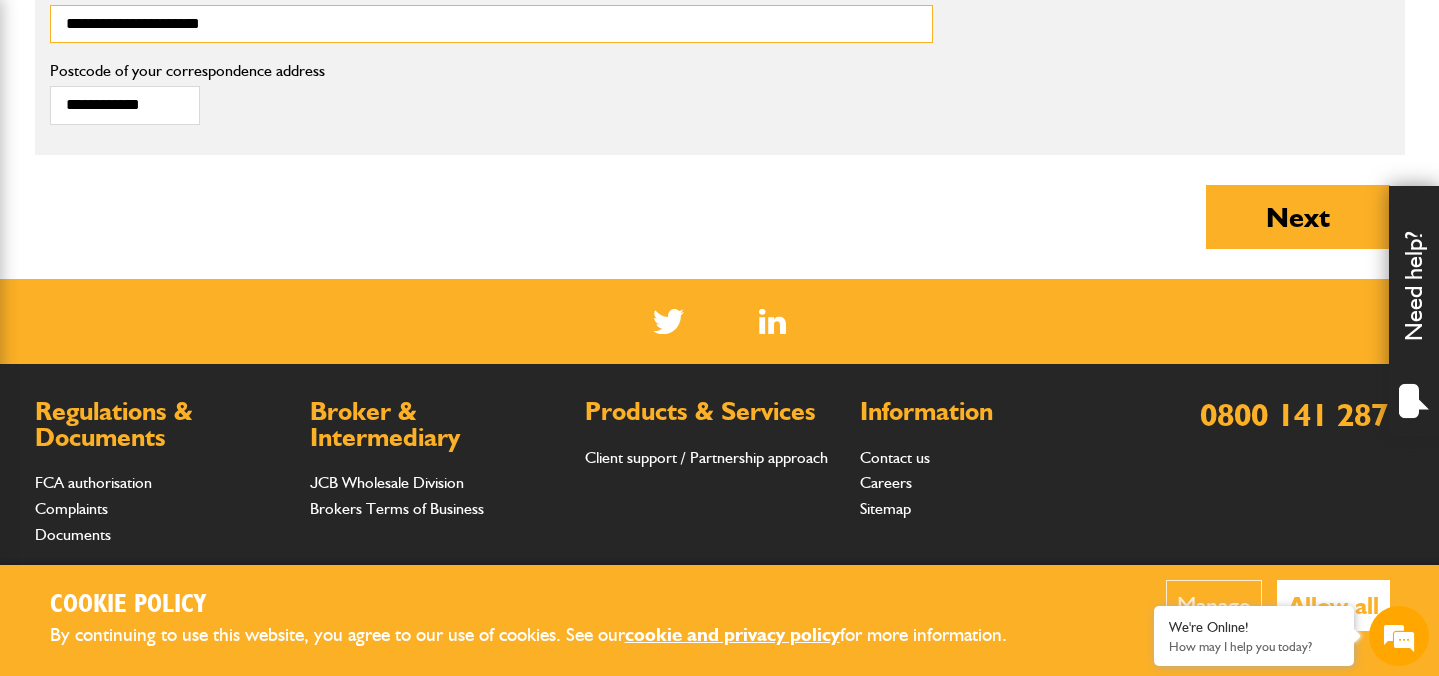 scroll, scrollTop: 1642, scrollLeft: 0, axis: vertical 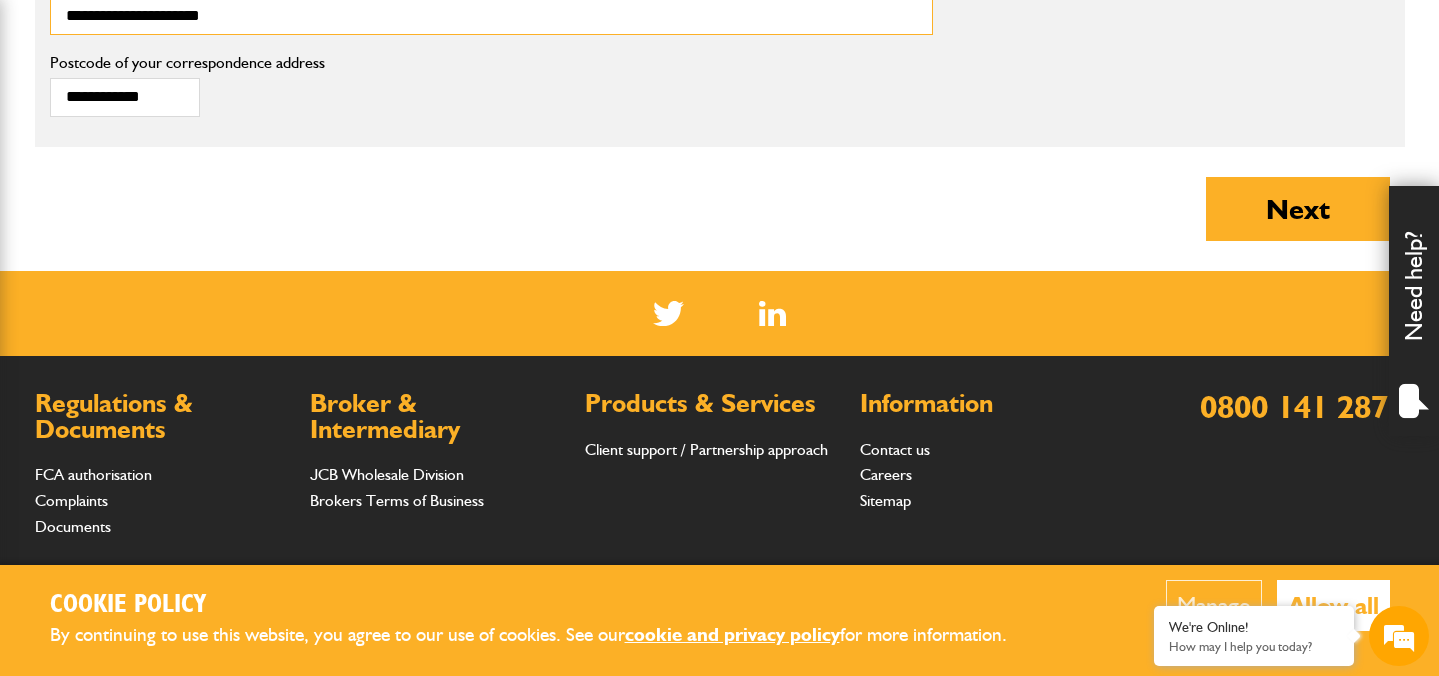type on "**********" 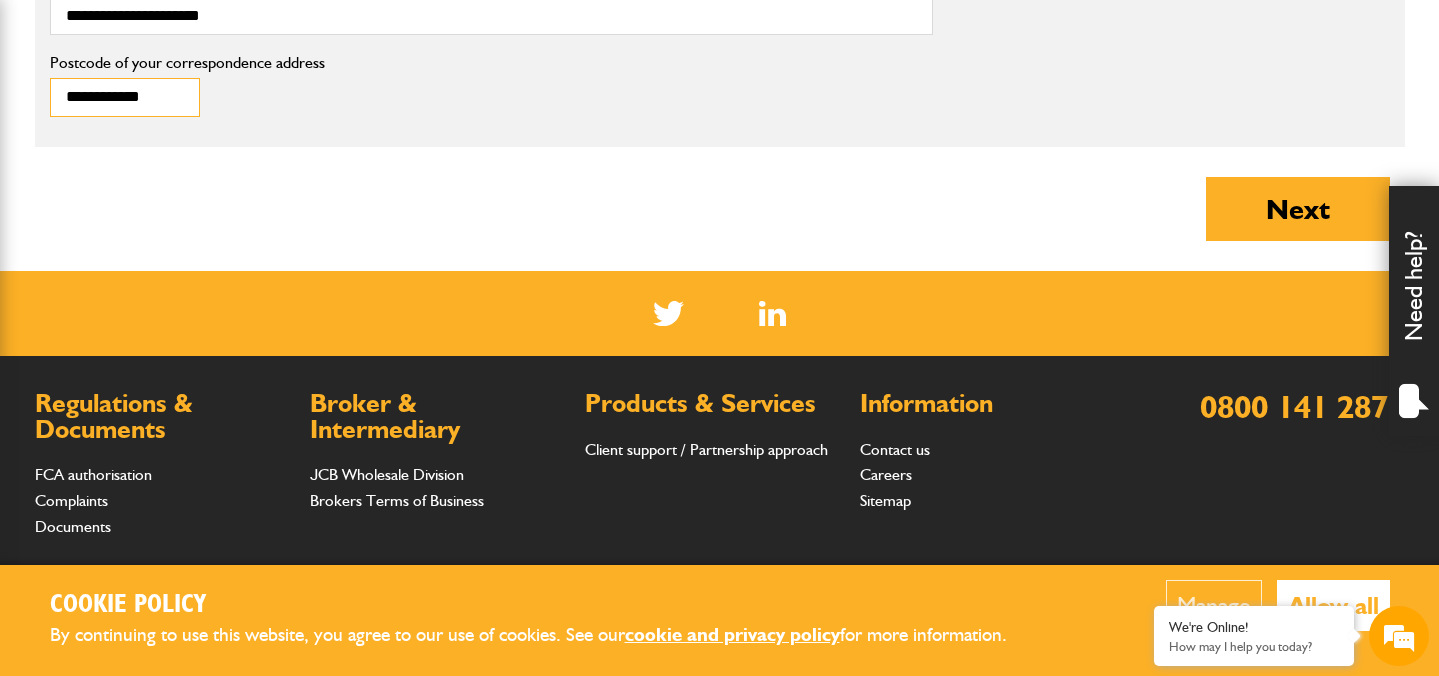 click on "**********" at bounding box center (125, 97) 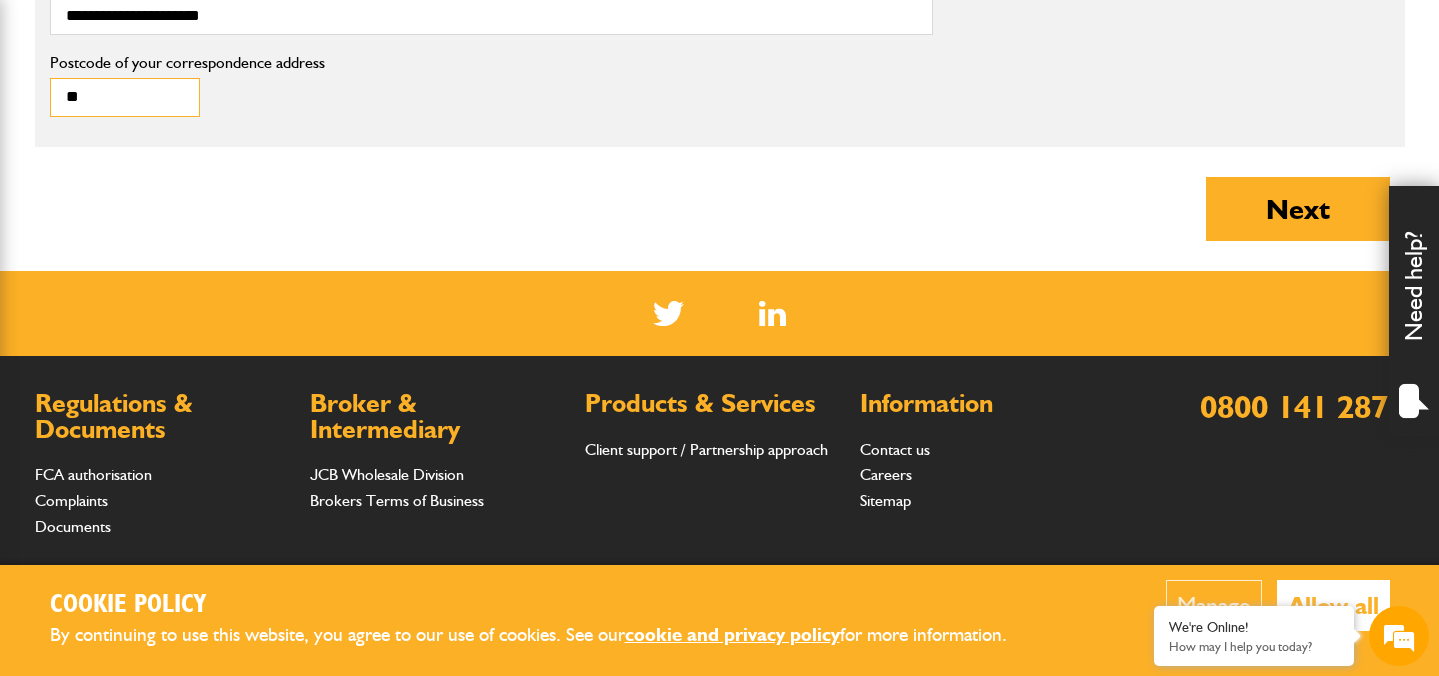 type on "*" 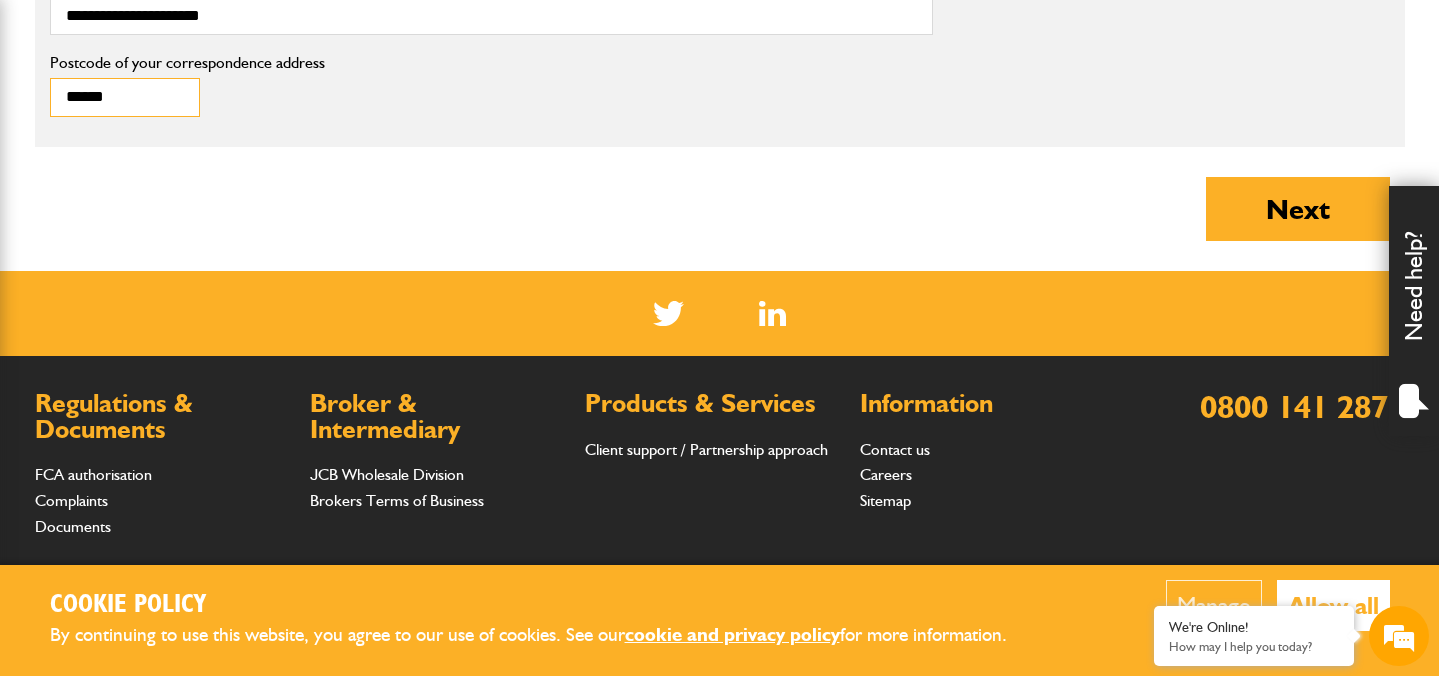 type on "*******" 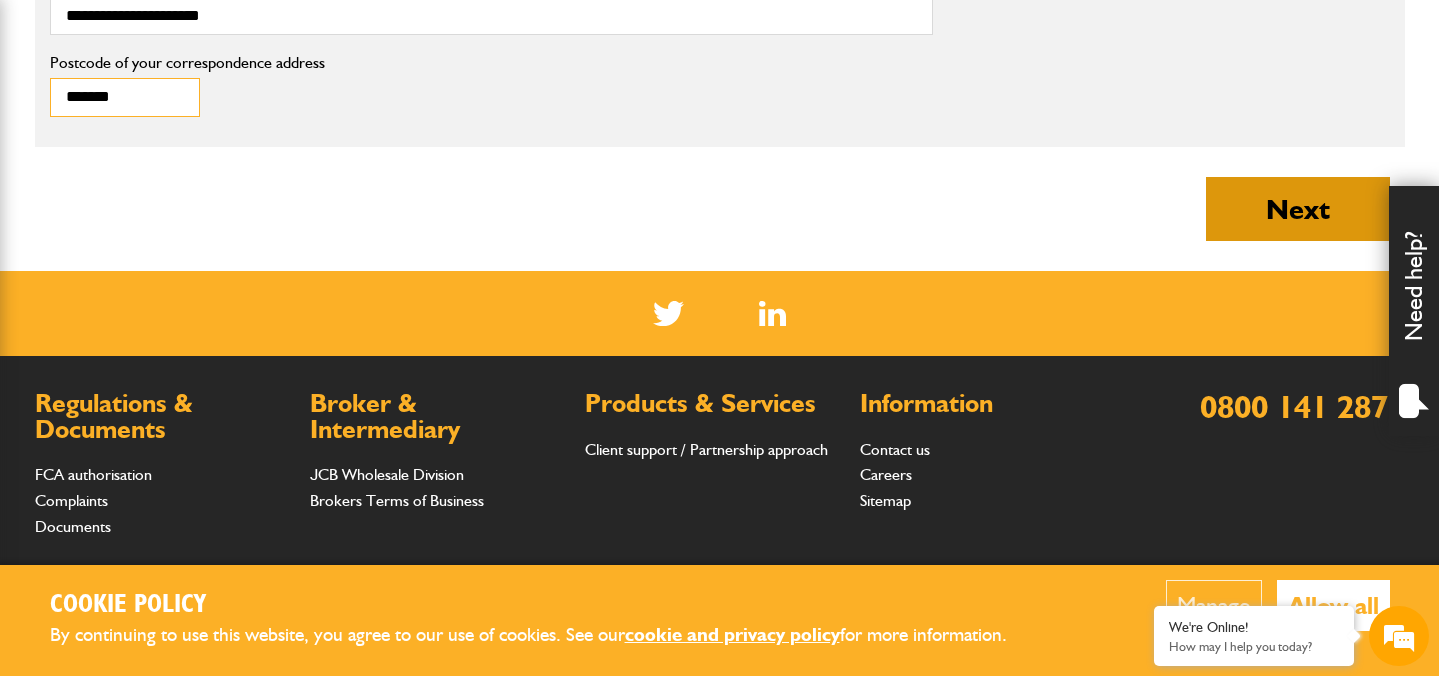 type on "*******" 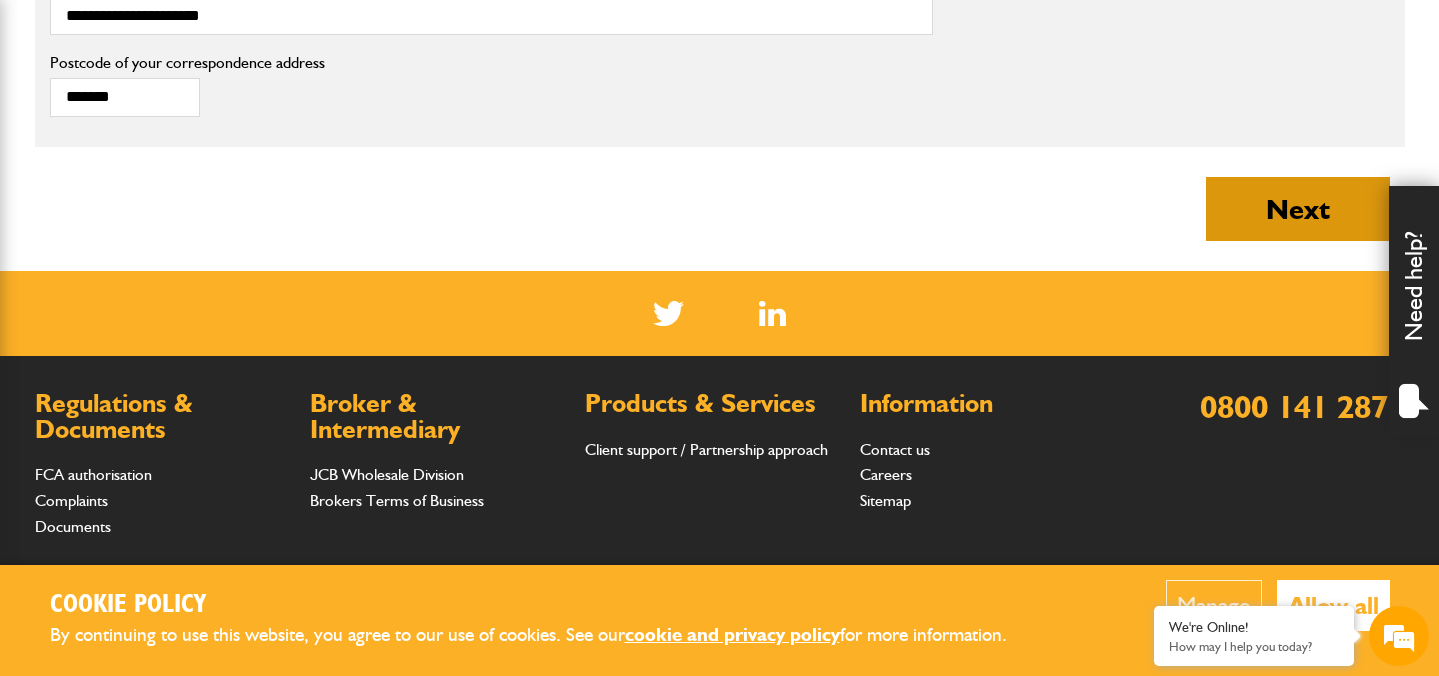 click on "Next" at bounding box center (1298, 209) 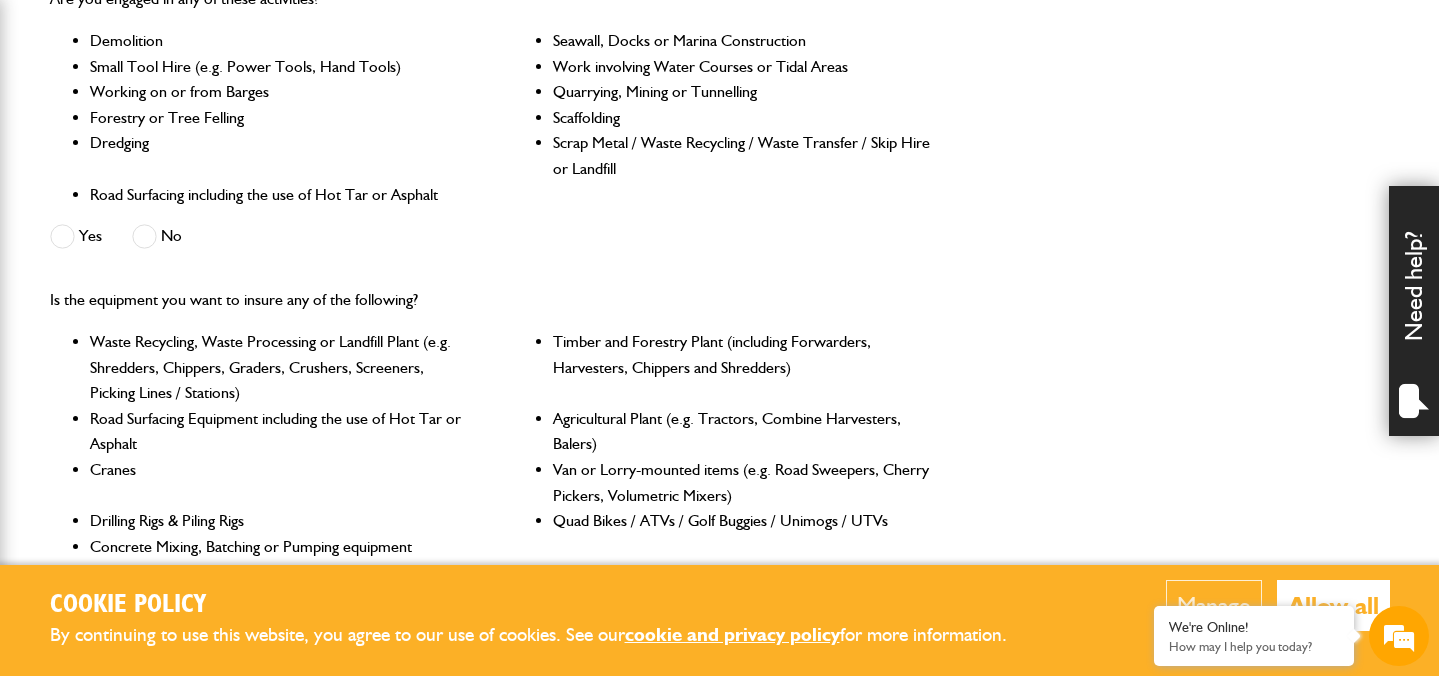 scroll, scrollTop: 661, scrollLeft: 0, axis: vertical 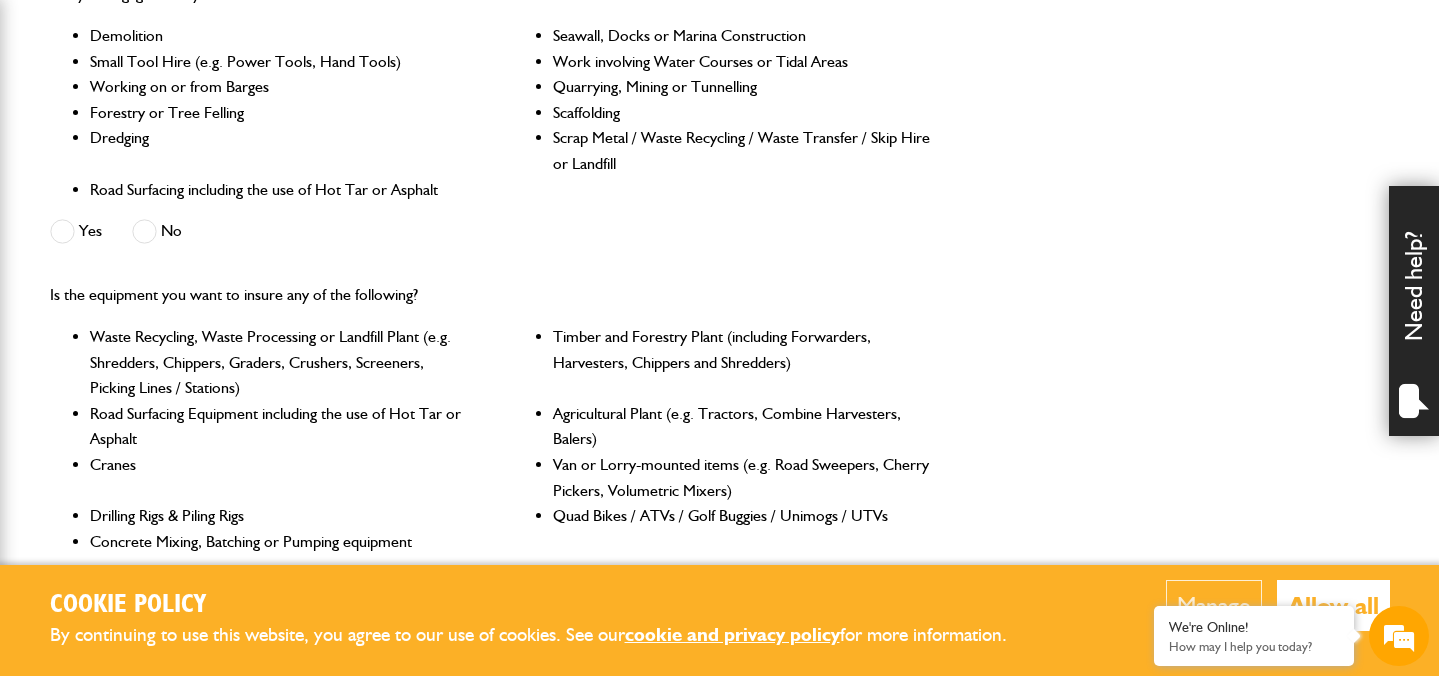 click at bounding box center (62, 231) 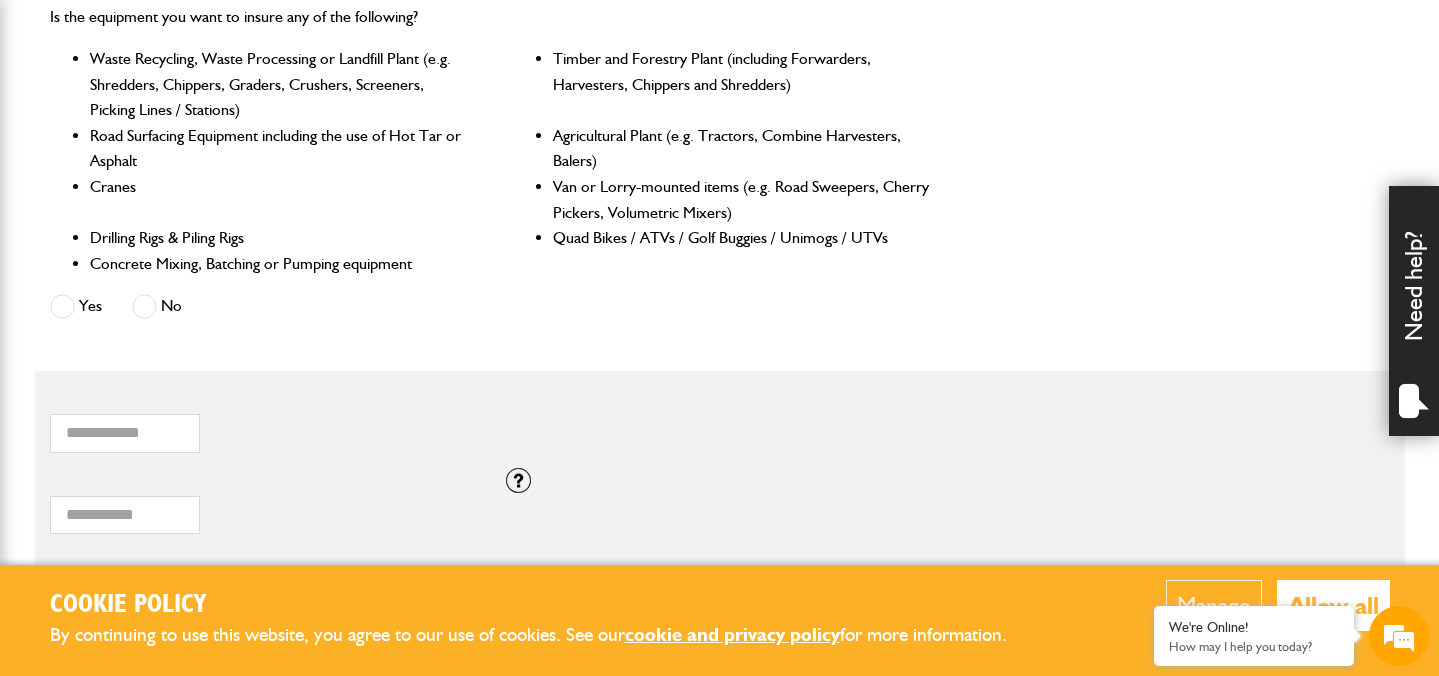 scroll, scrollTop: 953, scrollLeft: 0, axis: vertical 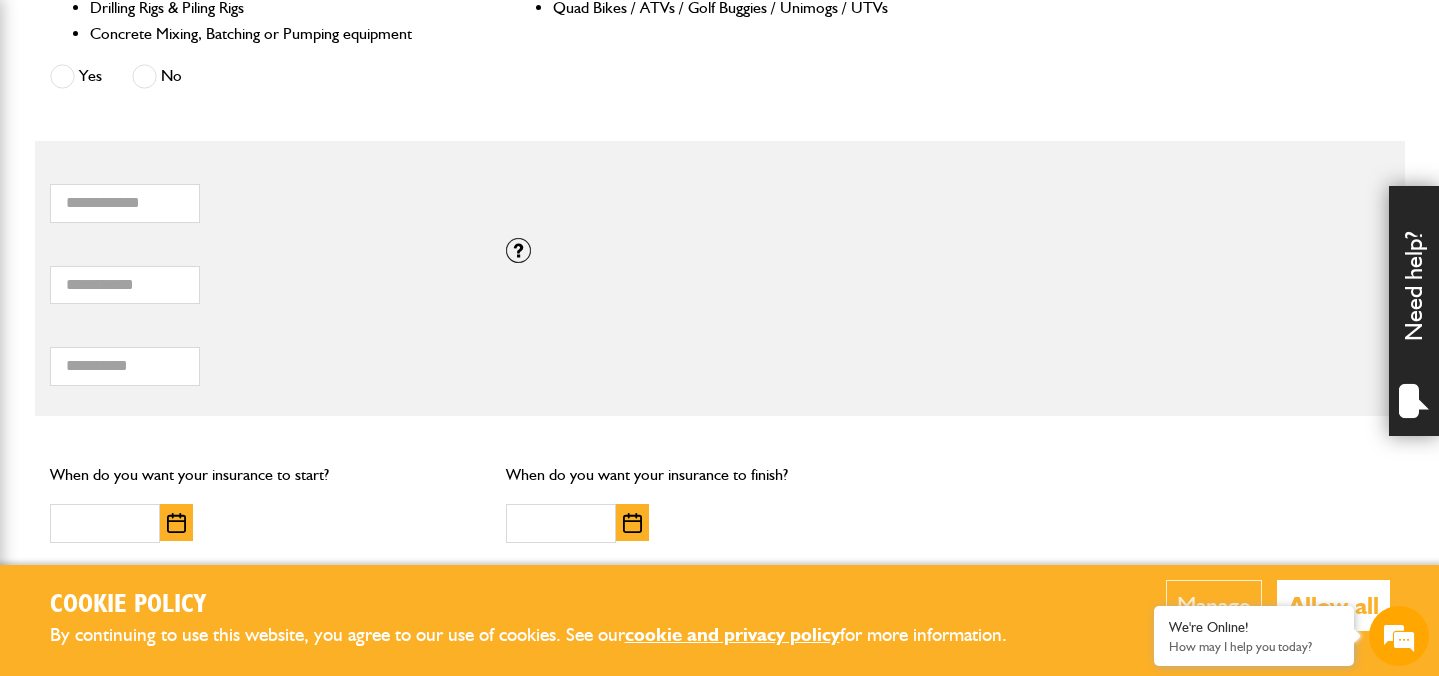click at bounding box center (62, 76) 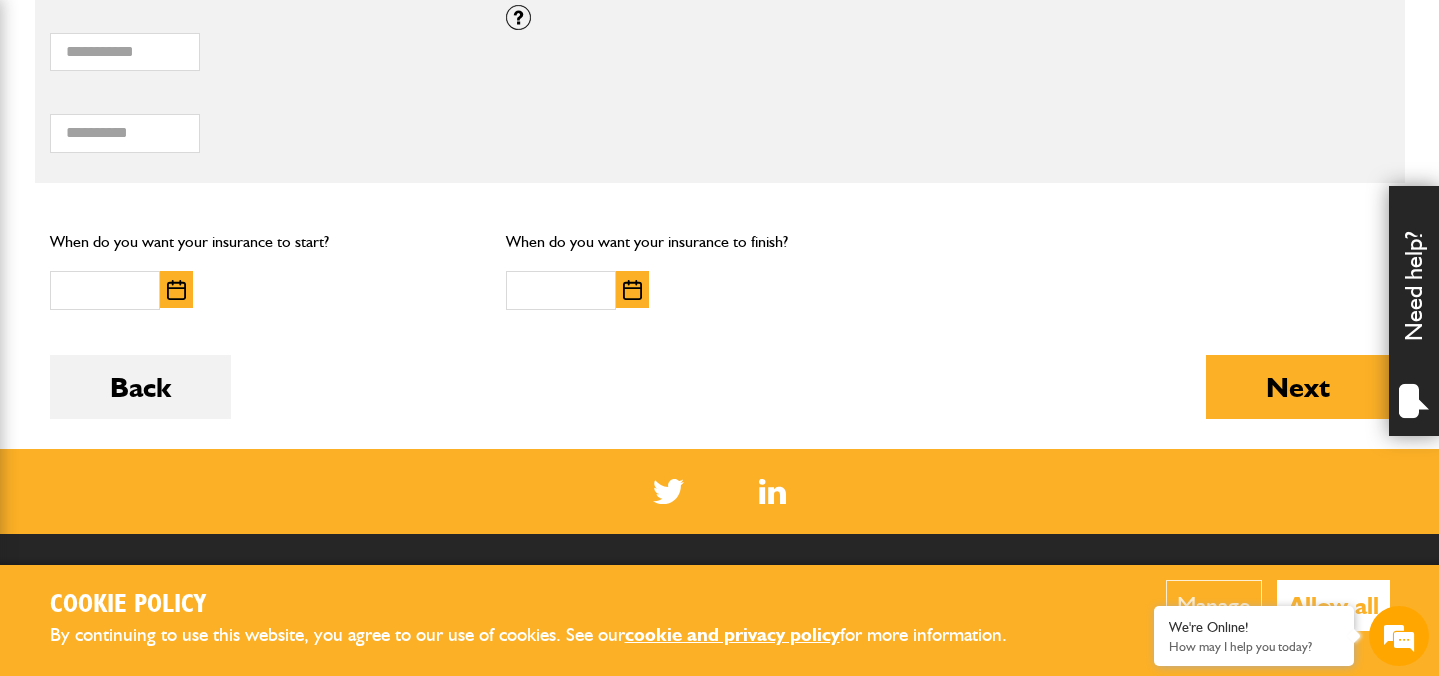 scroll, scrollTop: 1411, scrollLeft: 0, axis: vertical 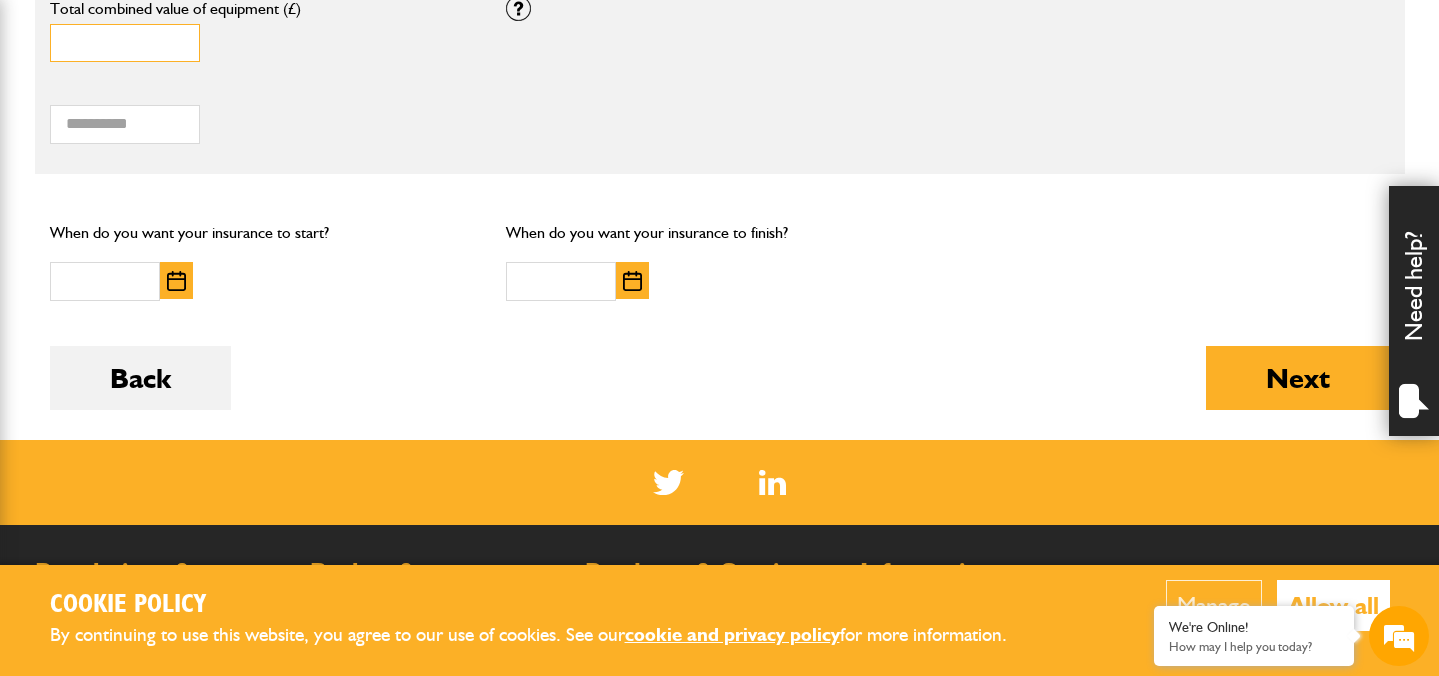 click on "*" at bounding box center (125, 43) 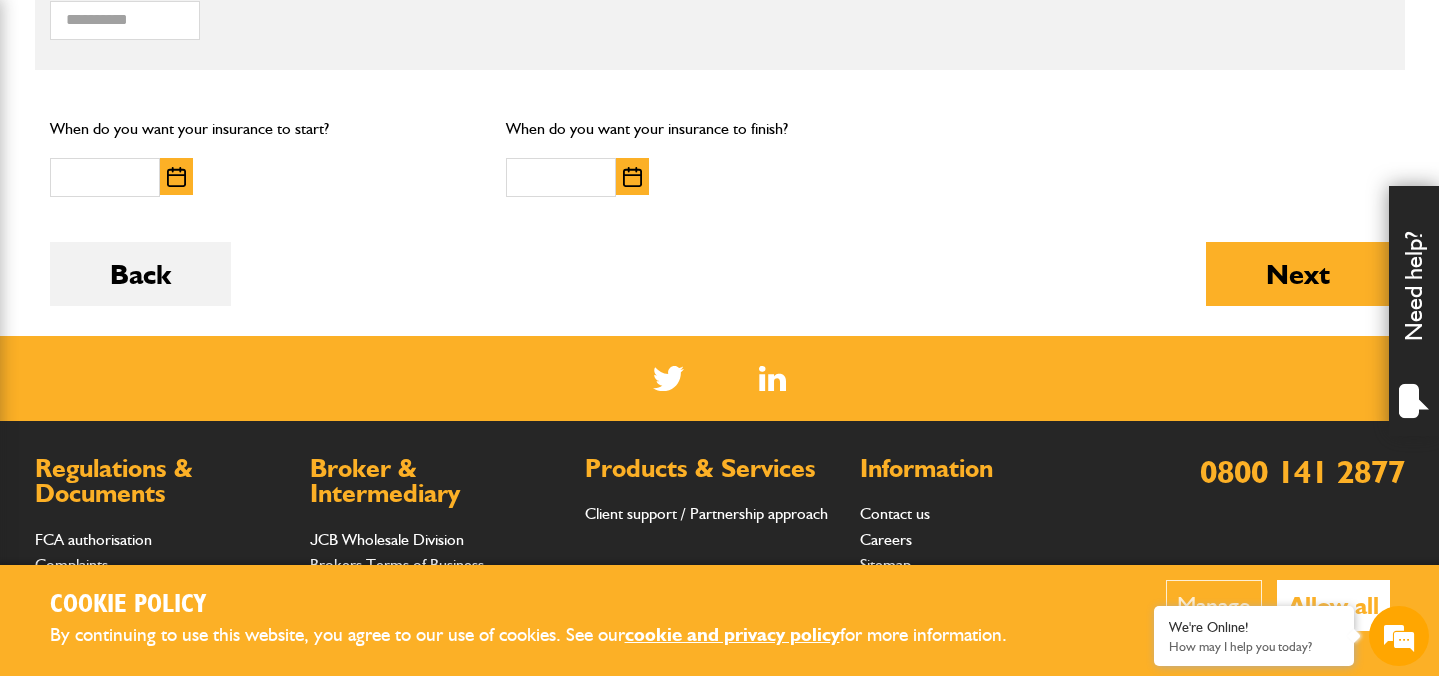 scroll, scrollTop: 1516, scrollLeft: 0, axis: vertical 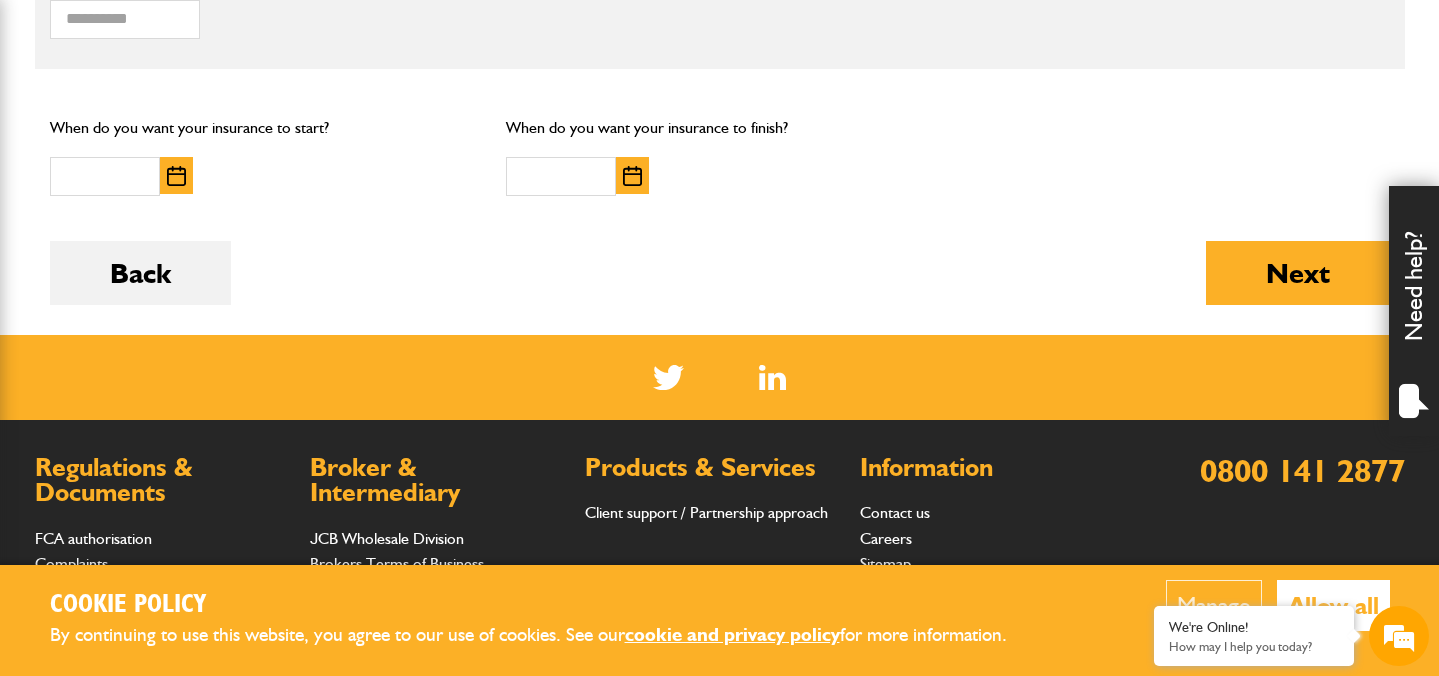 type on "*****" 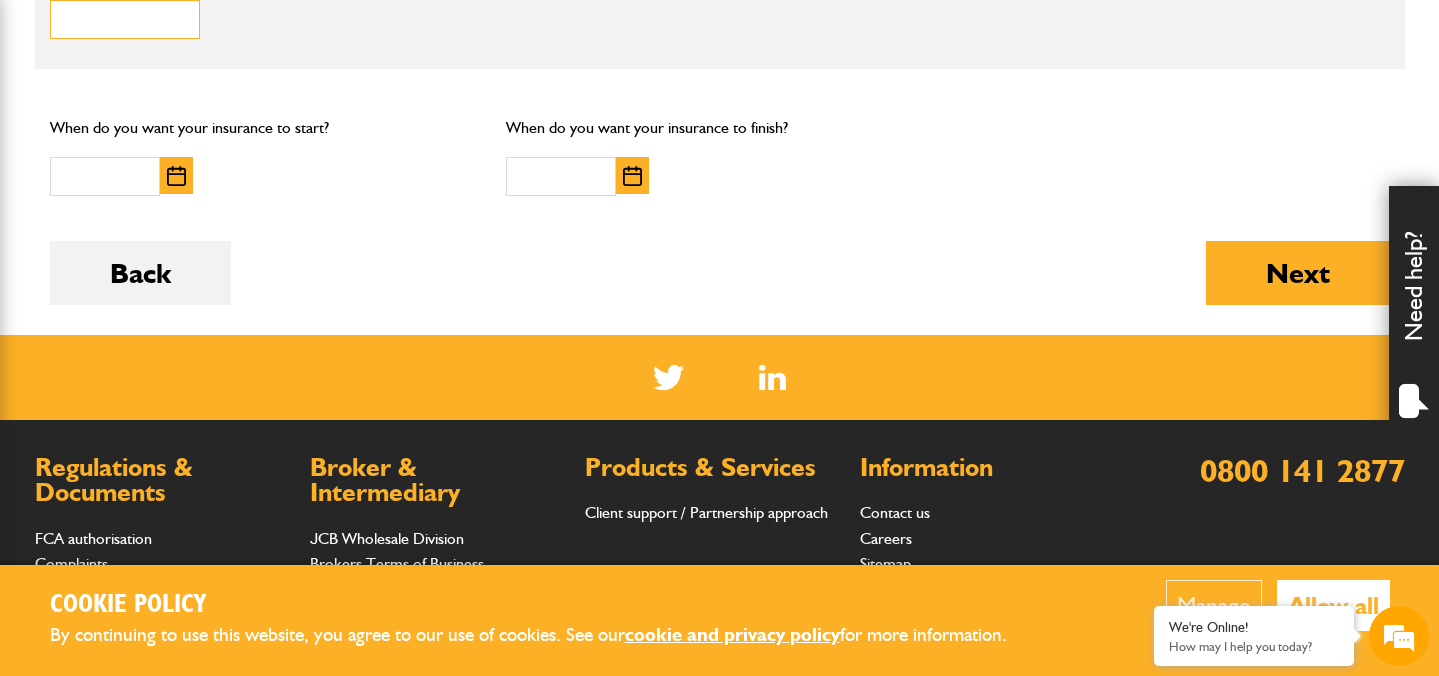 click on "Total hiring fees" at bounding box center [125, 19] 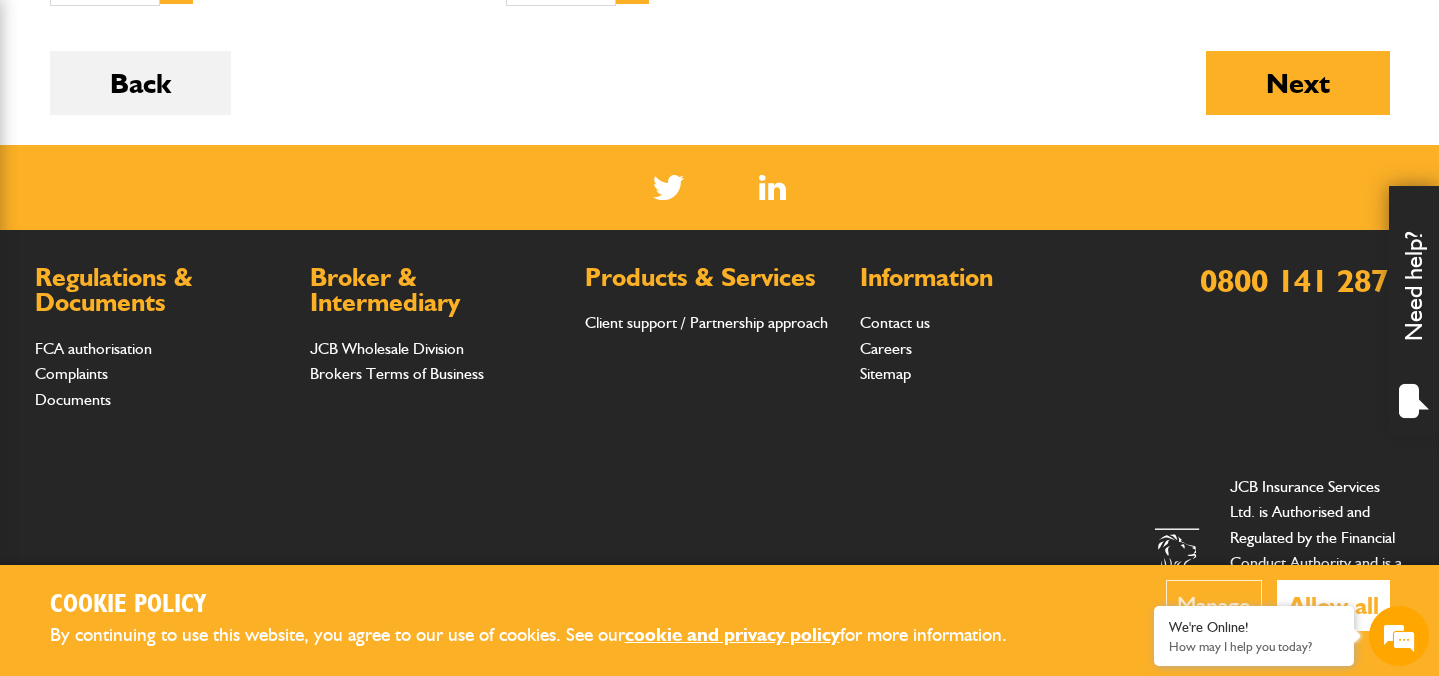 scroll, scrollTop: 1713, scrollLeft: 0, axis: vertical 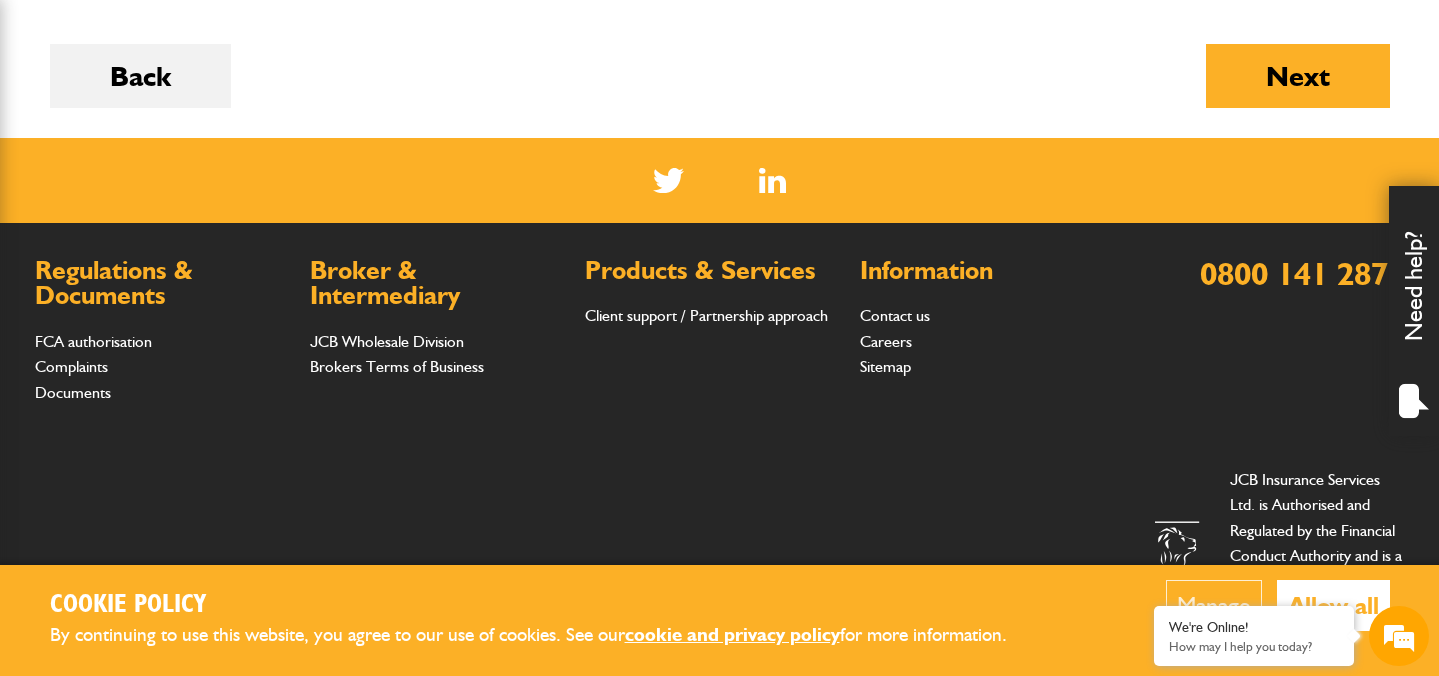 type on "***" 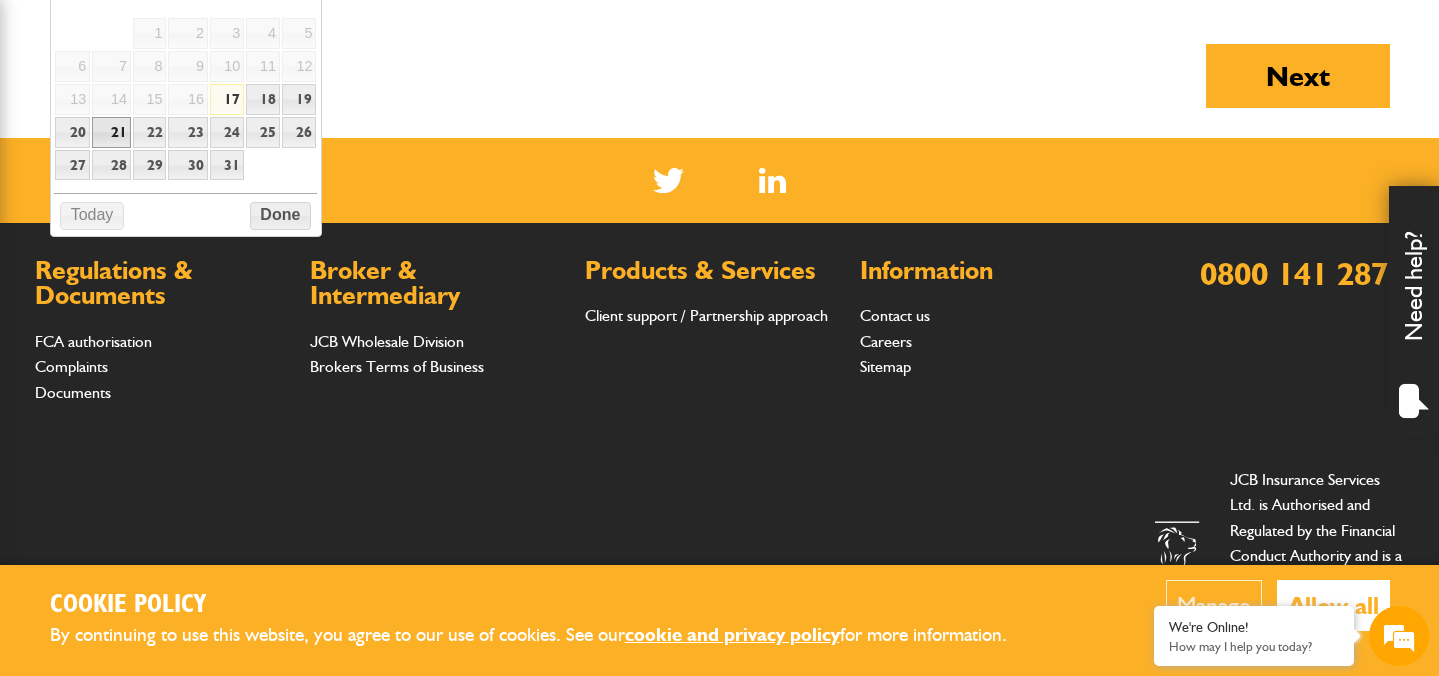 click on "21" at bounding box center [111, 132] 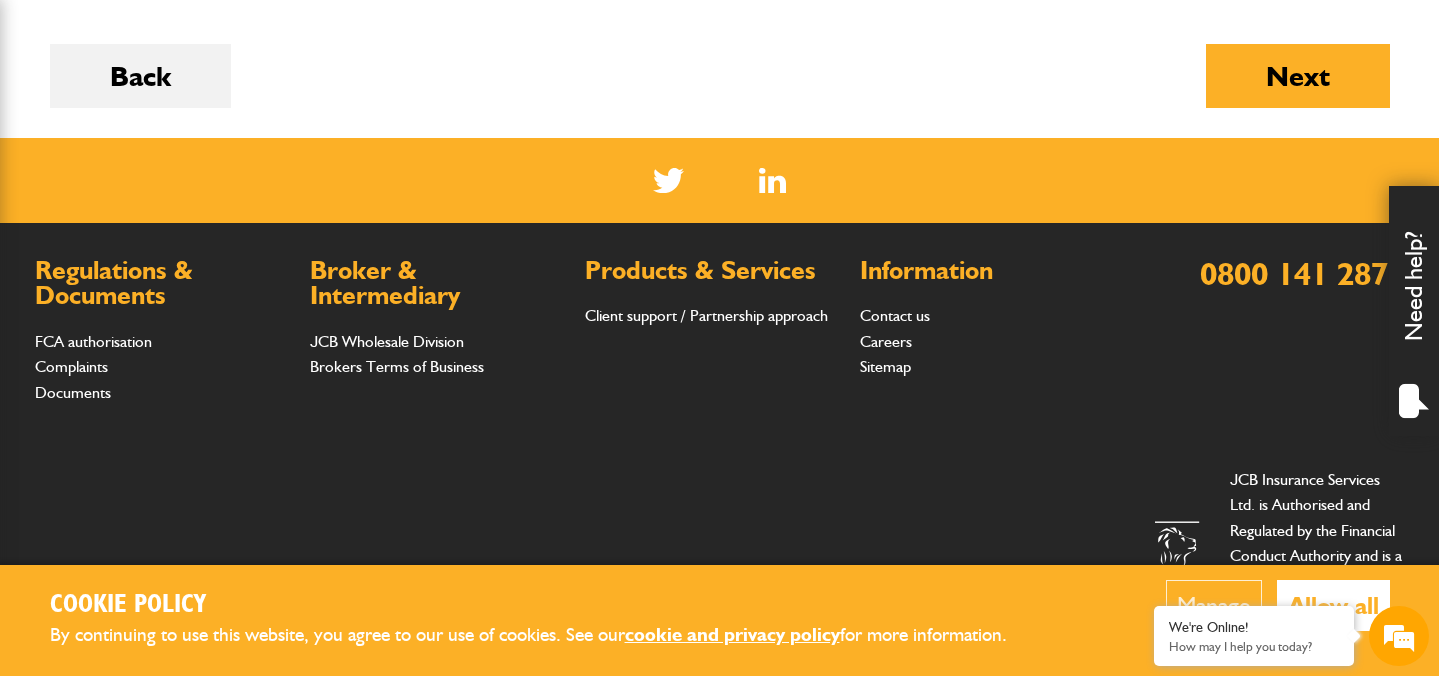 click at bounding box center [632, -21] 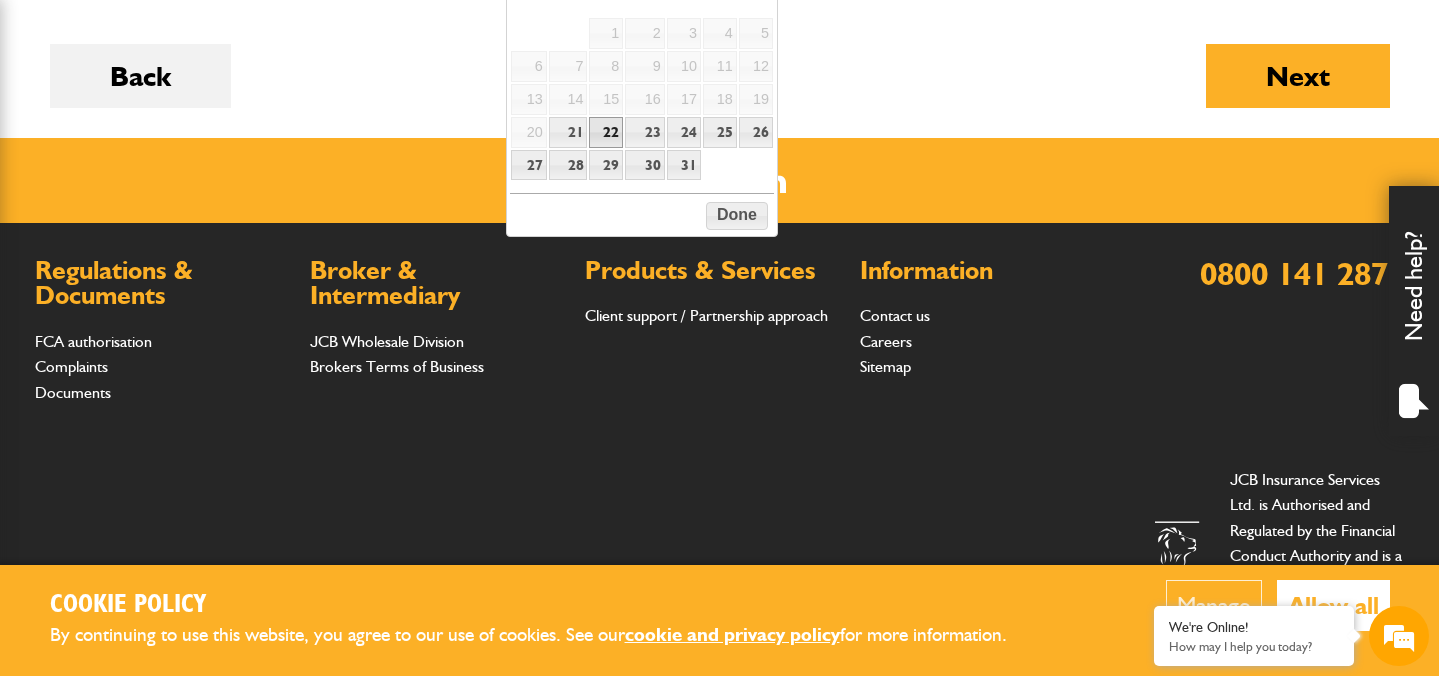 click on "22" at bounding box center [606, 132] 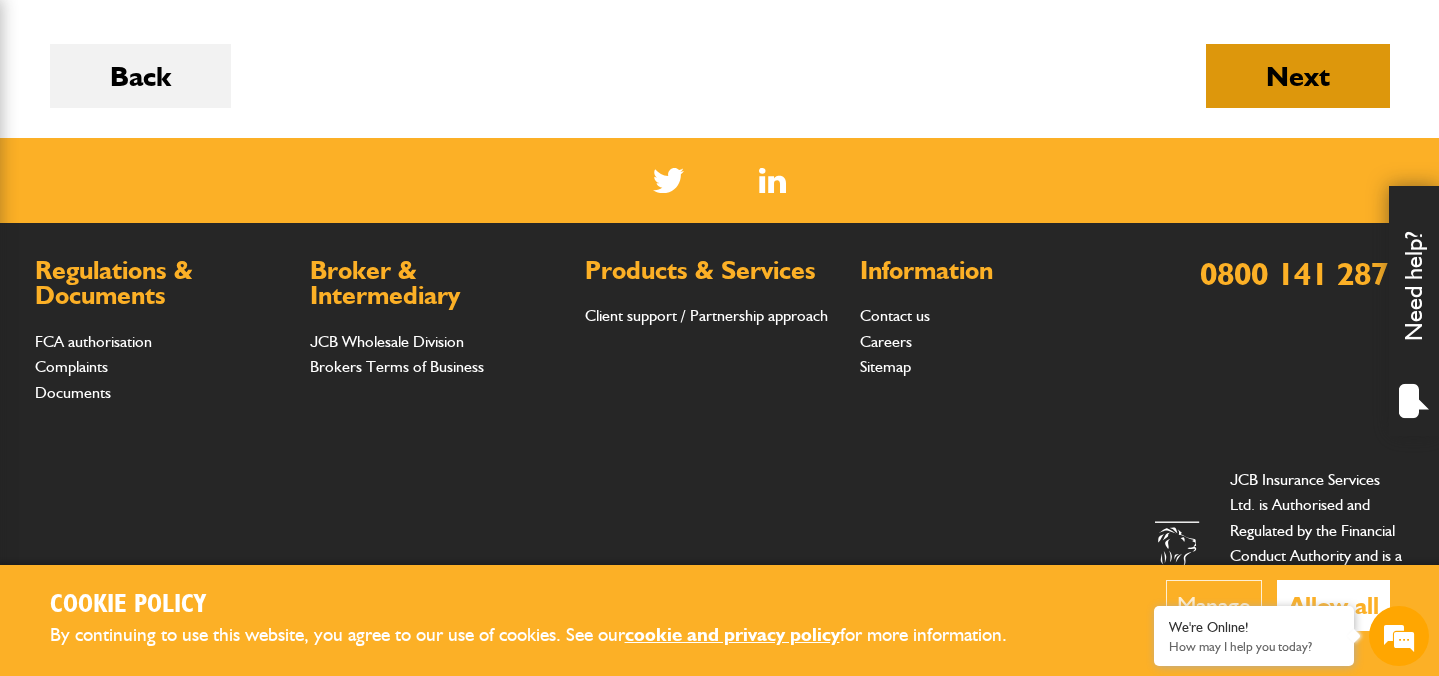 click on "Next" at bounding box center (1298, 76) 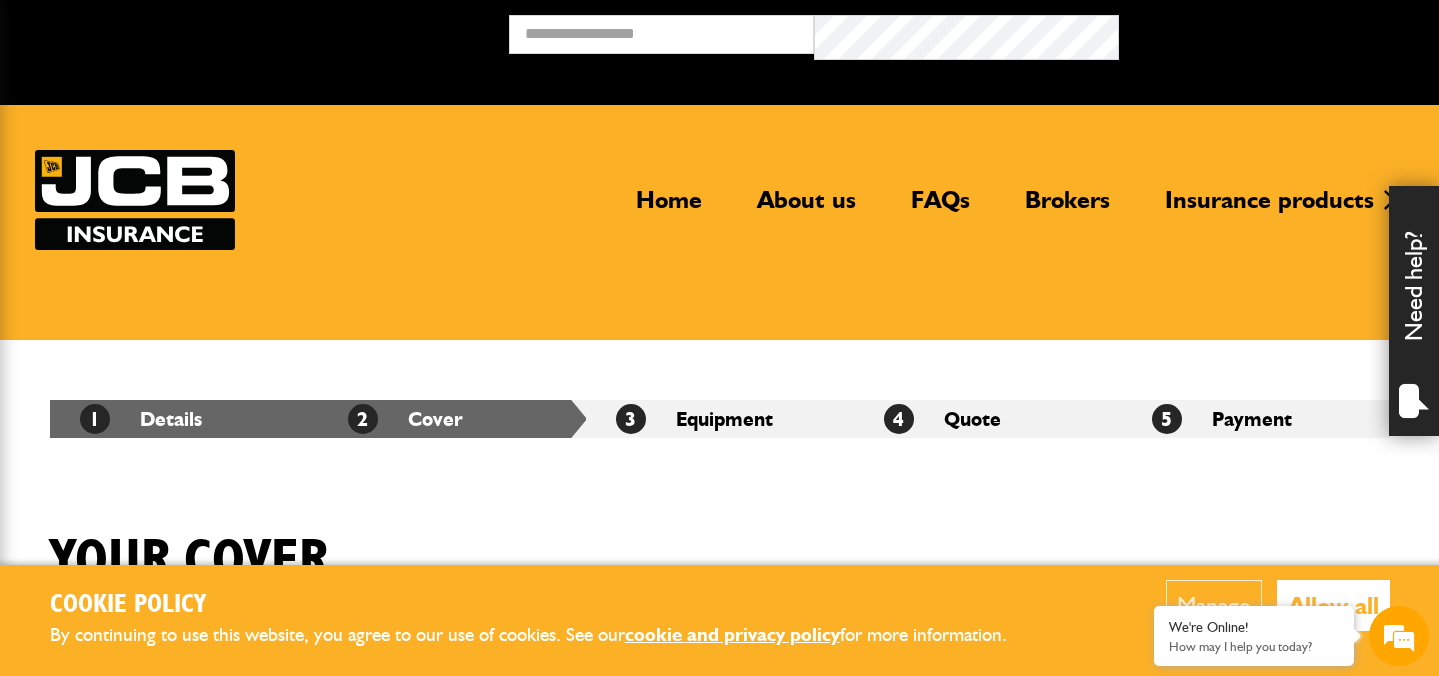 scroll, scrollTop: 0, scrollLeft: 0, axis: both 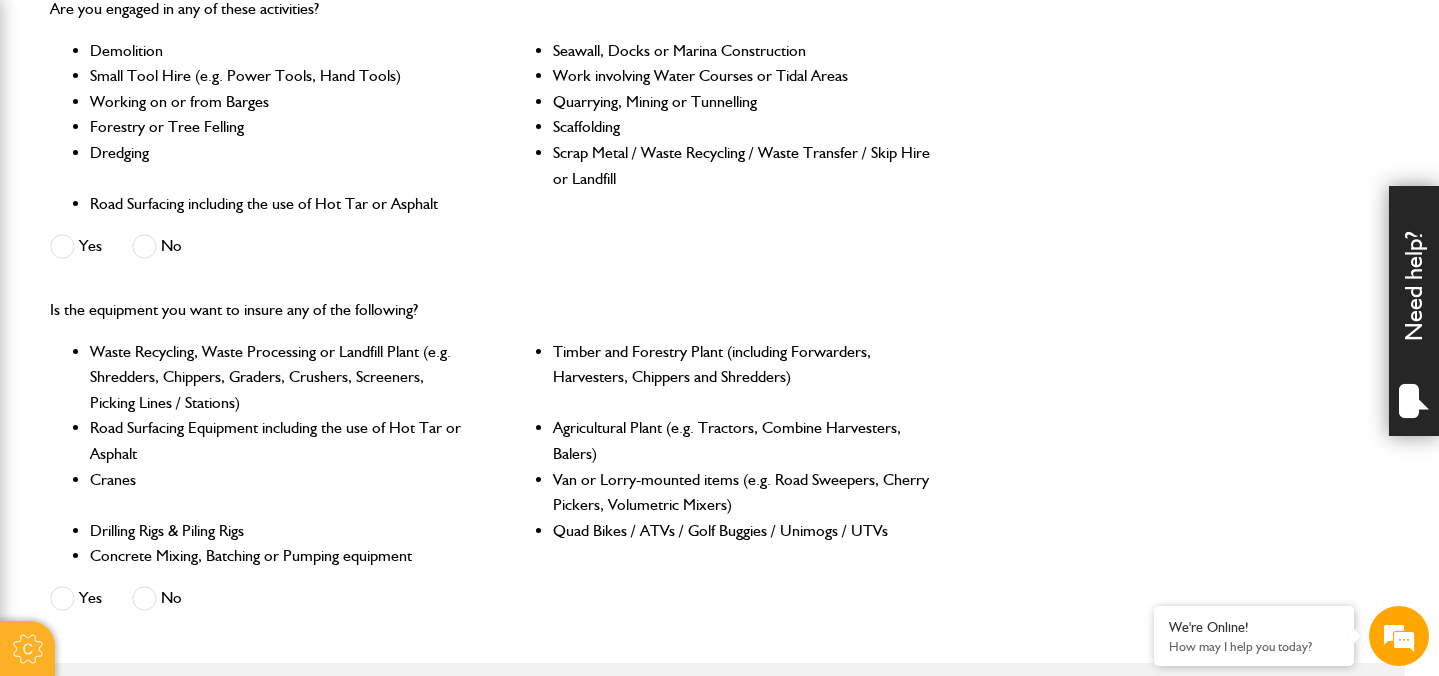 click at bounding box center (144, 246) 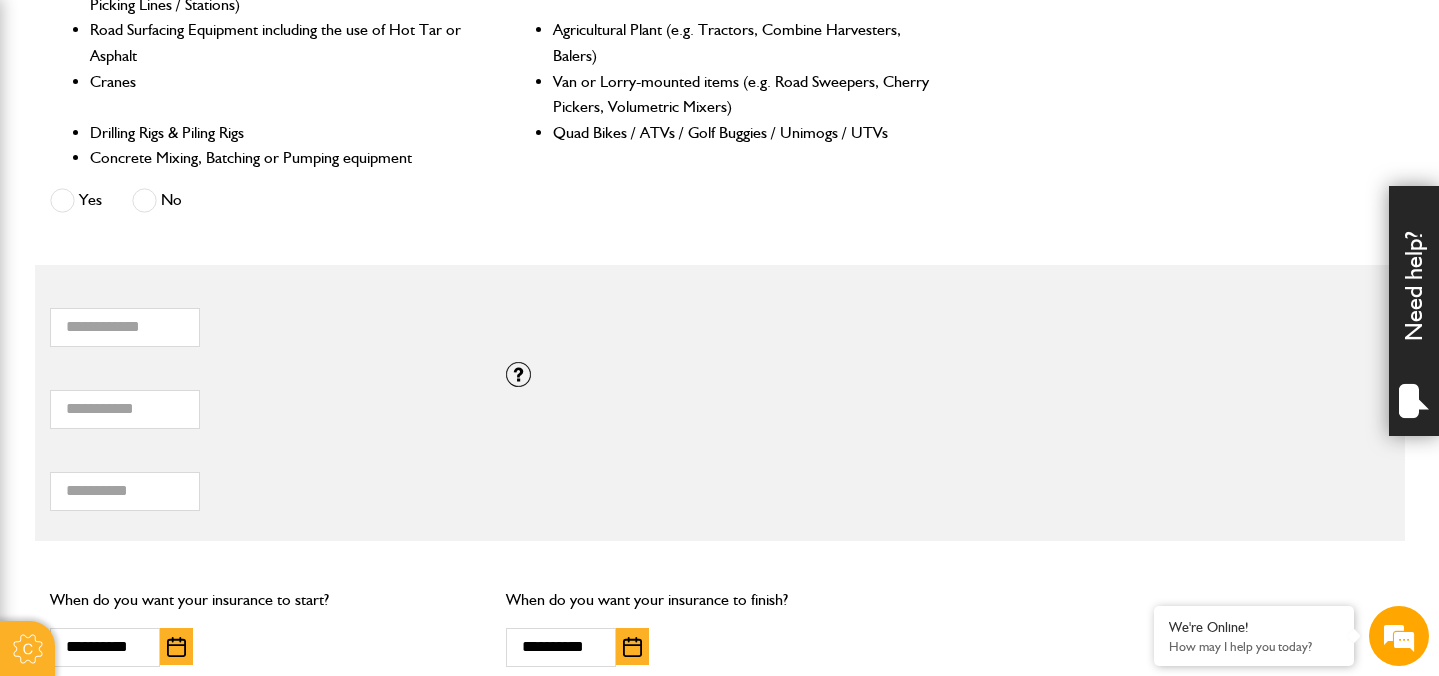 scroll, scrollTop: 1153, scrollLeft: 0, axis: vertical 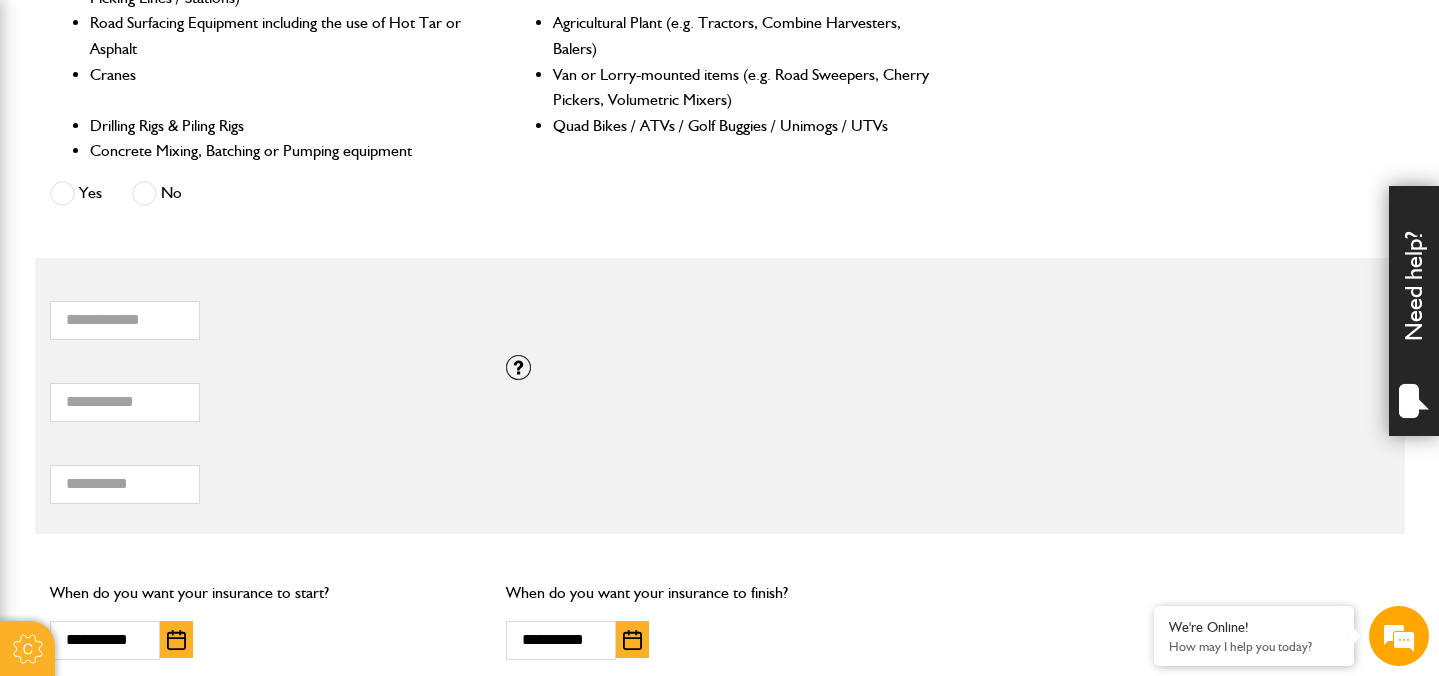 click at bounding box center [144, 193] 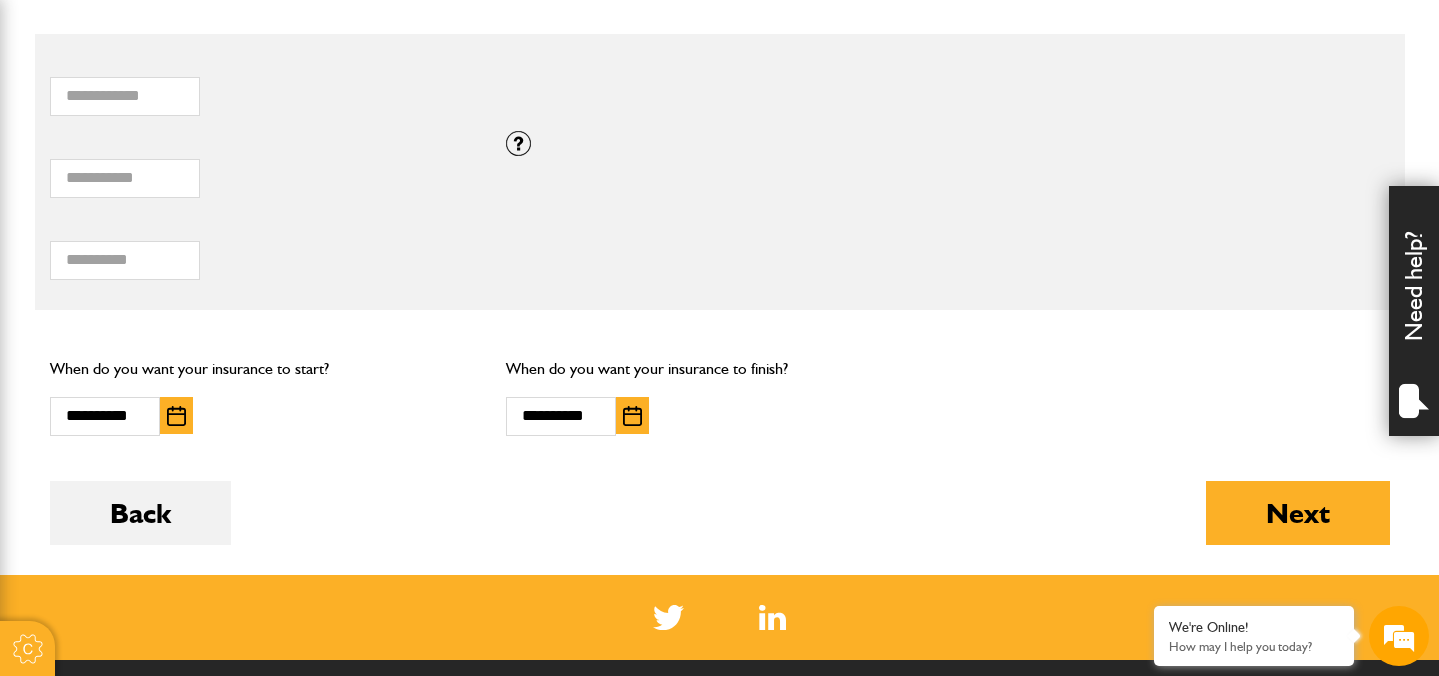 scroll, scrollTop: 1384, scrollLeft: 0, axis: vertical 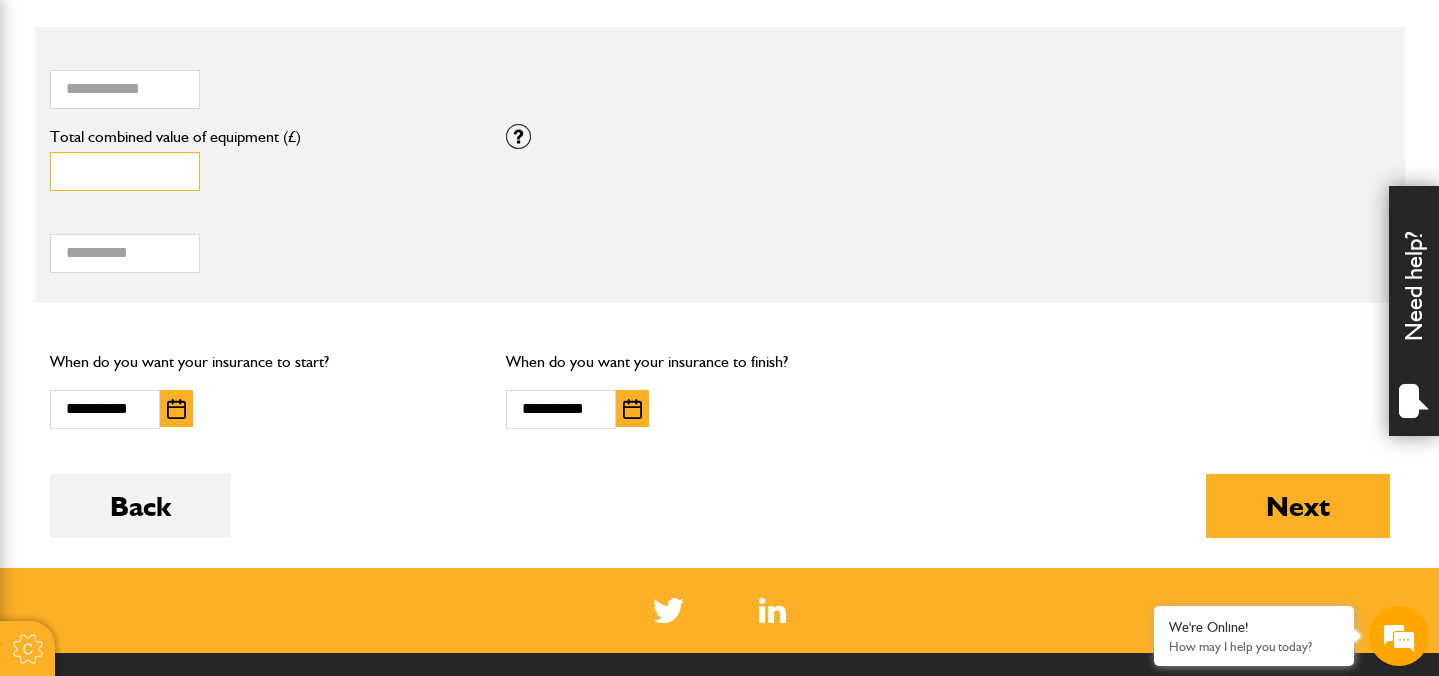 click on "*****" at bounding box center [125, 171] 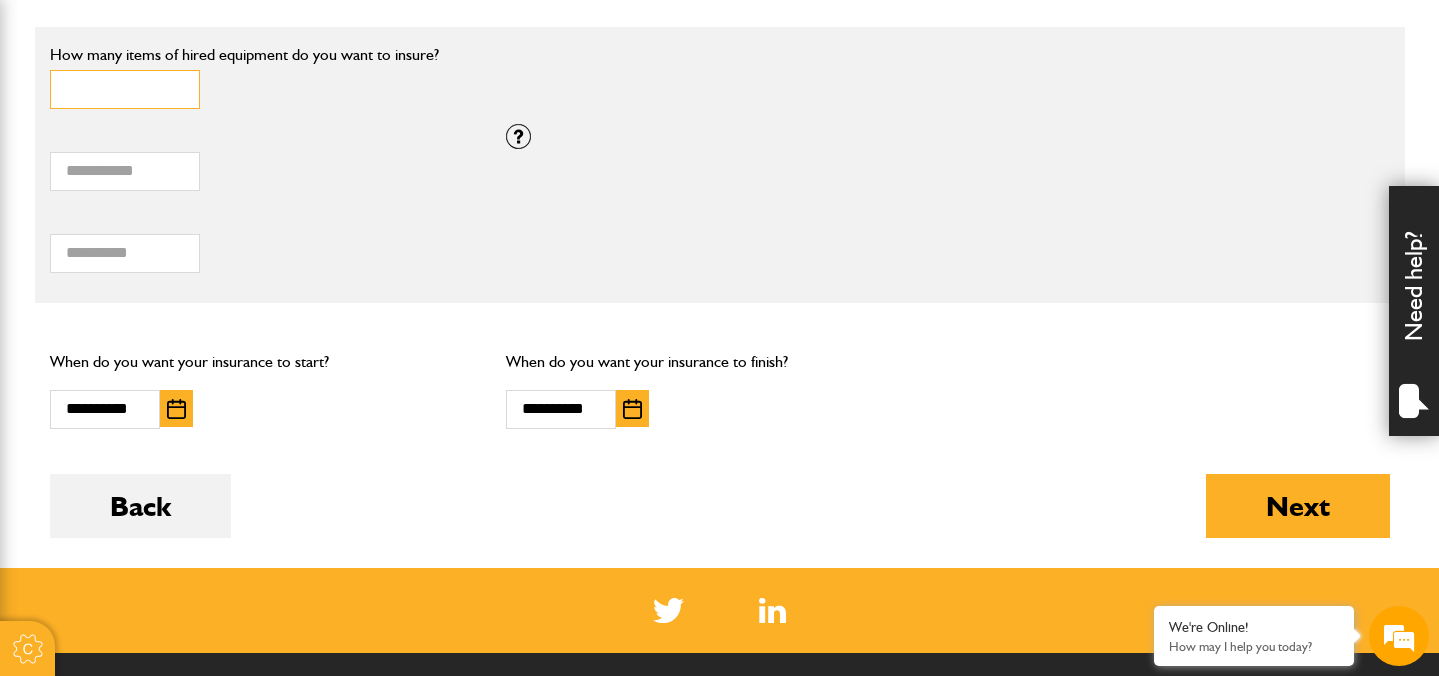 click on "*" at bounding box center (125, 89) 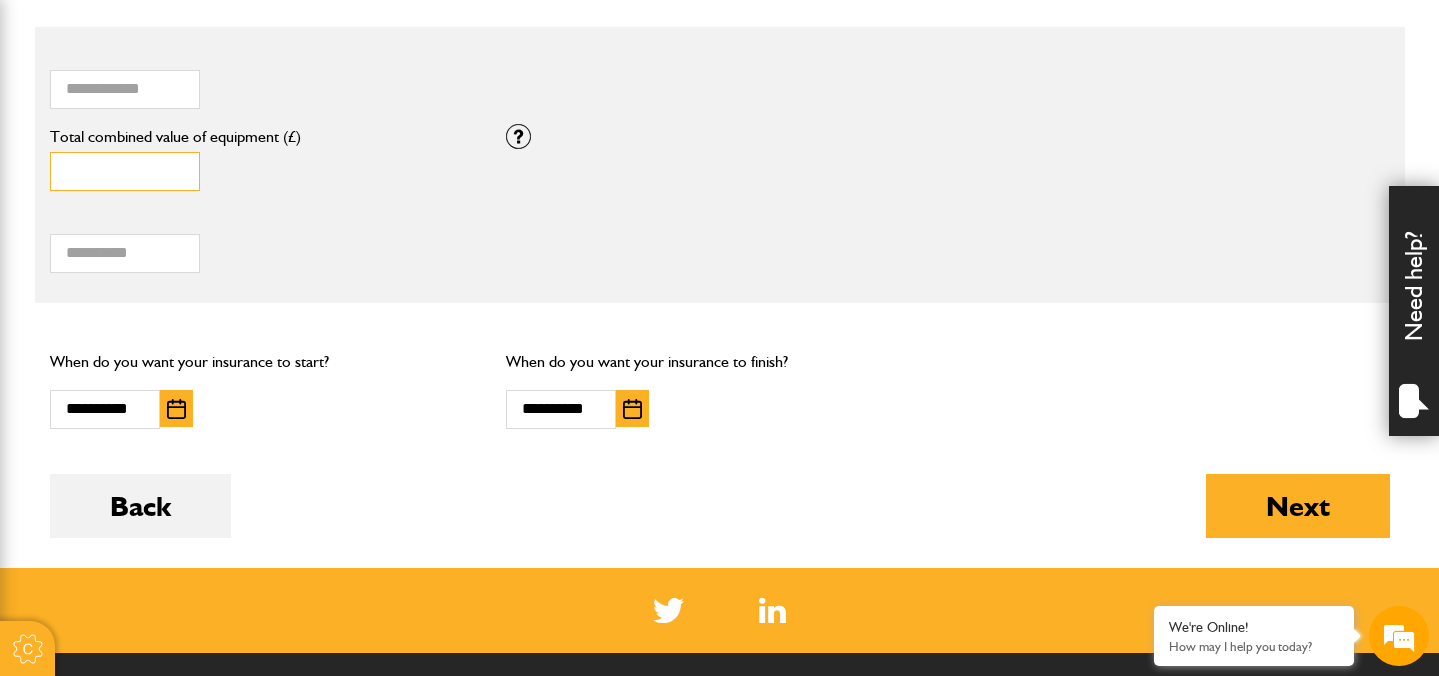 click on "**" at bounding box center (125, 171) 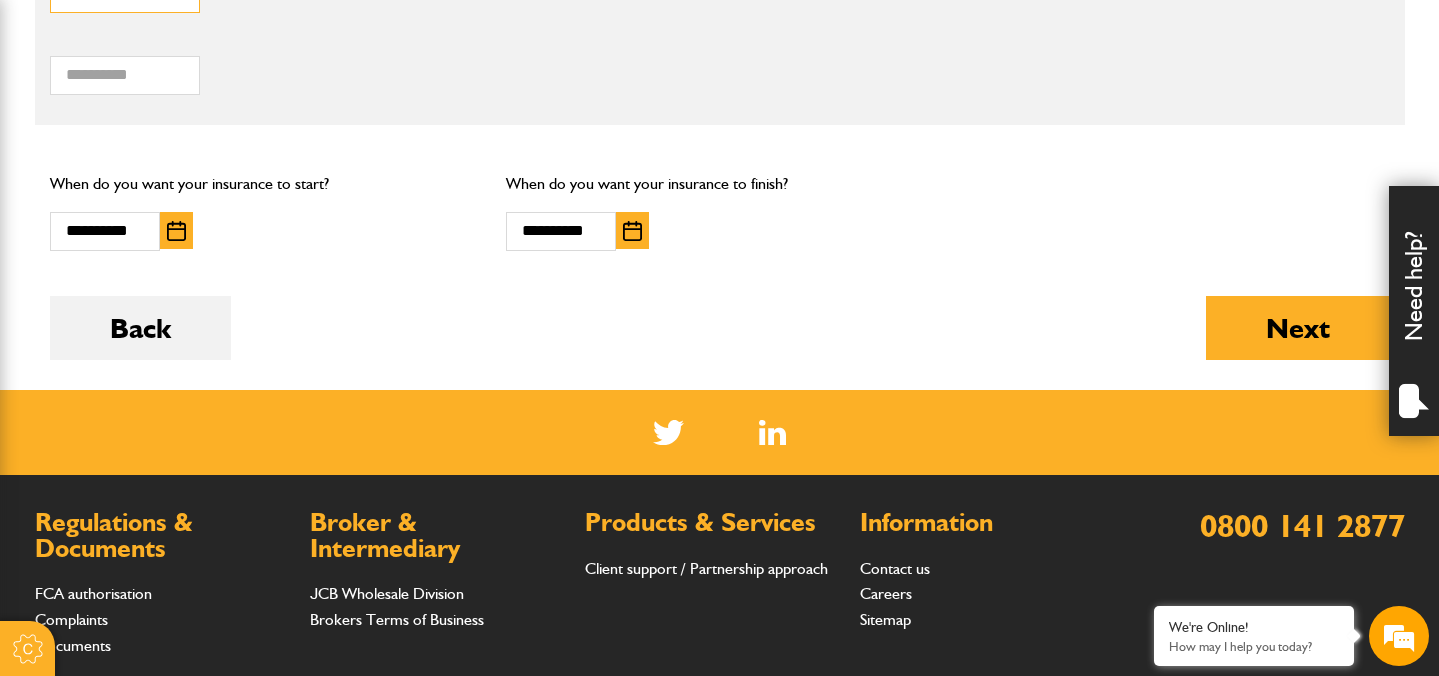 scroll, scrollTop: 1569, scrollLeft: 0, axis: vertical 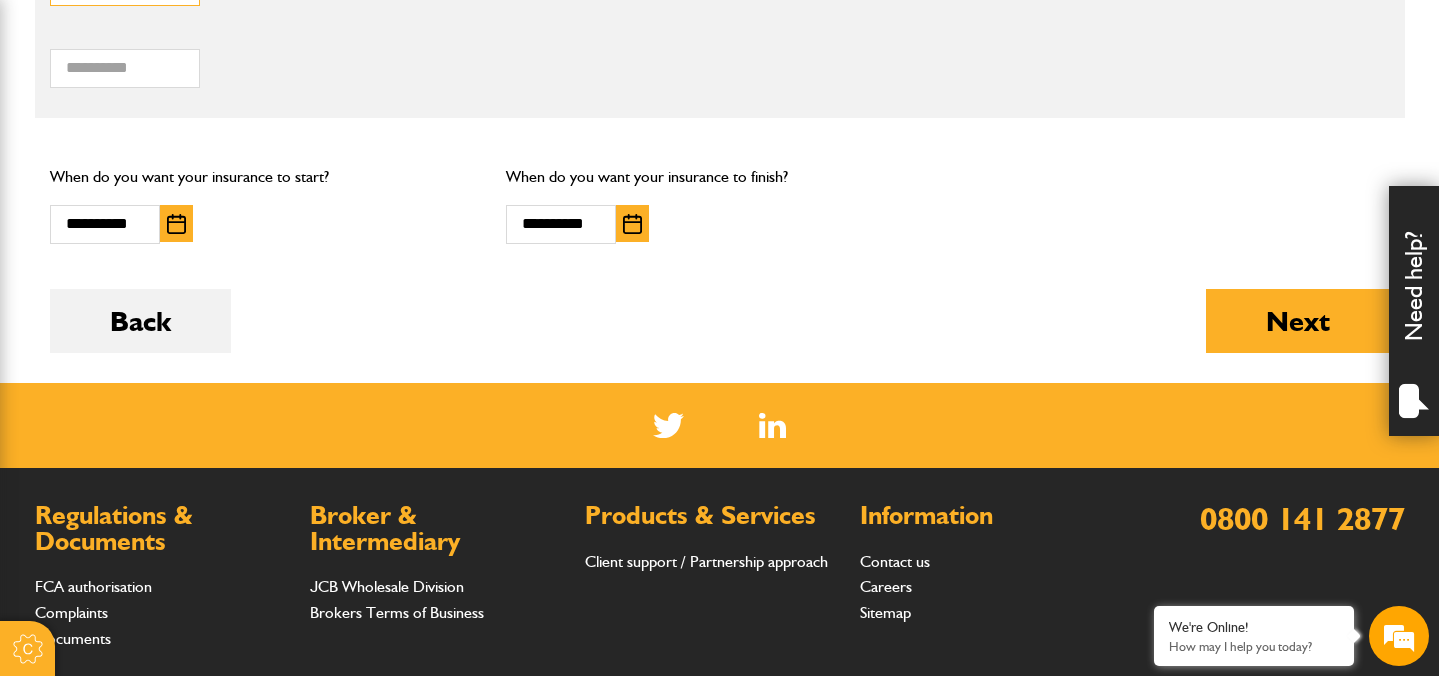type on "*****" 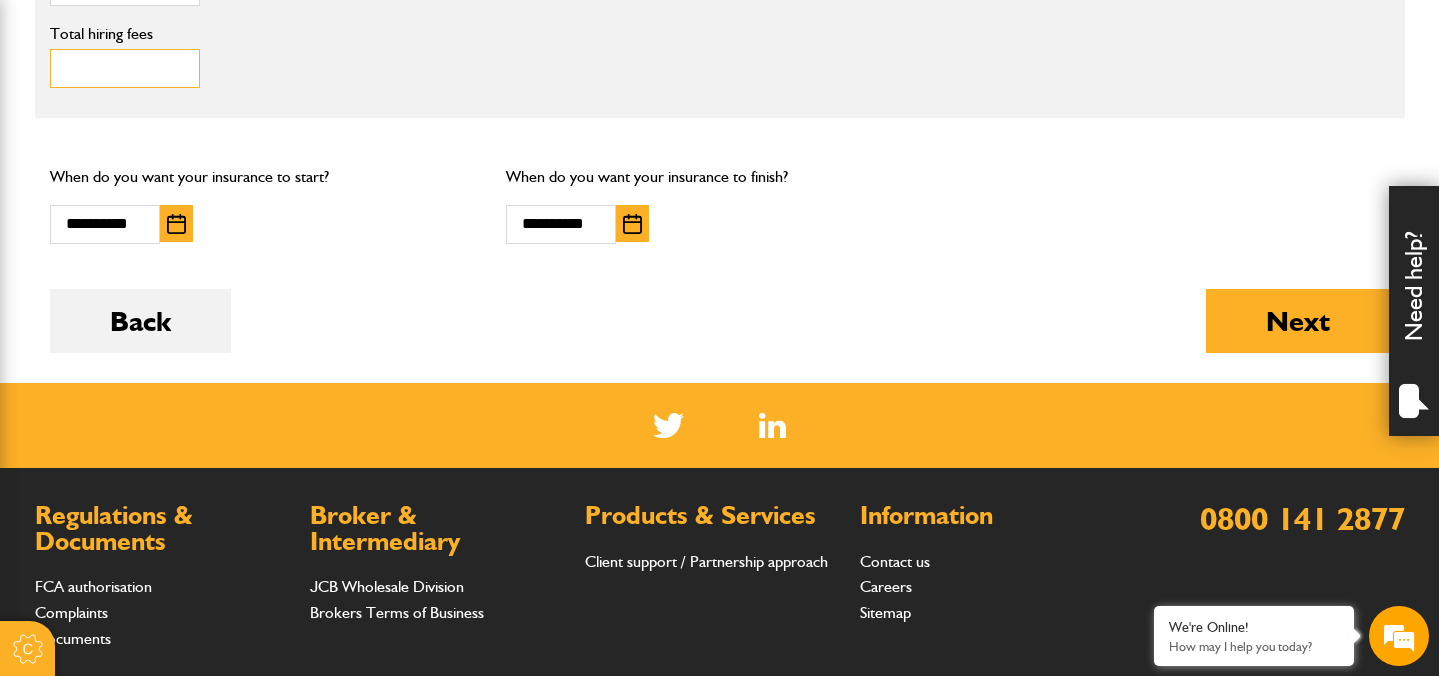 click on "***" at bounding box center (125, 68) 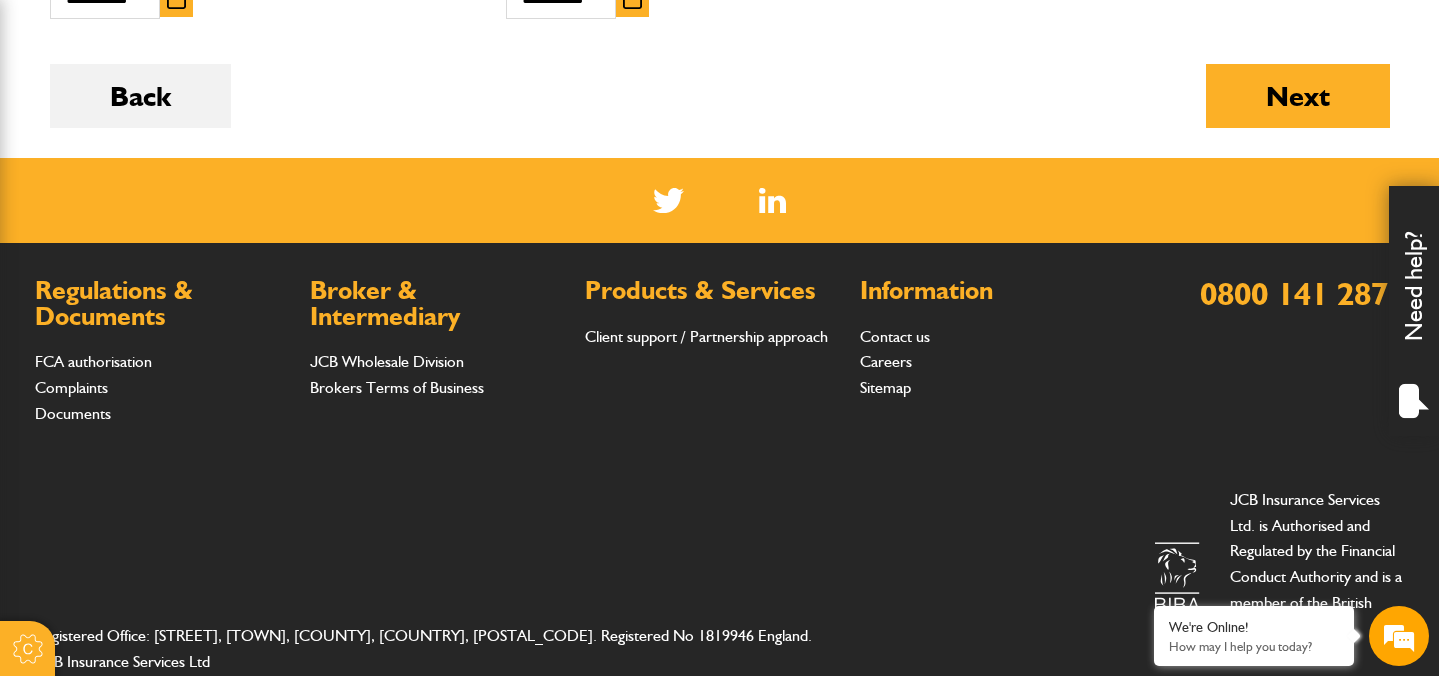 scroll, scrollTop: 1795, scrollLeft: 0, axis: vertical 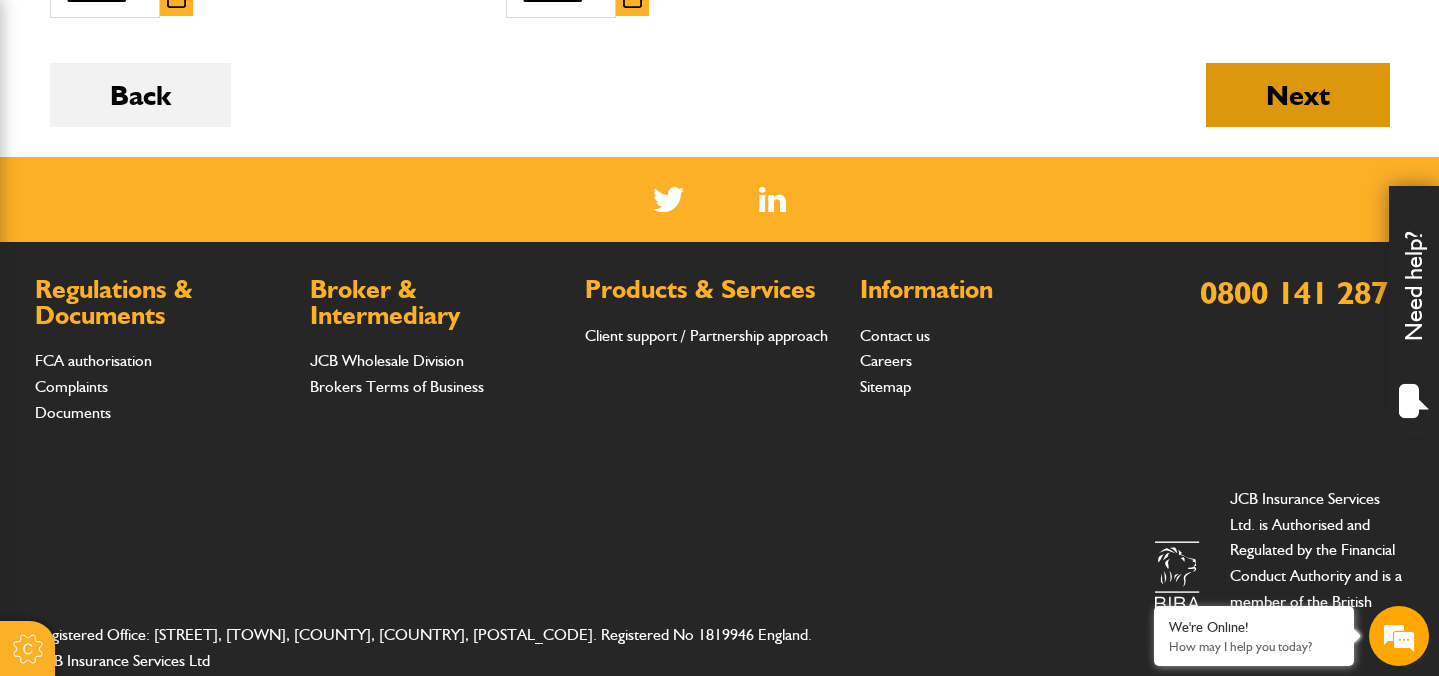 type on "***" 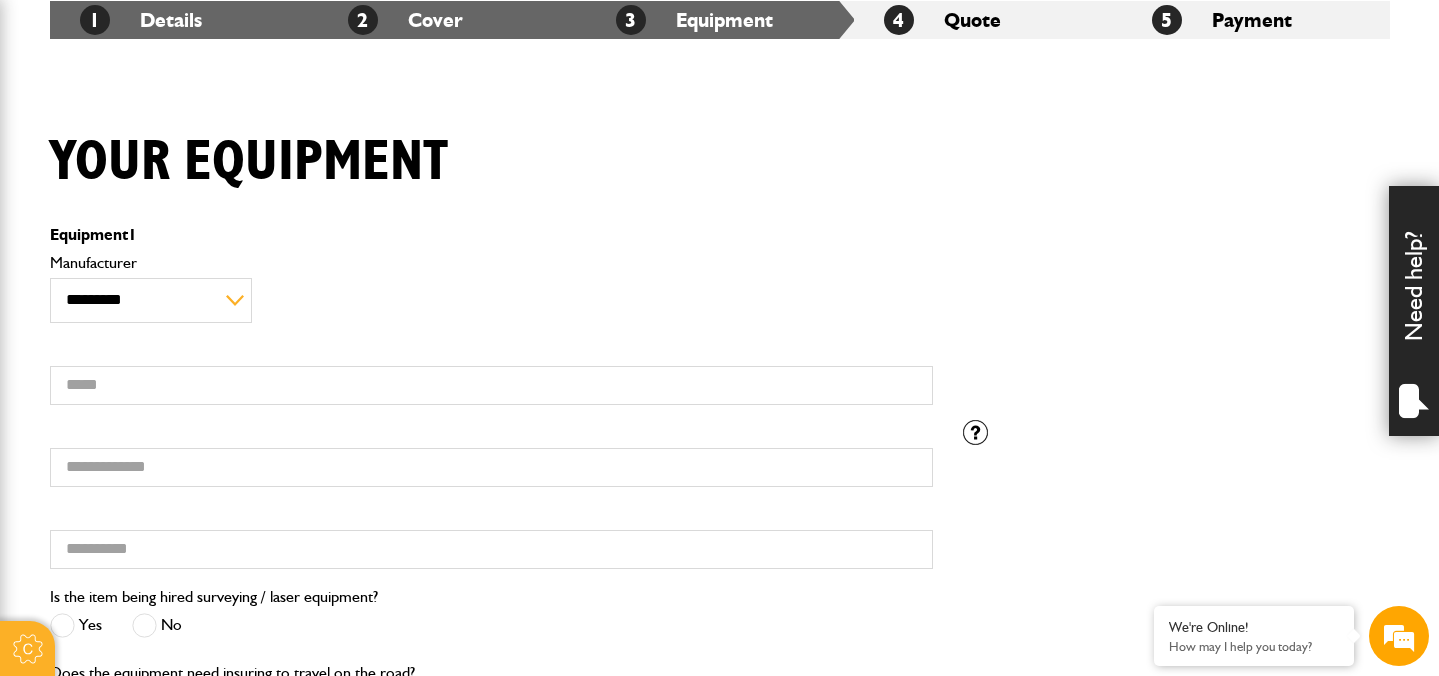 scroll, scrollTop: 405, scrollLeft: 0, axis: vertical 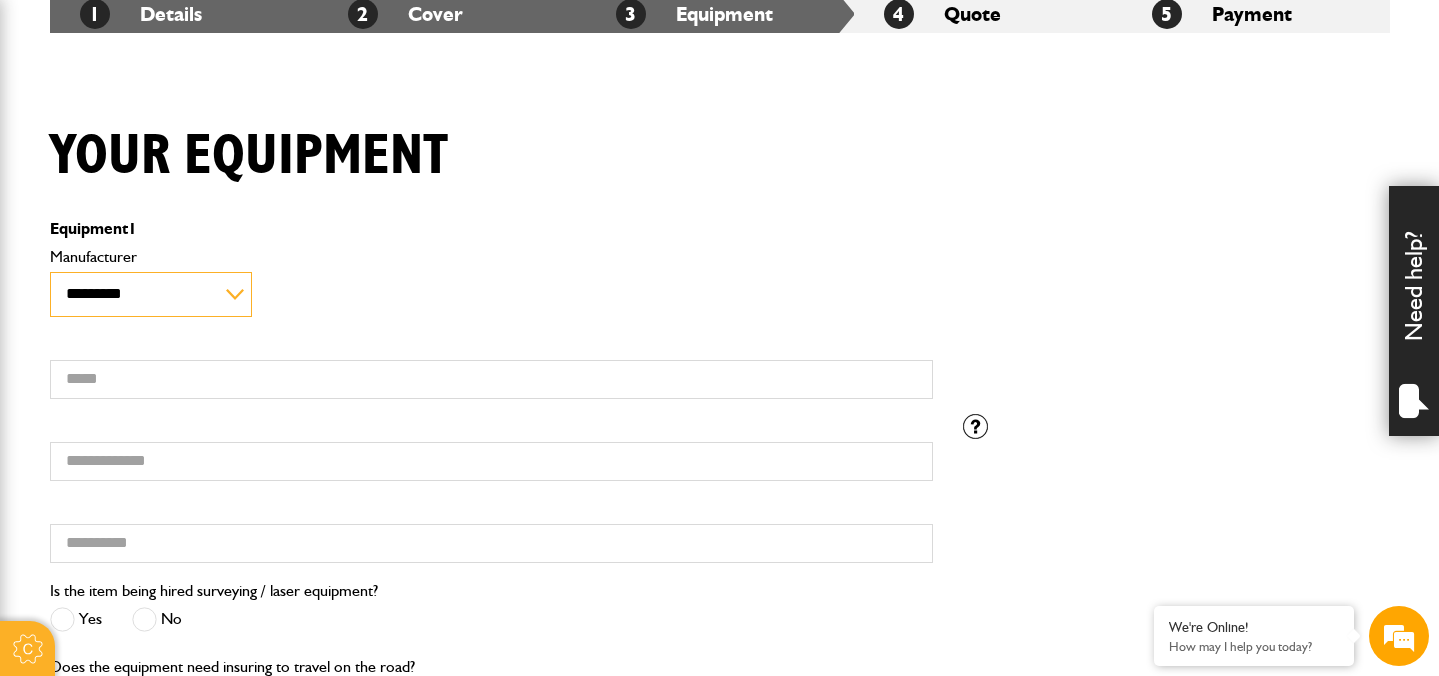 click on "**********" at bounding box center [151, 294] 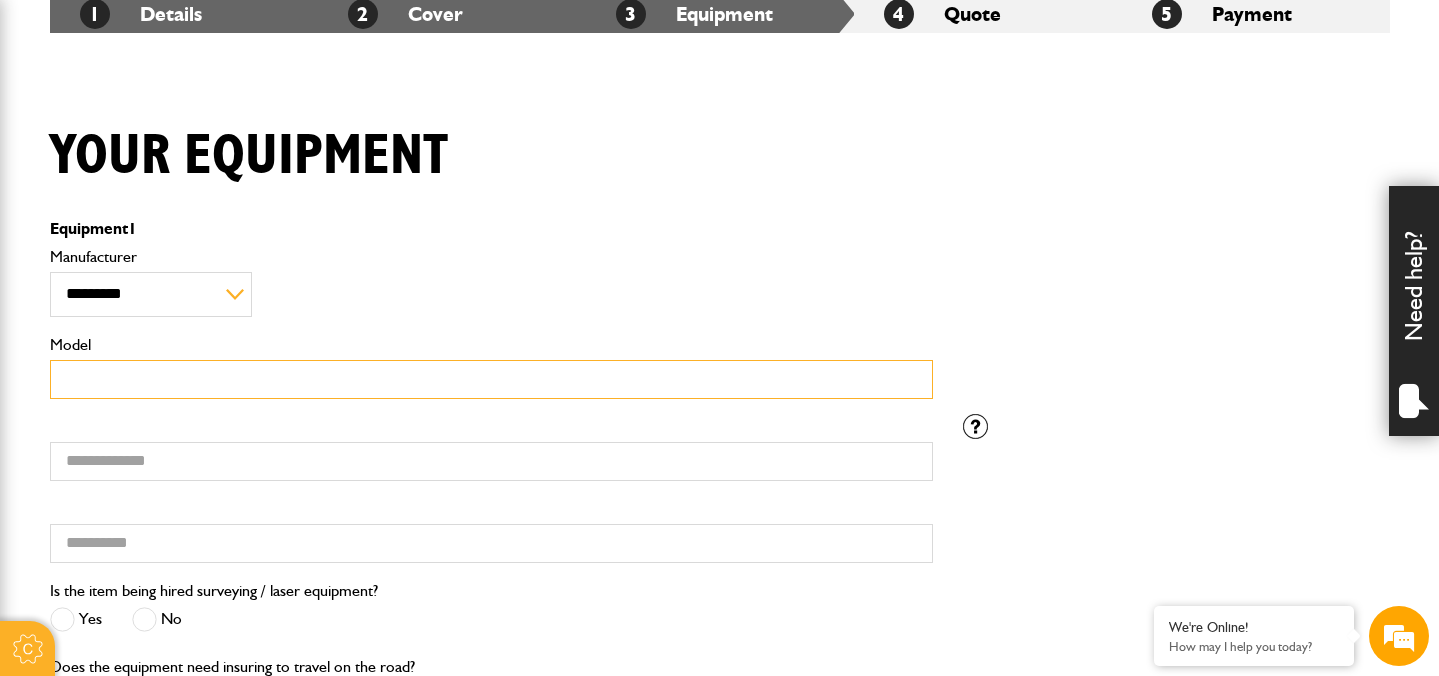 click on "Model" at bounding box center (491, 379) 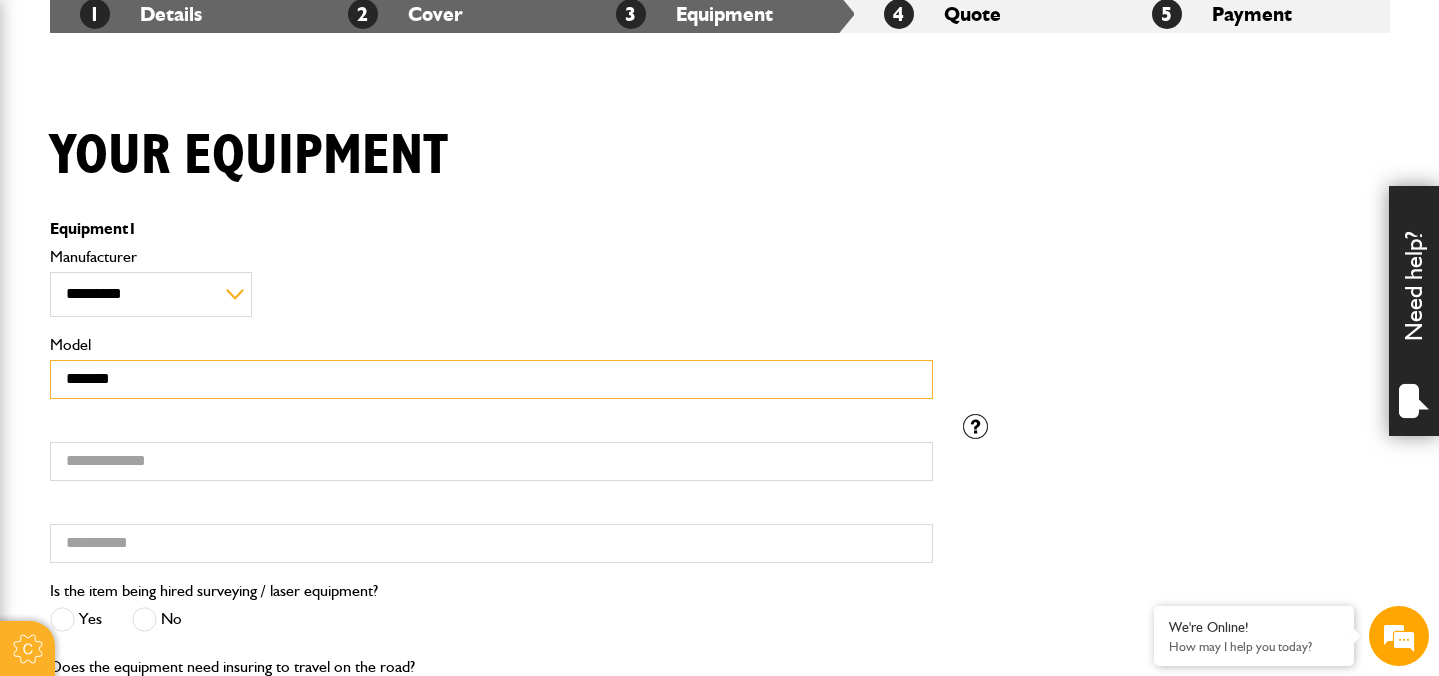 type on "*******" 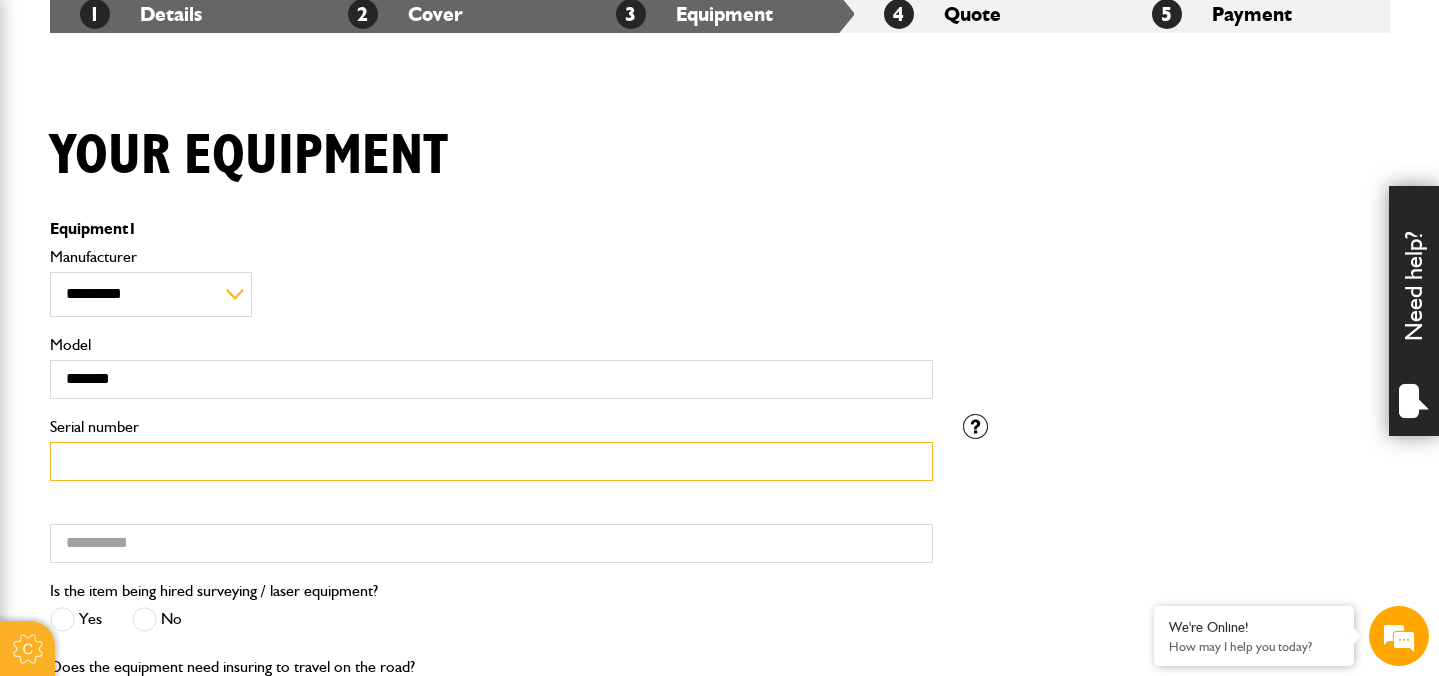 click on "Serial number" at bounding box center (491, 461) 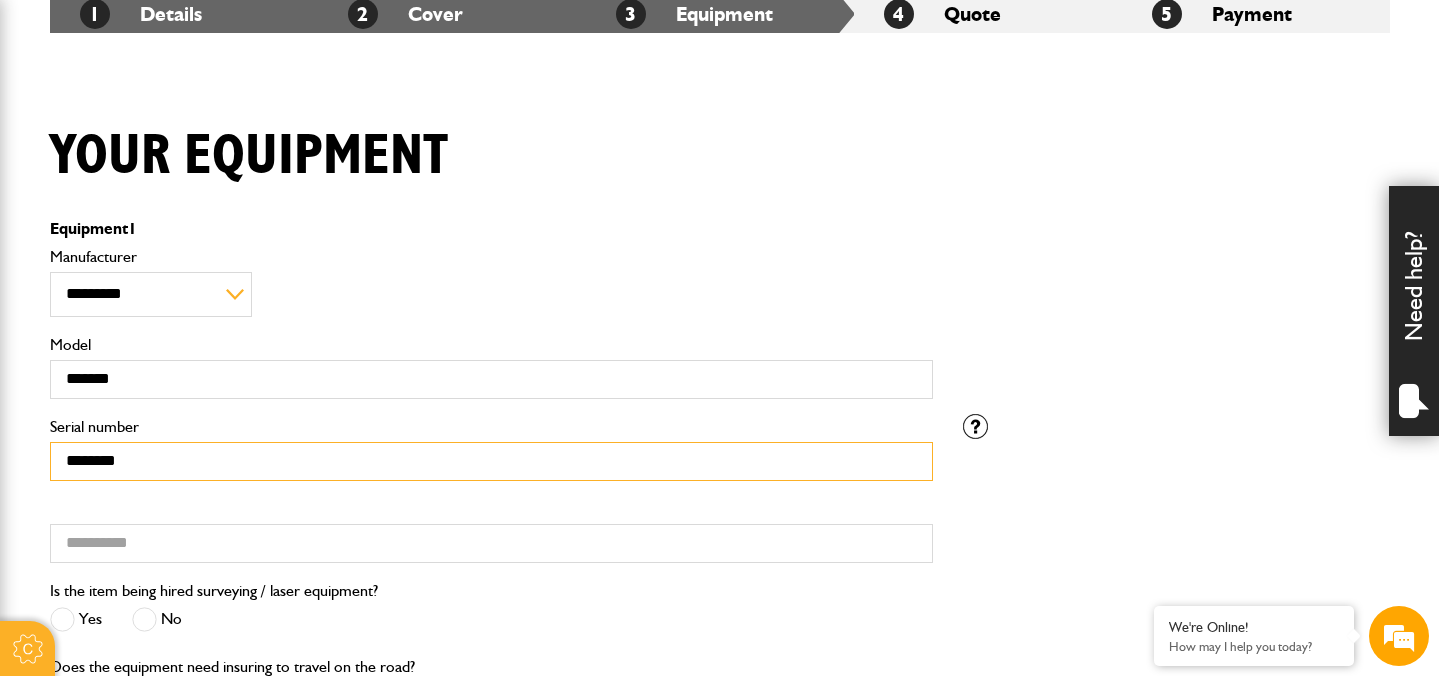 click on "********" at bounding box center (491, 461) 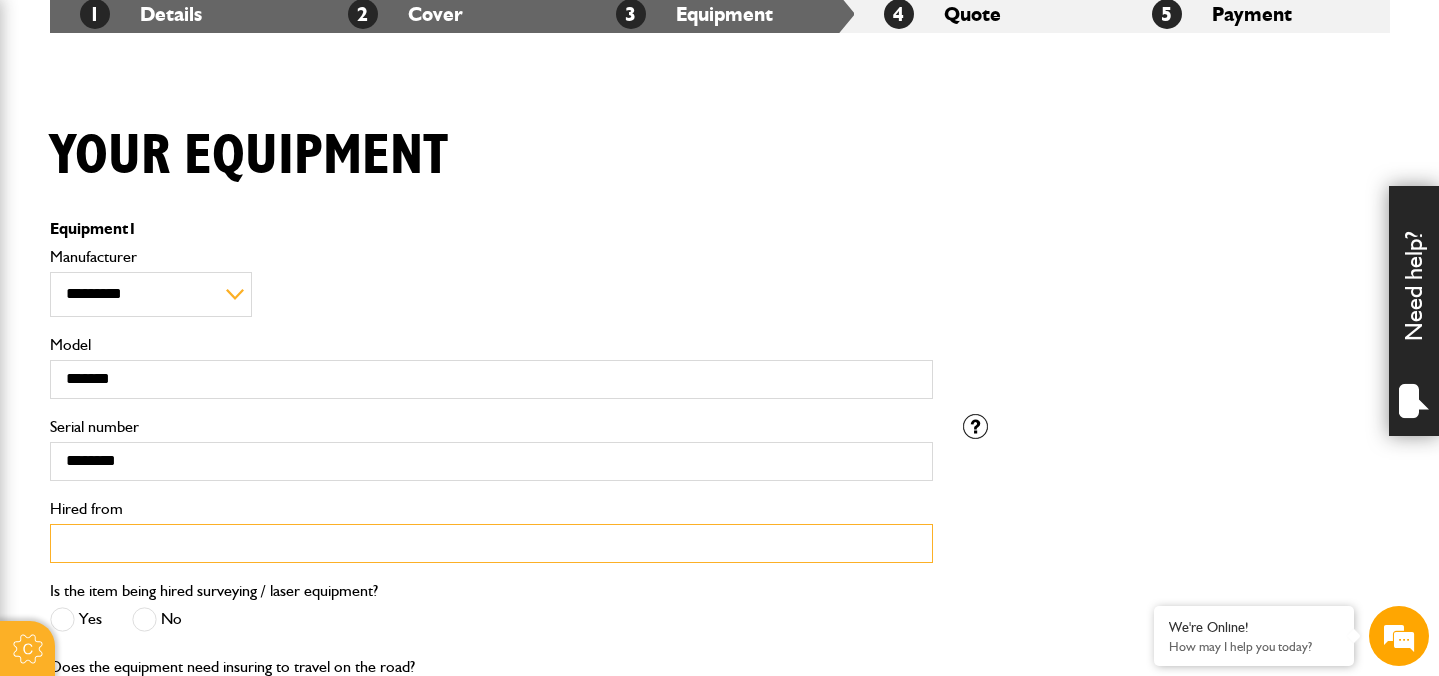 click on "Hired from" at bounding box center (491, 543) 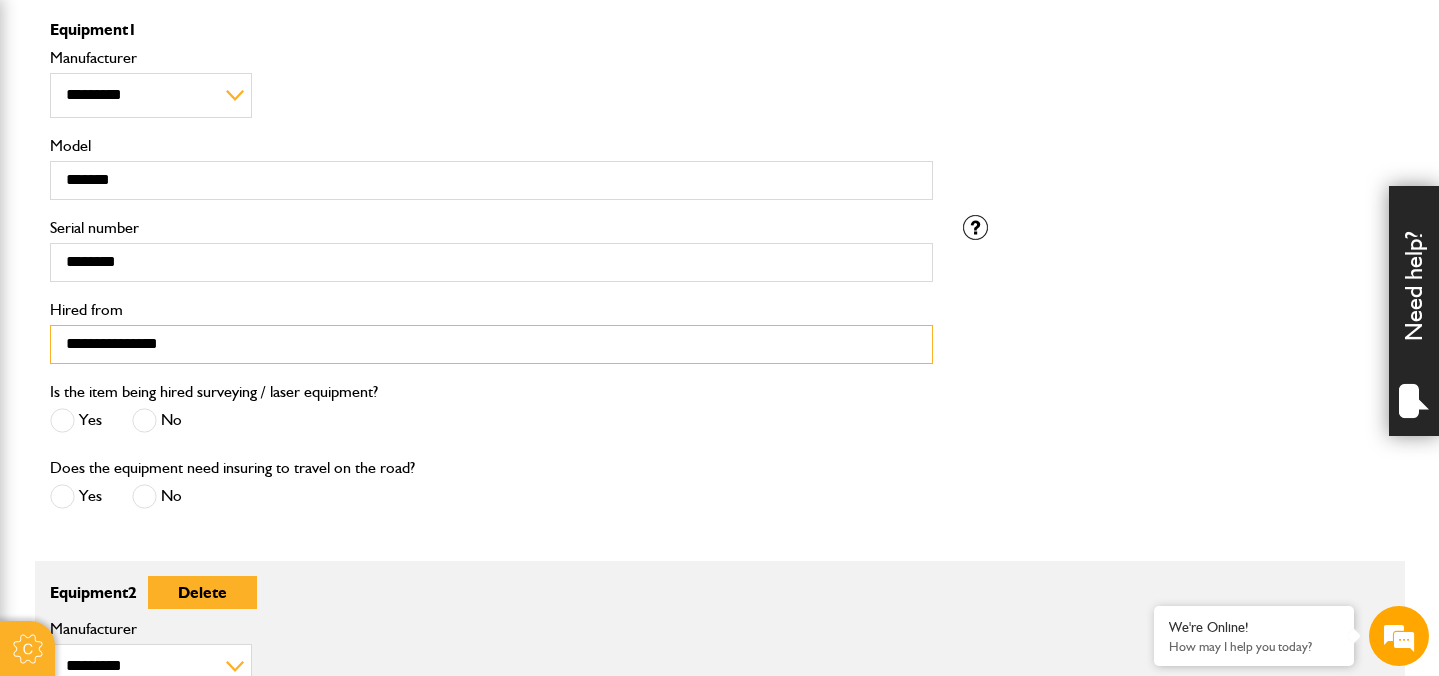scroll, scrollTop: 613, scrollLeft: 0, axis: vertical 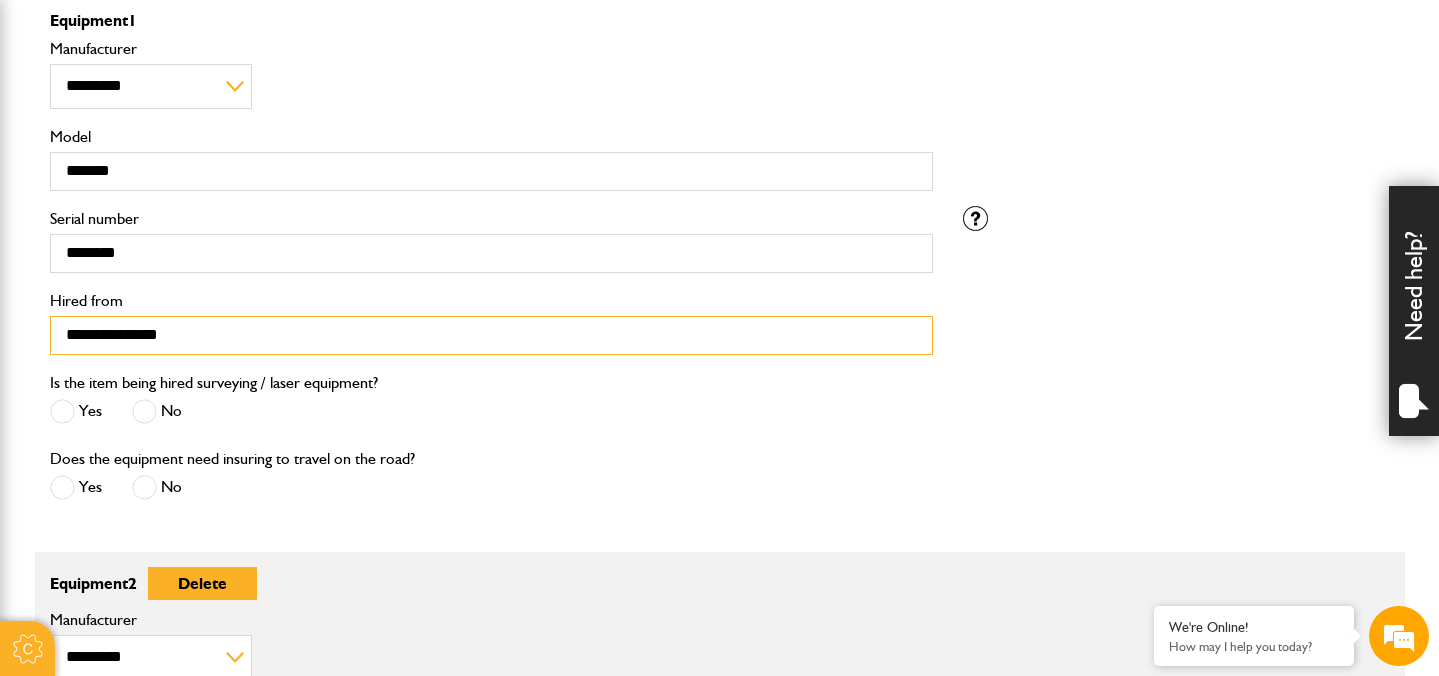 type on "**********" 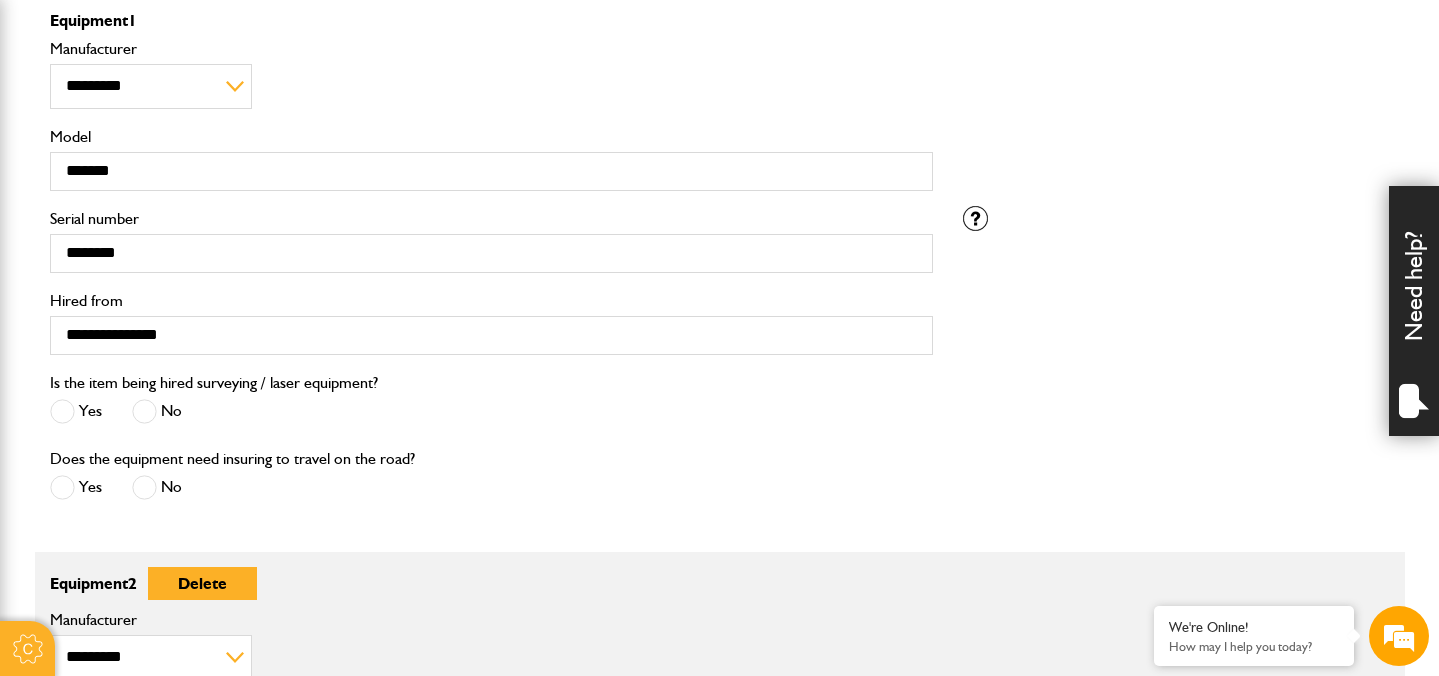 click at bounding box center [144, 411] 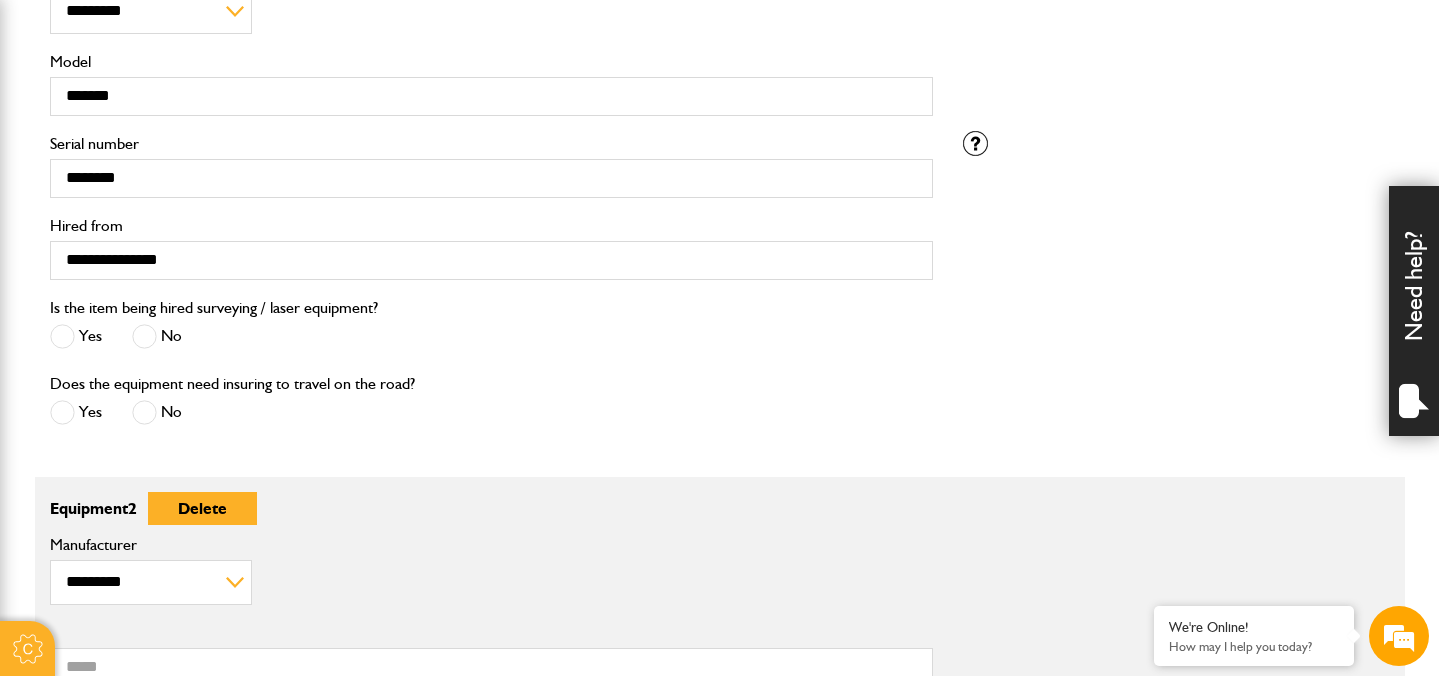 scroll, scrollTop: 706, scrollLeft: 0, axis: vertical 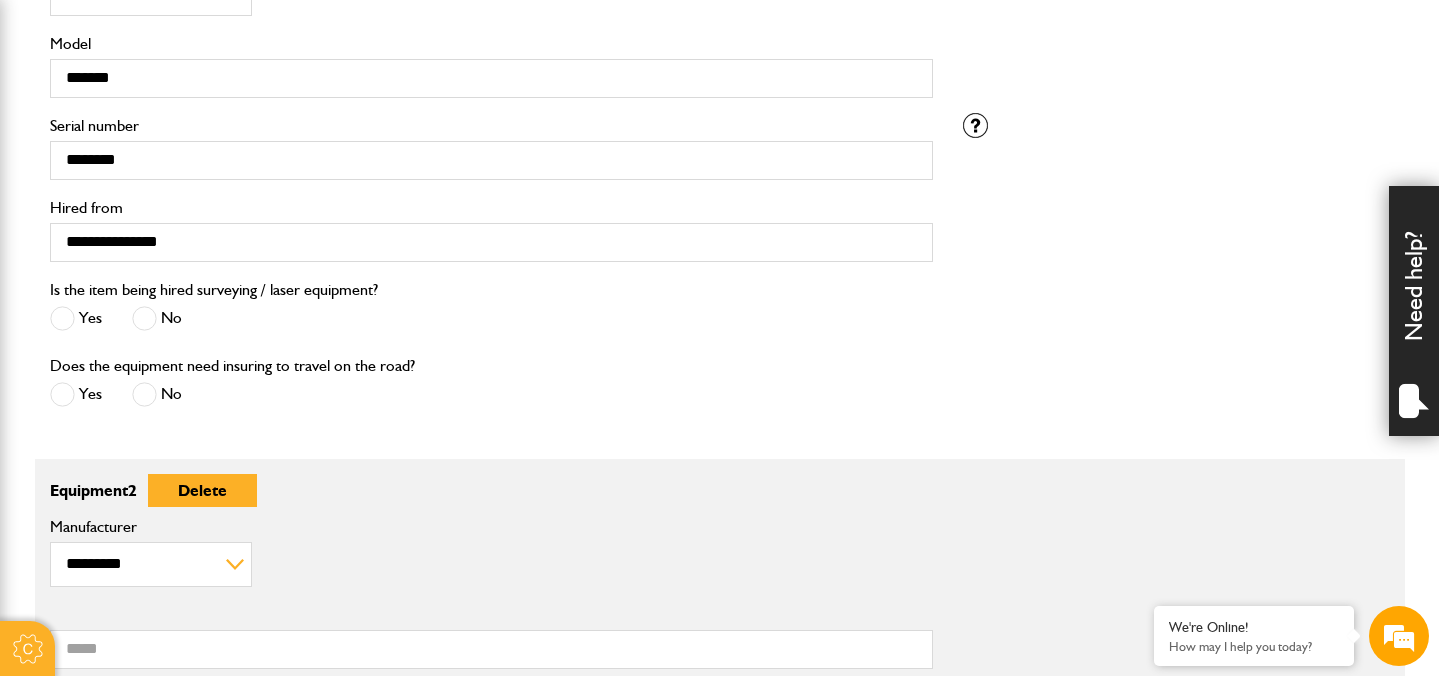 click at bounding box center [144, 394] 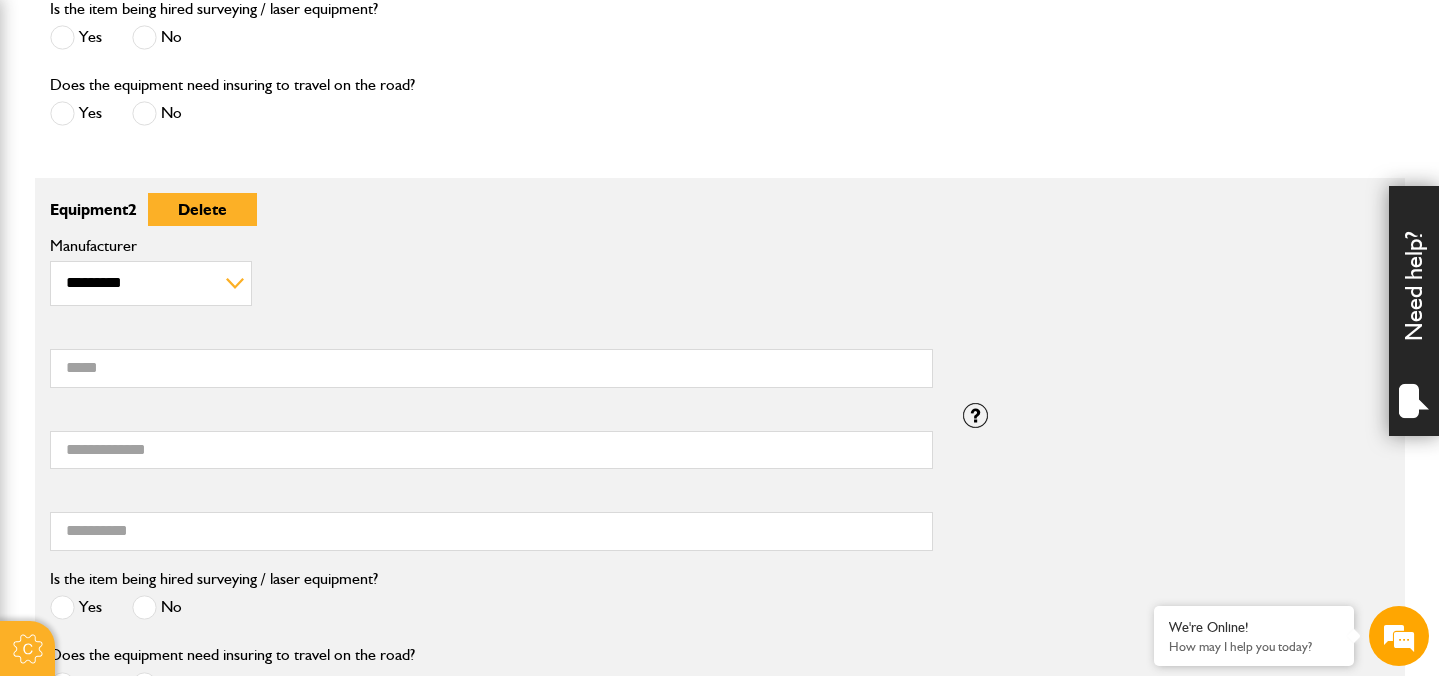 scroll, scrollTop: 996, scrollLeft: 0, axis: vertical 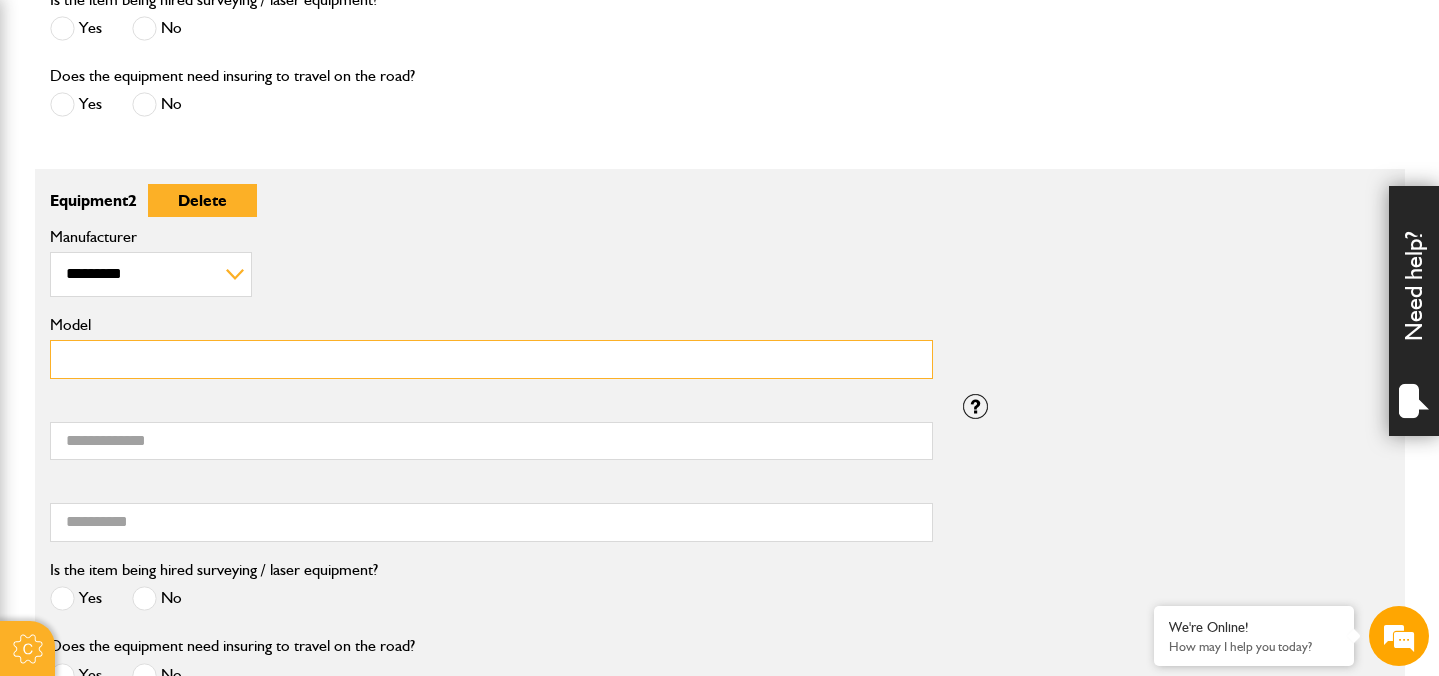 click on "Model" at bounding box center (491, 359) 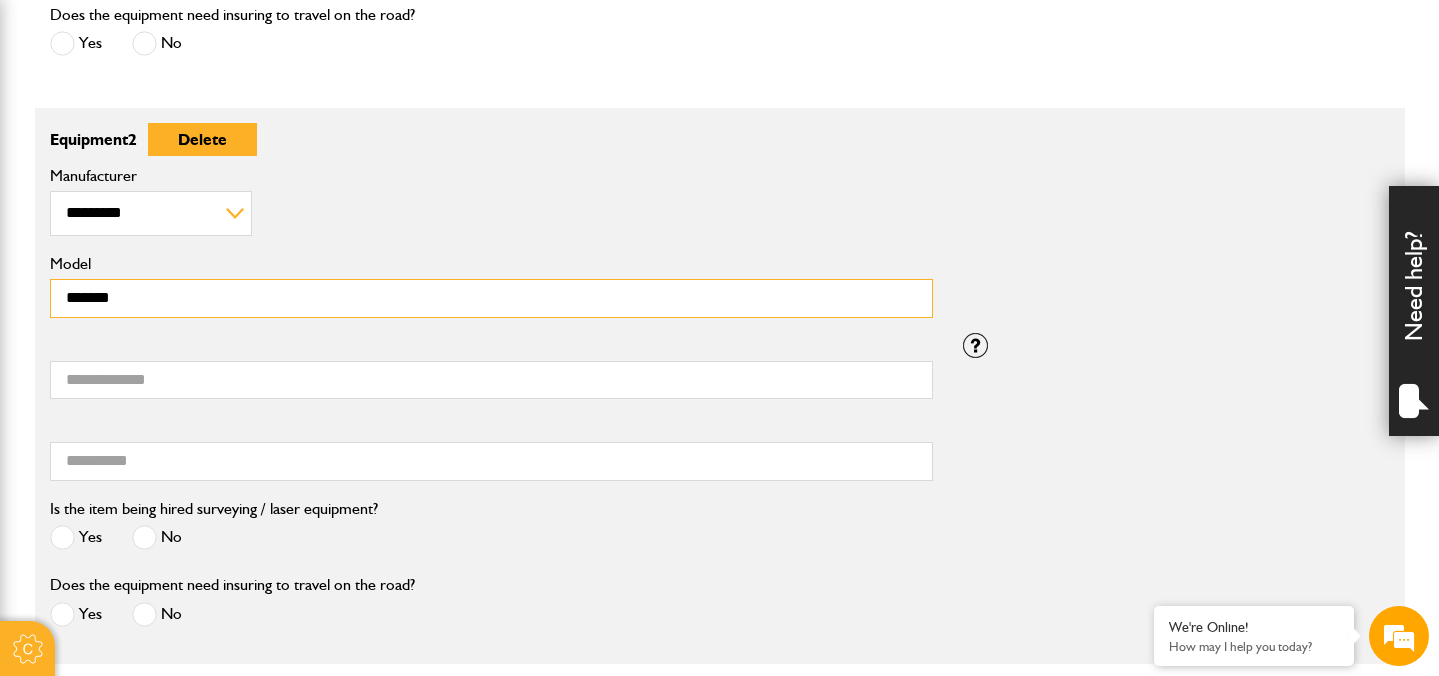 scroll, scrollTop: 1070, scrollLeft: 0, axis: vertical 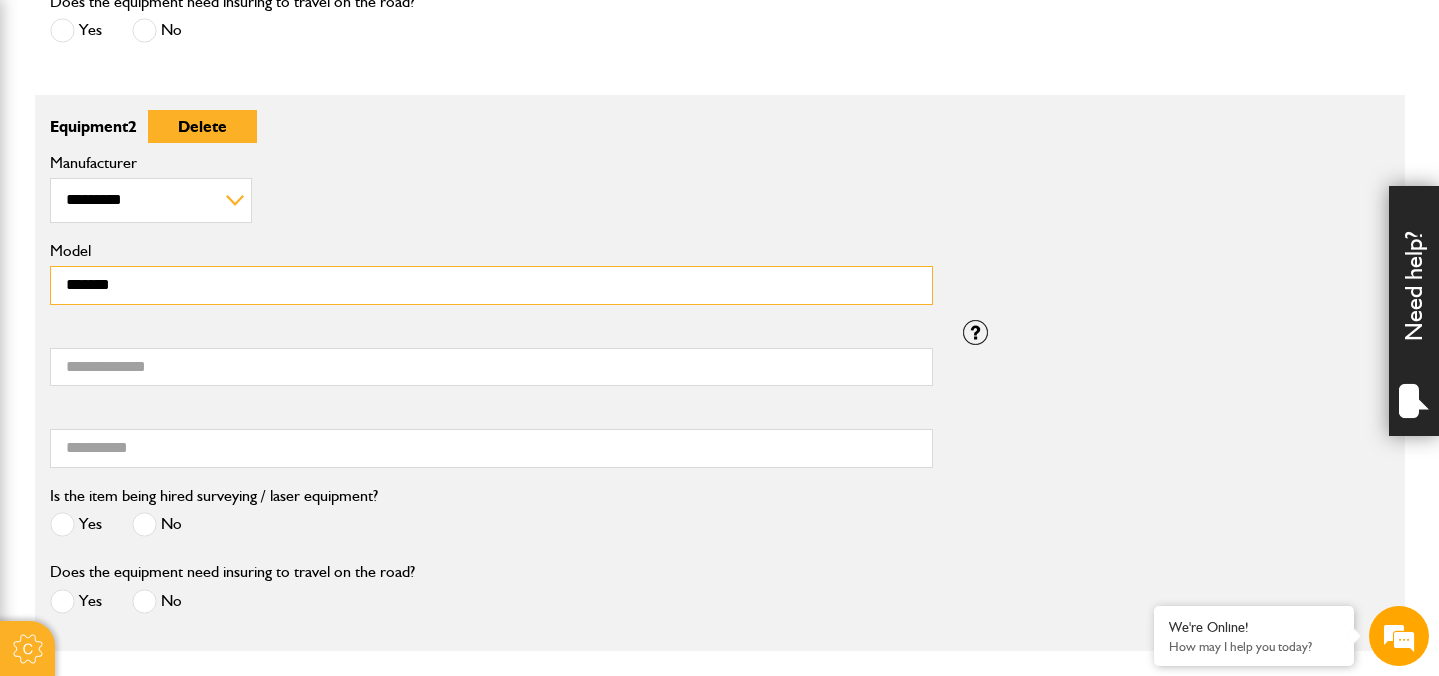 type on "*******" 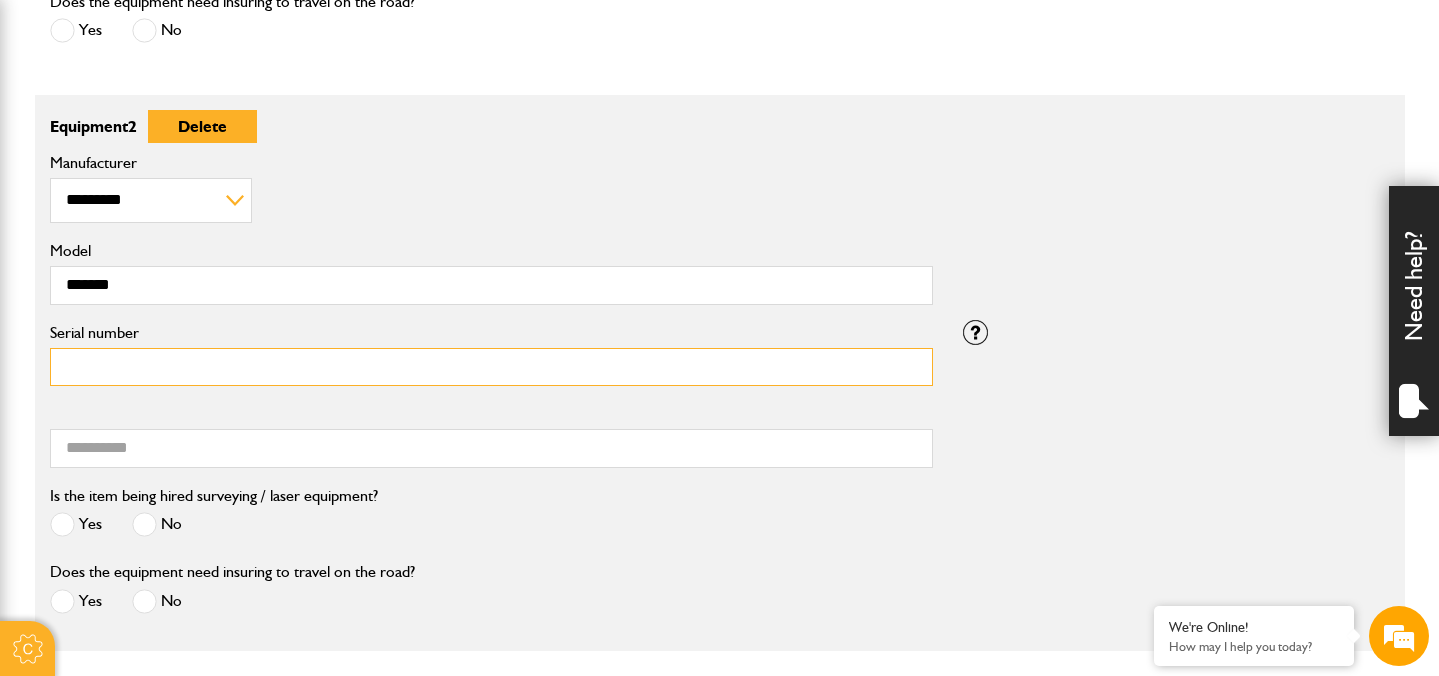 click on "Serial number" at bounding box center (491, 367) 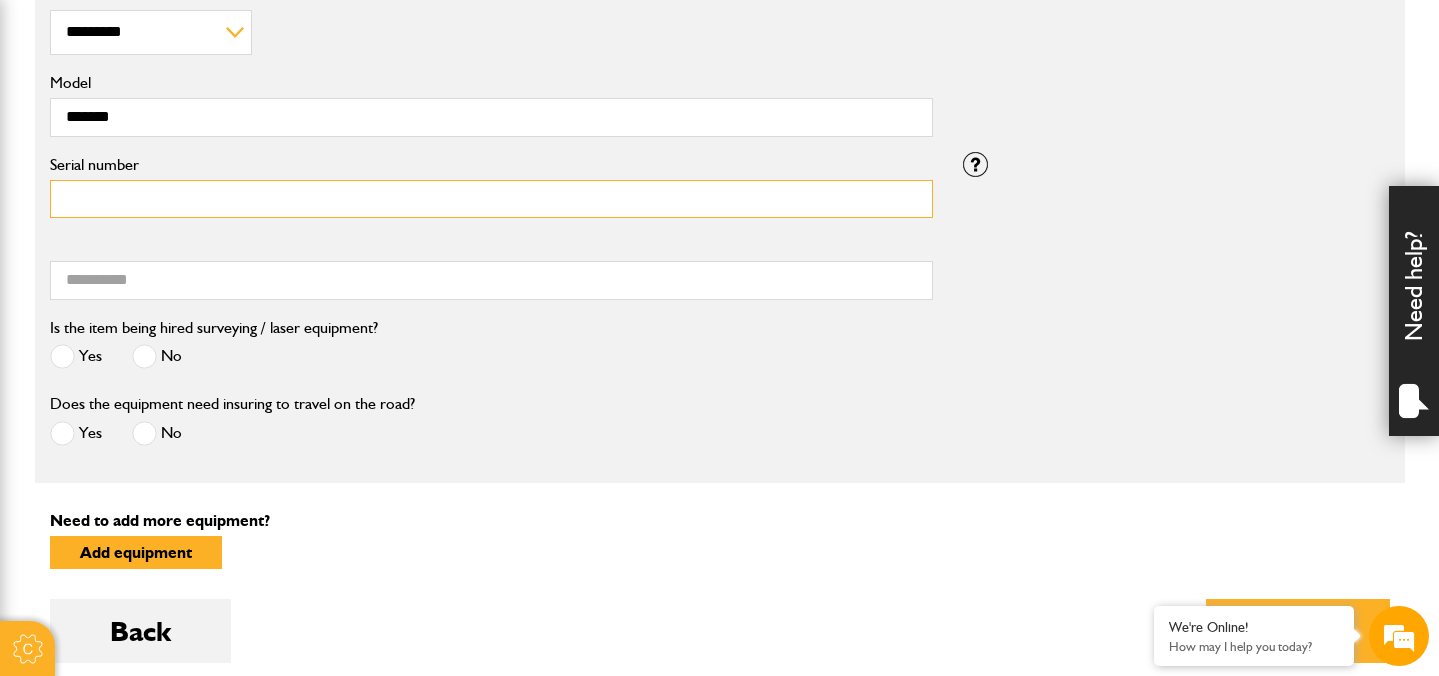 scroll, scrollTop: 1262, scrollLeft: 0, axis: vertical 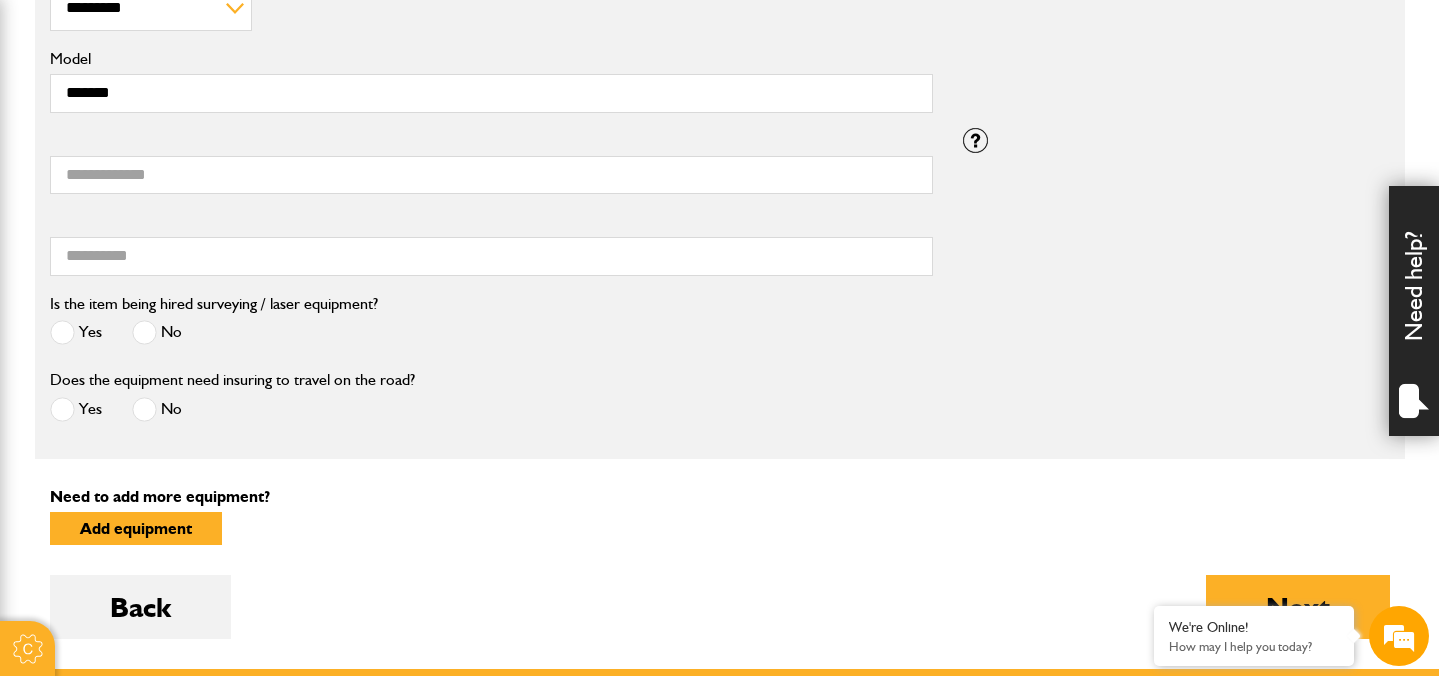 click at bounding box center (144, 332) 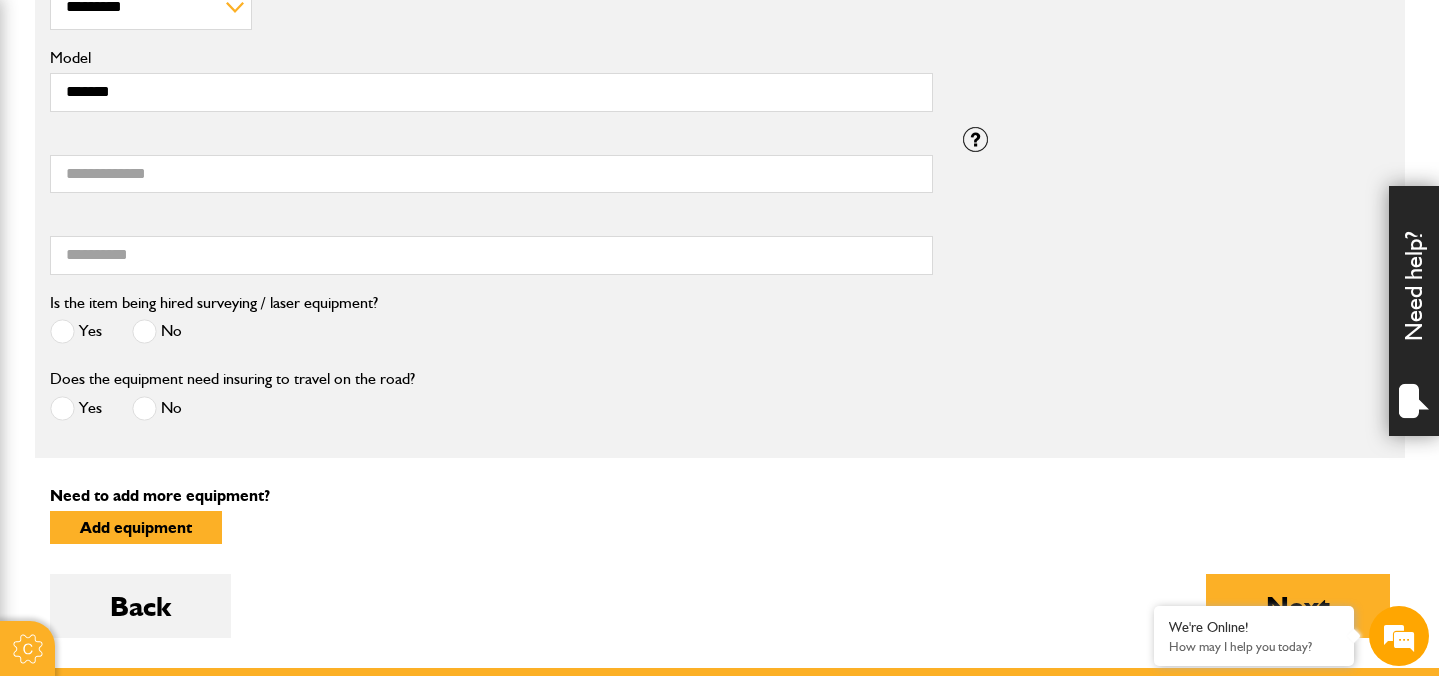 scroll, scrollTop: 1261, scrollLeft: 0, axis: vertical 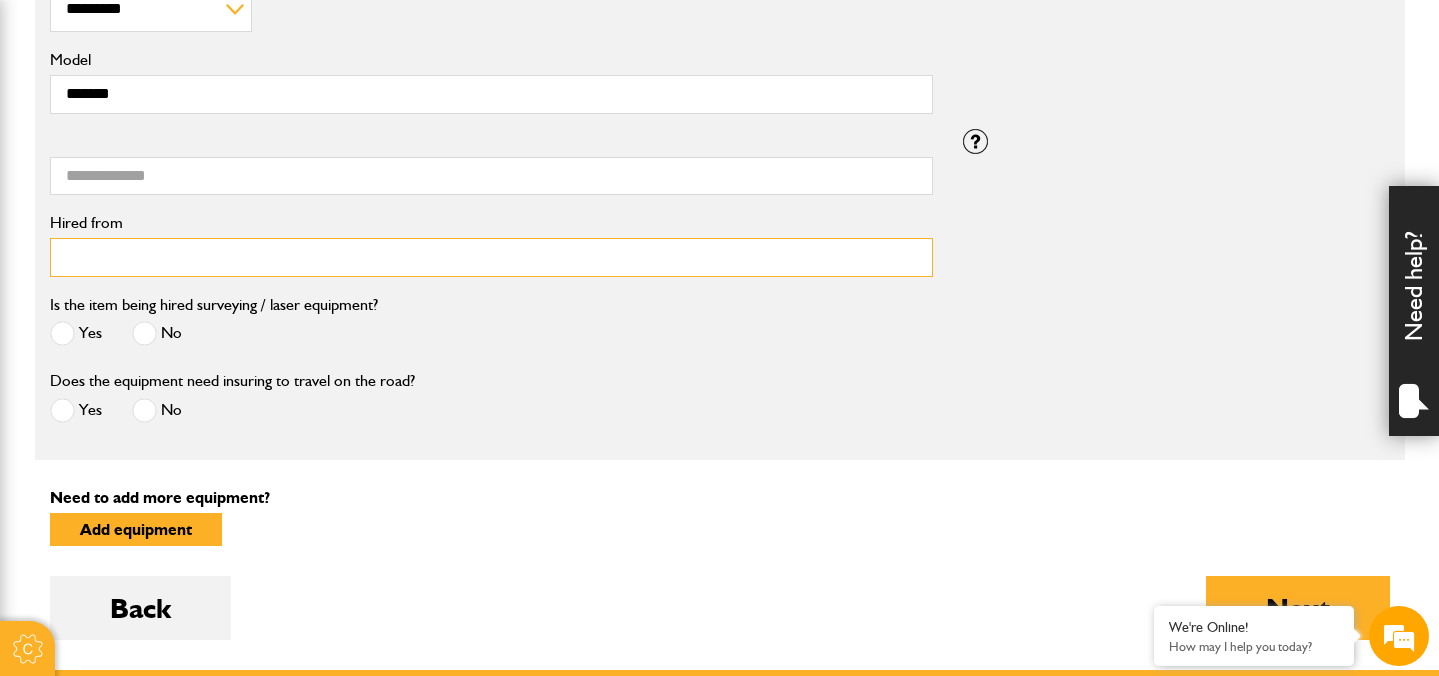 click on "Hired from" at bounding box center (491, 257) 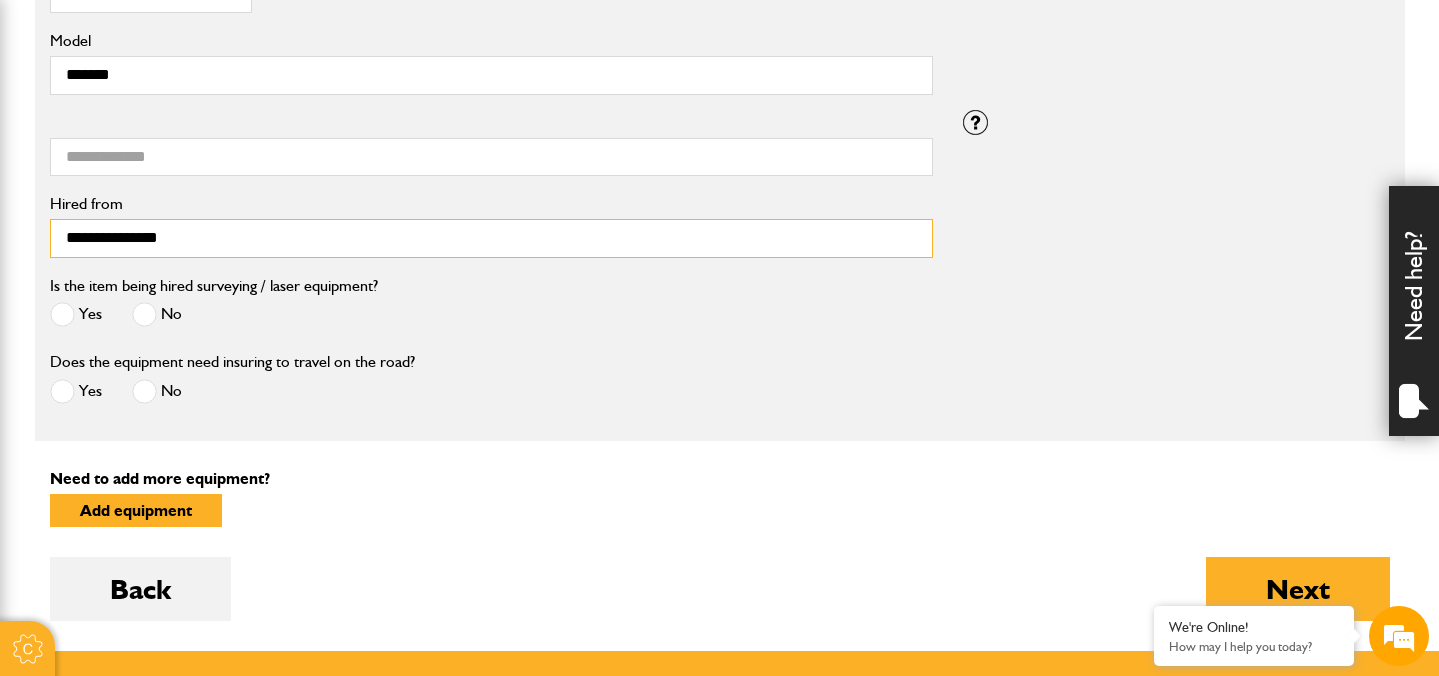 scroll, scrollTop: 1272, scrollLeft: 0, axis: vertical 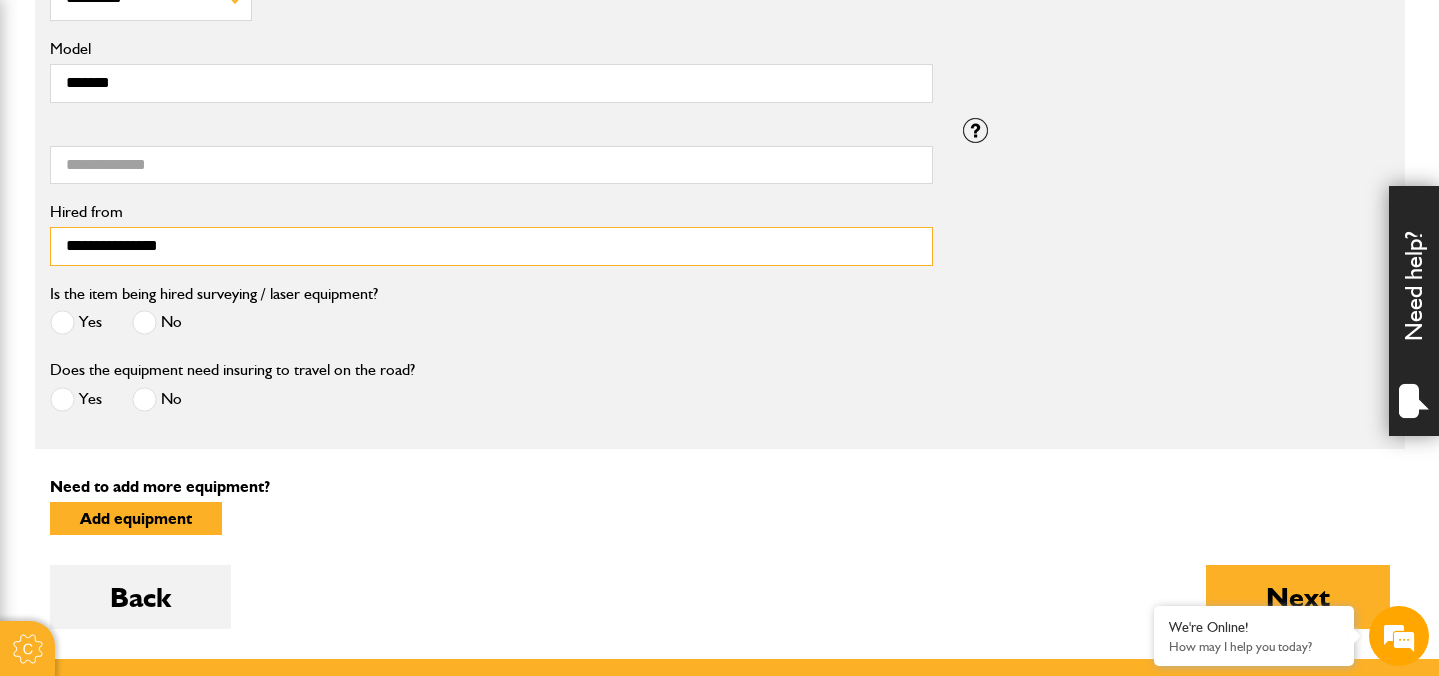 type on "**********" 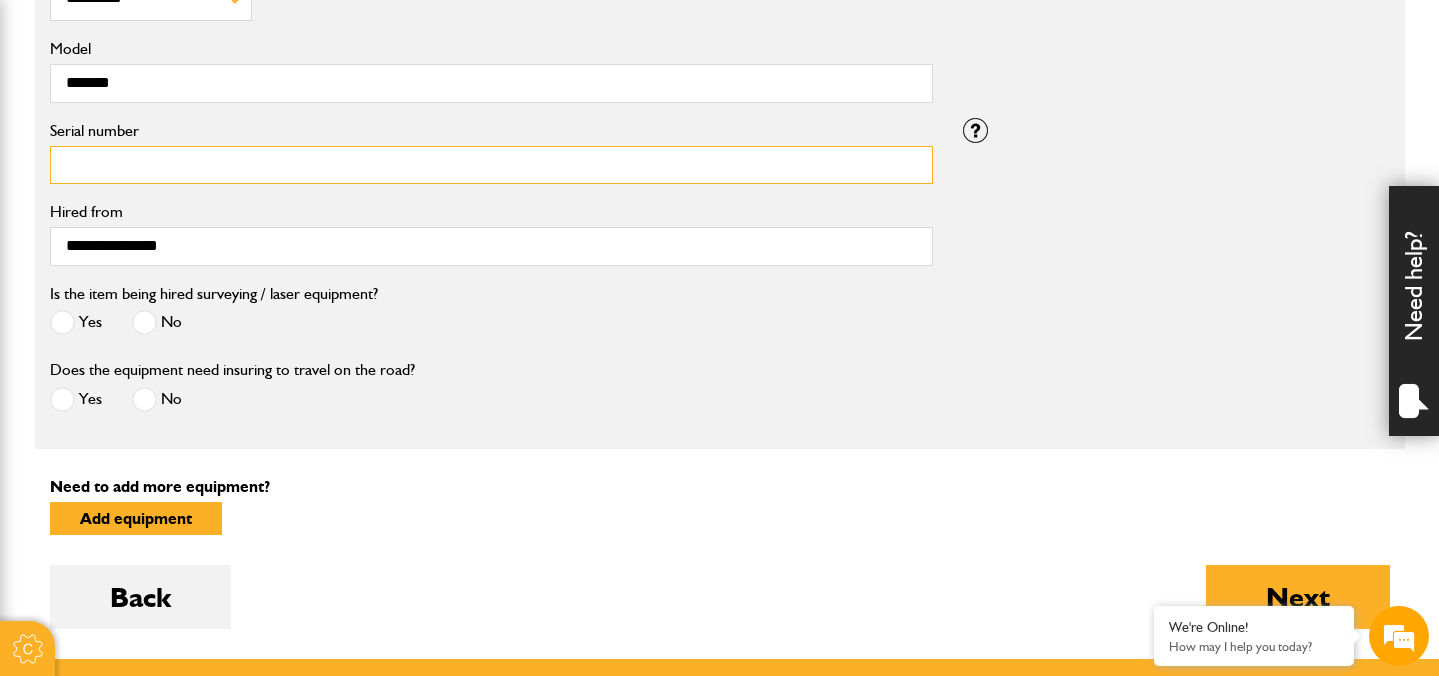 click on "Serial number" at bounding box center [491, 165] 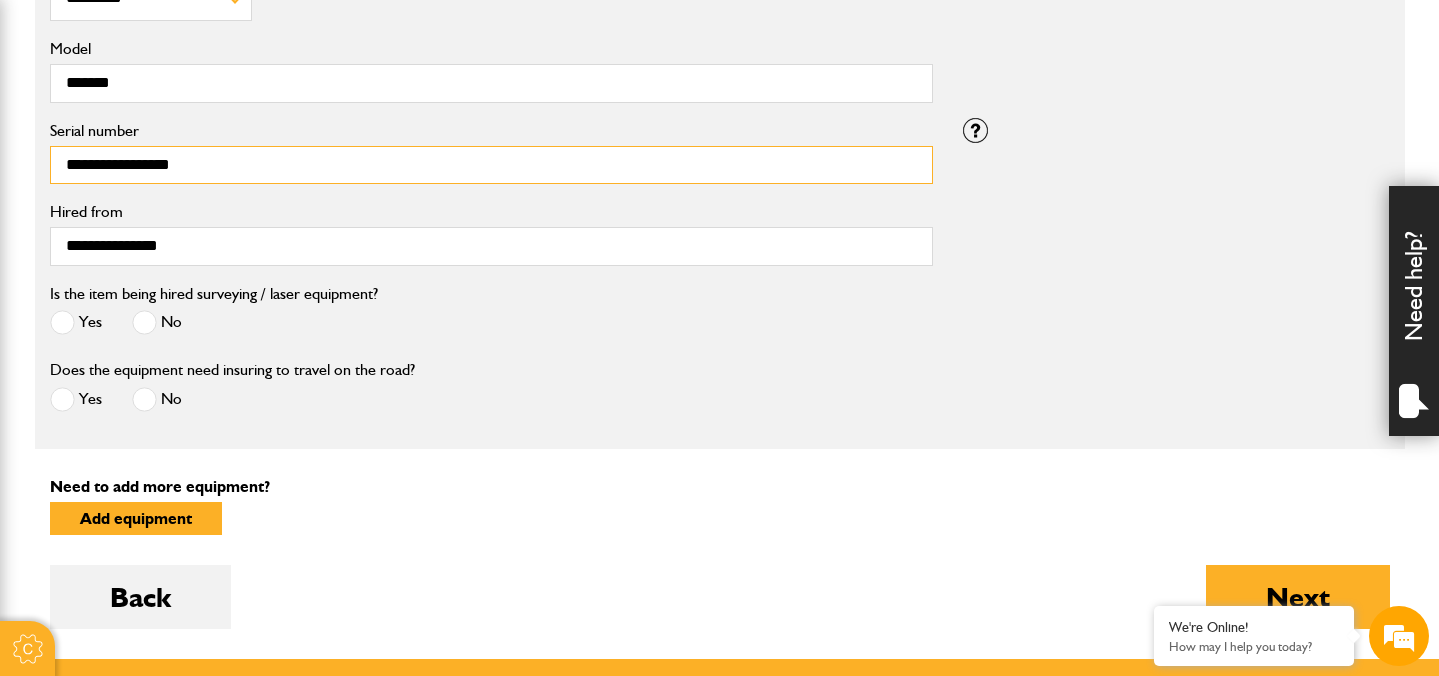click on "**********" at bounding box center [491, 165] 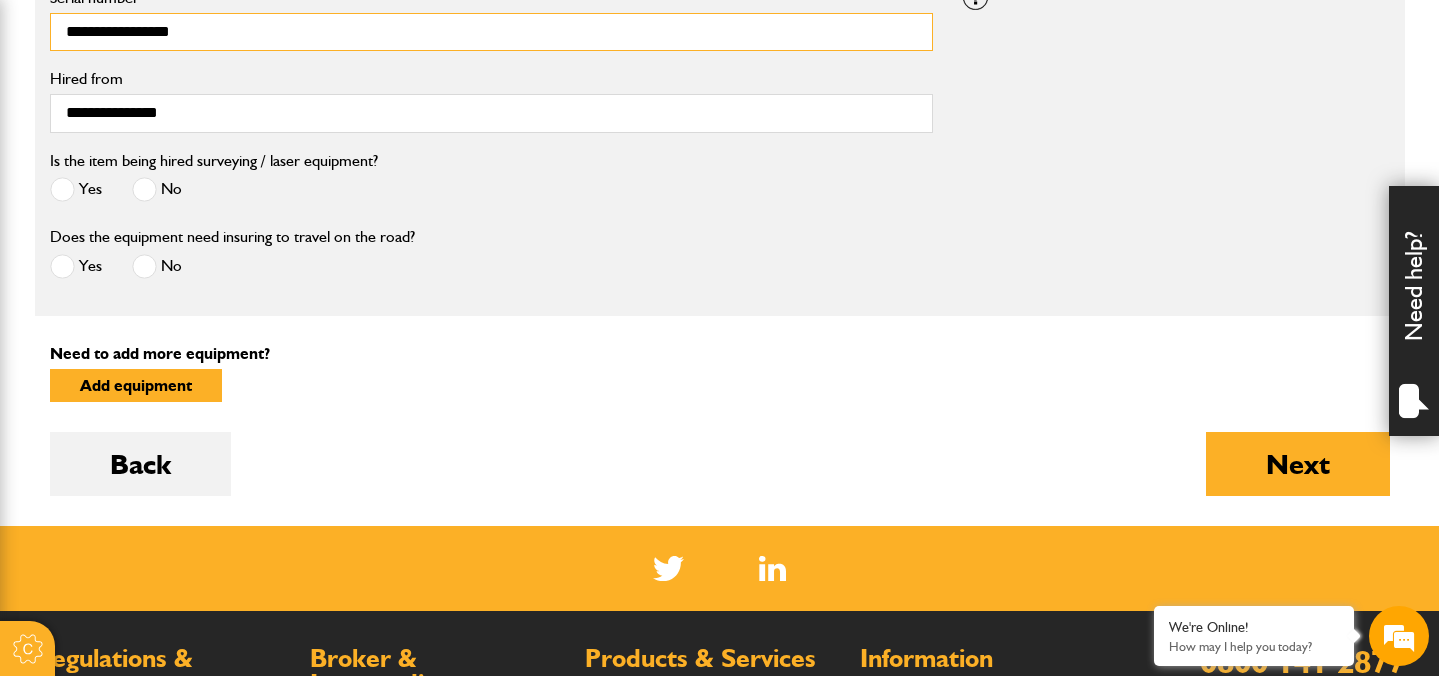scroll, scrollTop: 1551, scrollLeft: 0, axis: vertical 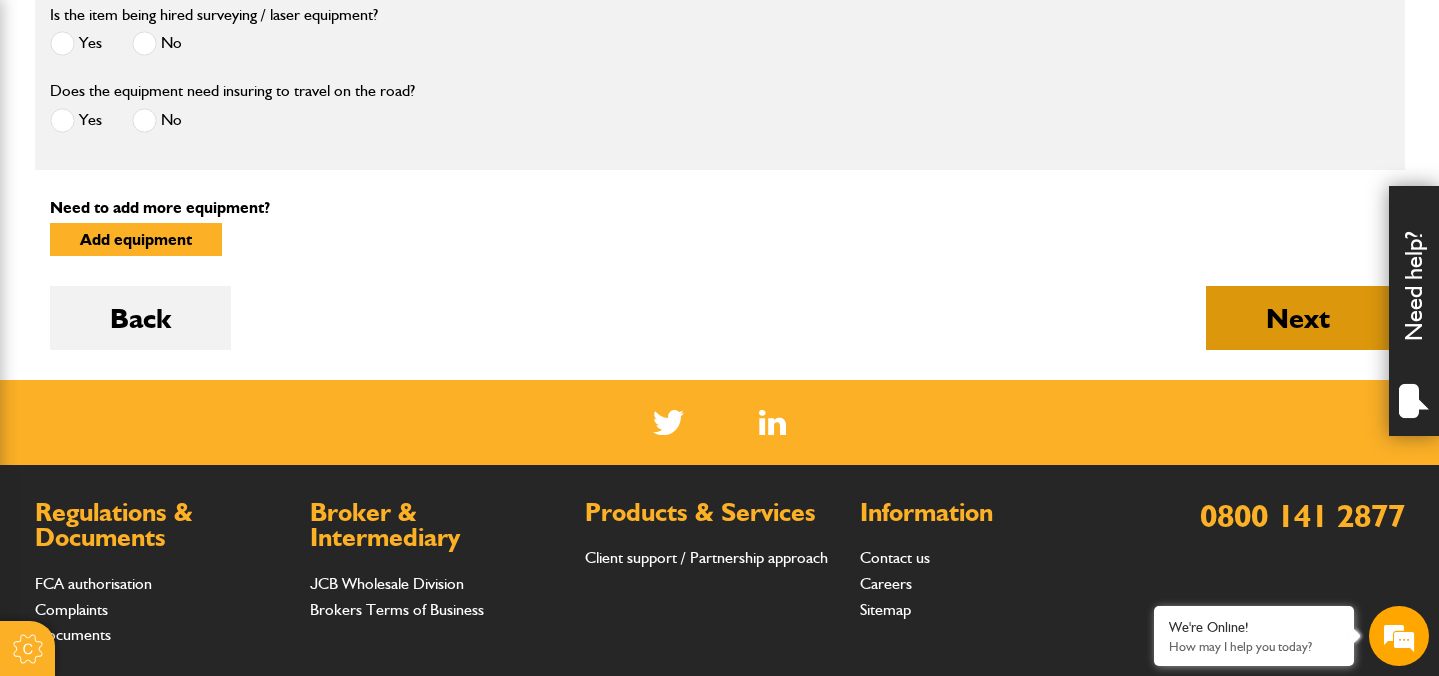 type on "**********" 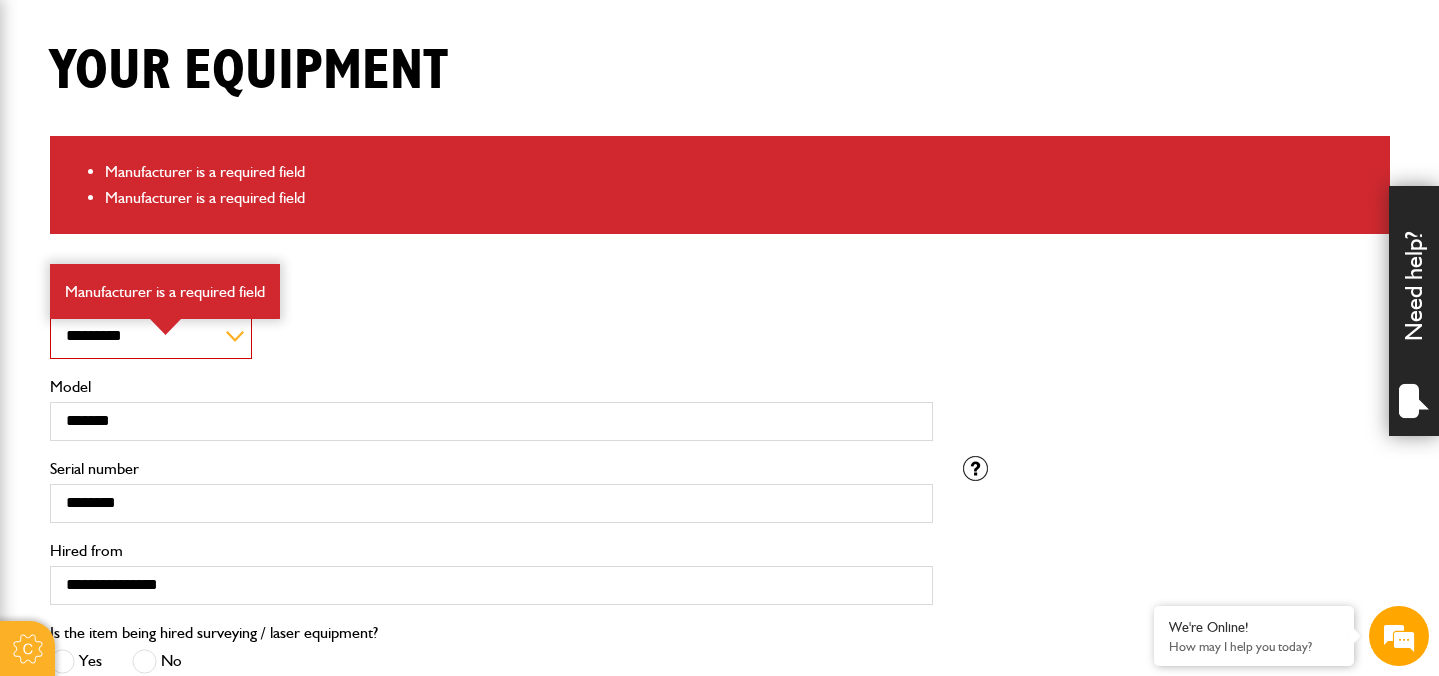 scroll, scrollTop: 492, scrollLeft: 0, axis: vertical 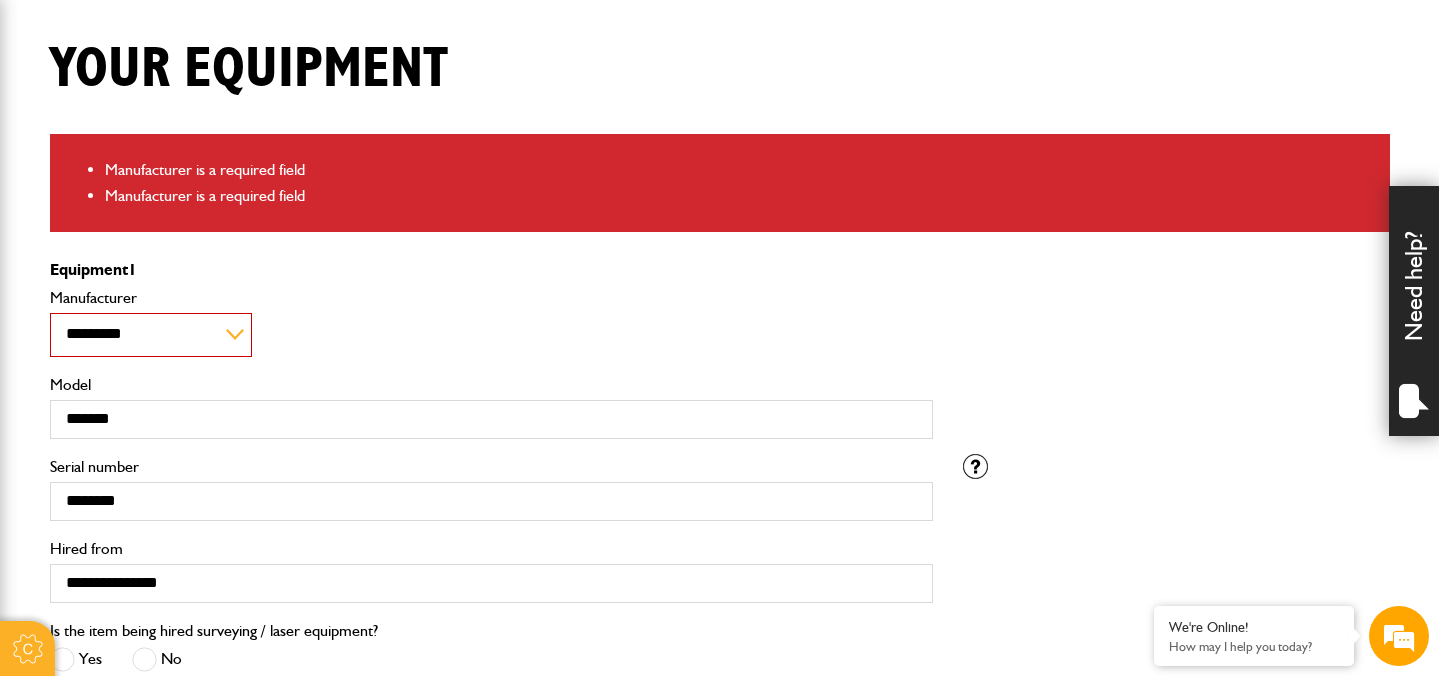 click on "**********" at bounding box center (151, 335) 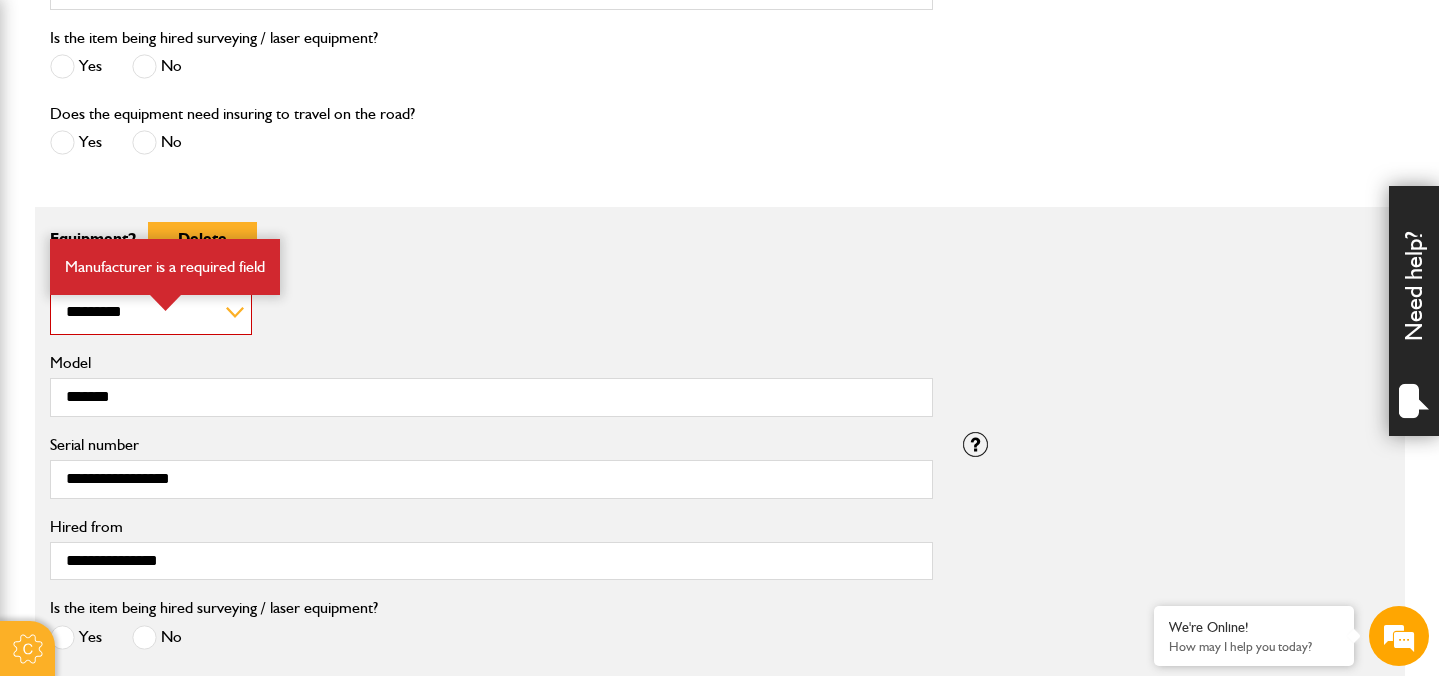 scroll, scrollTop: 1088, scrollLeft: 0, axis: vertical 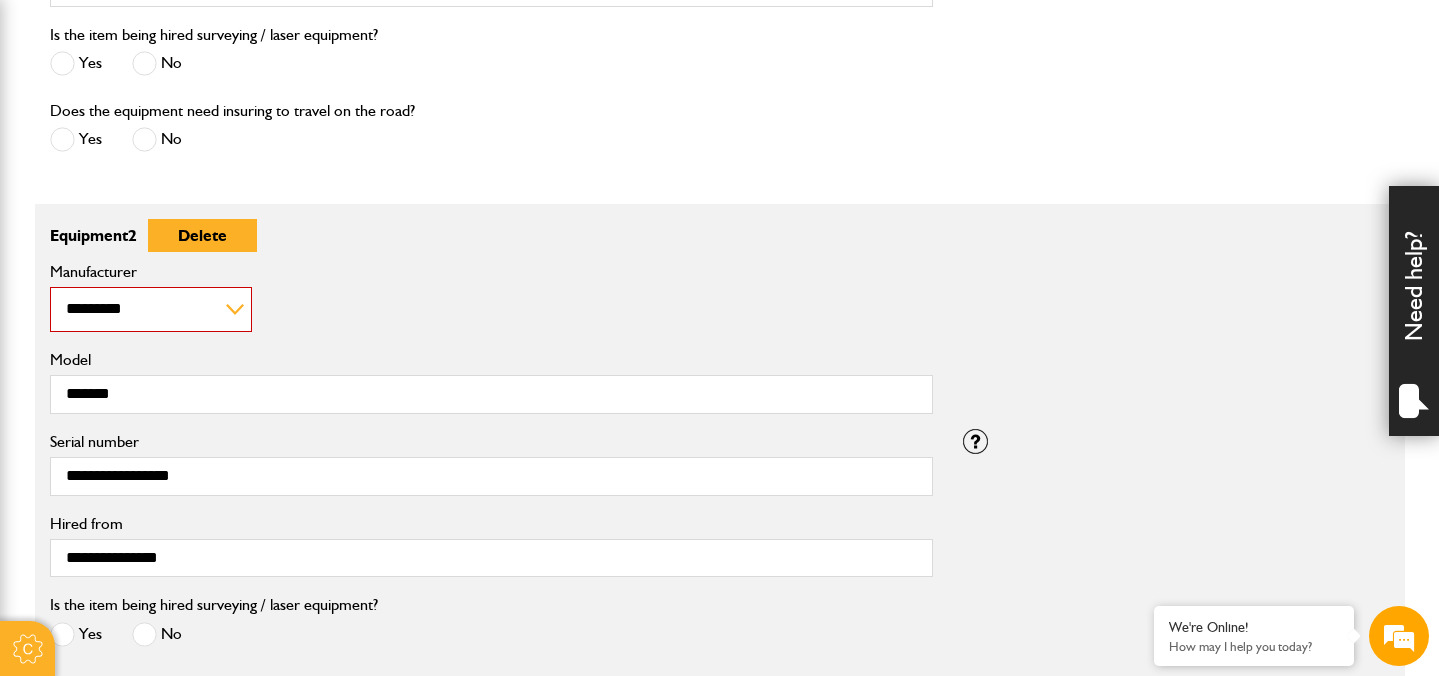 click on "**********" at bounding box center [151, 309] 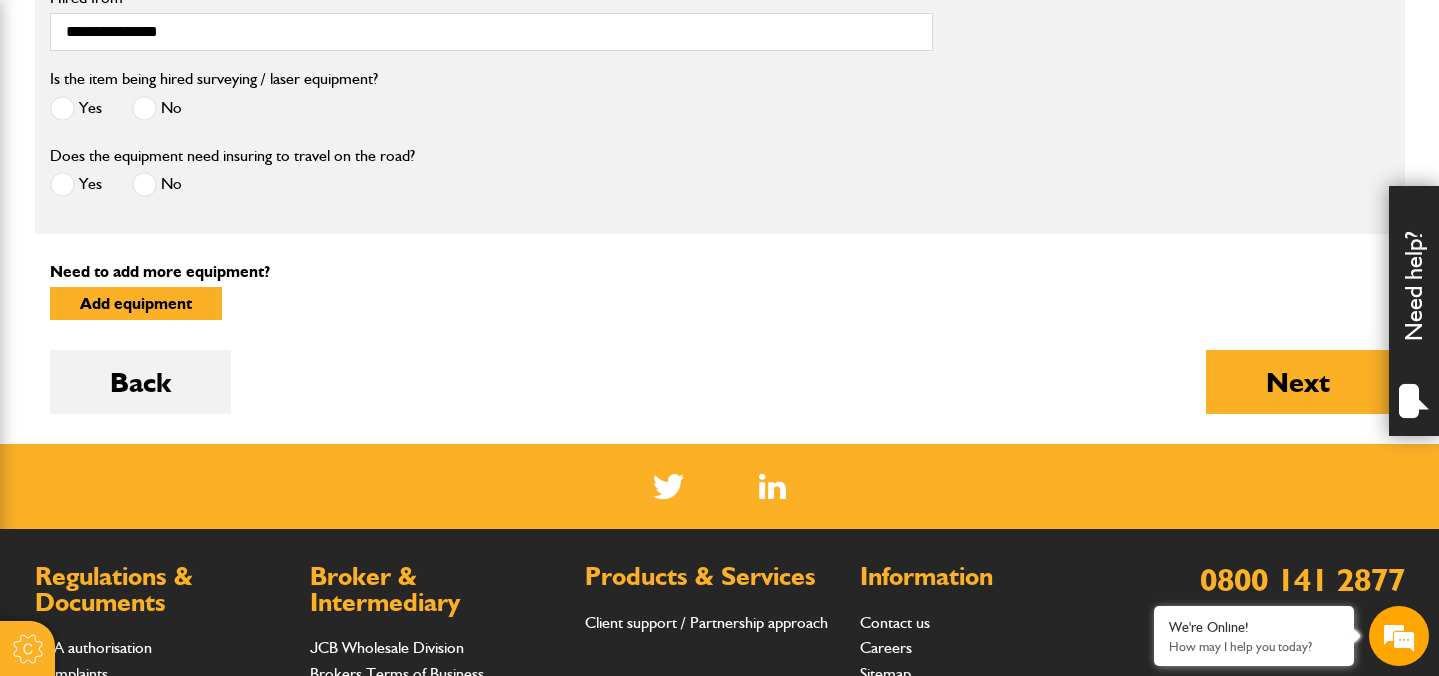 scroll, scrollTop: 1623, scrollLeft: 0, axis: vertical 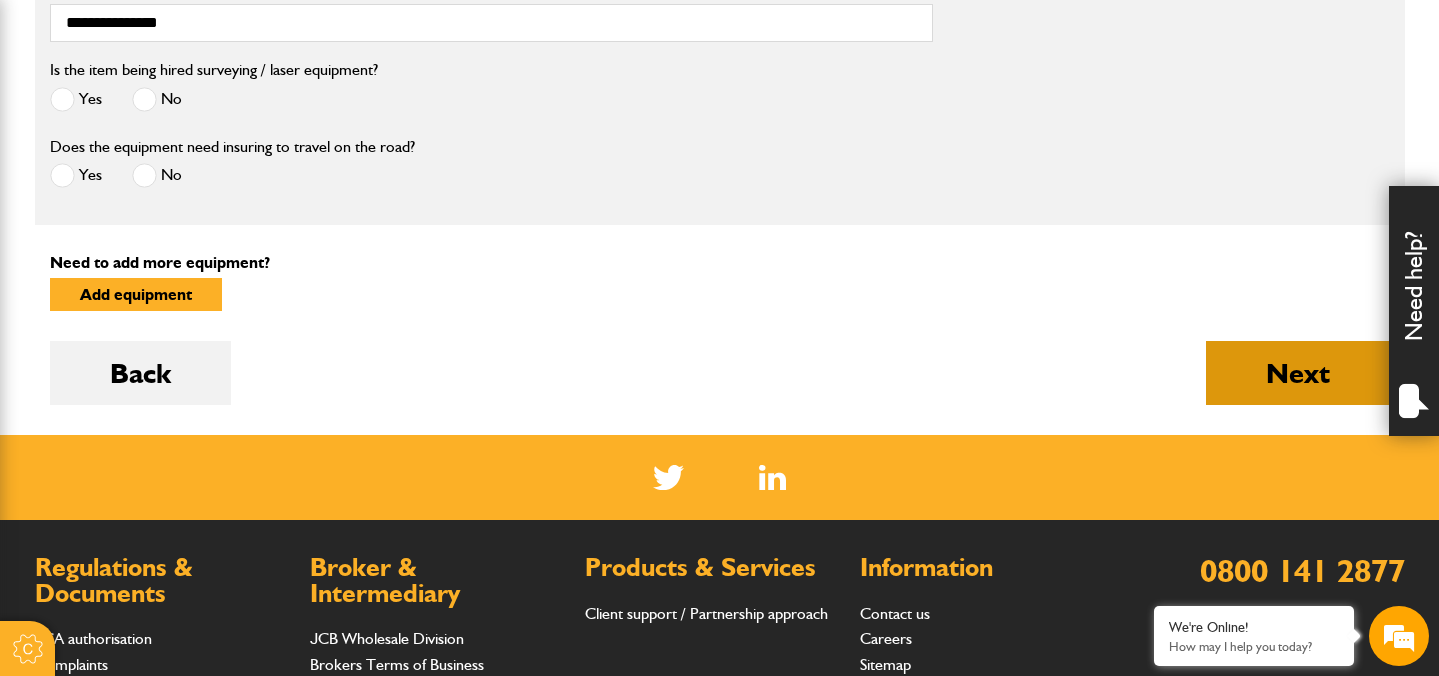 click on "Next" at bounding box center (1298, 373) 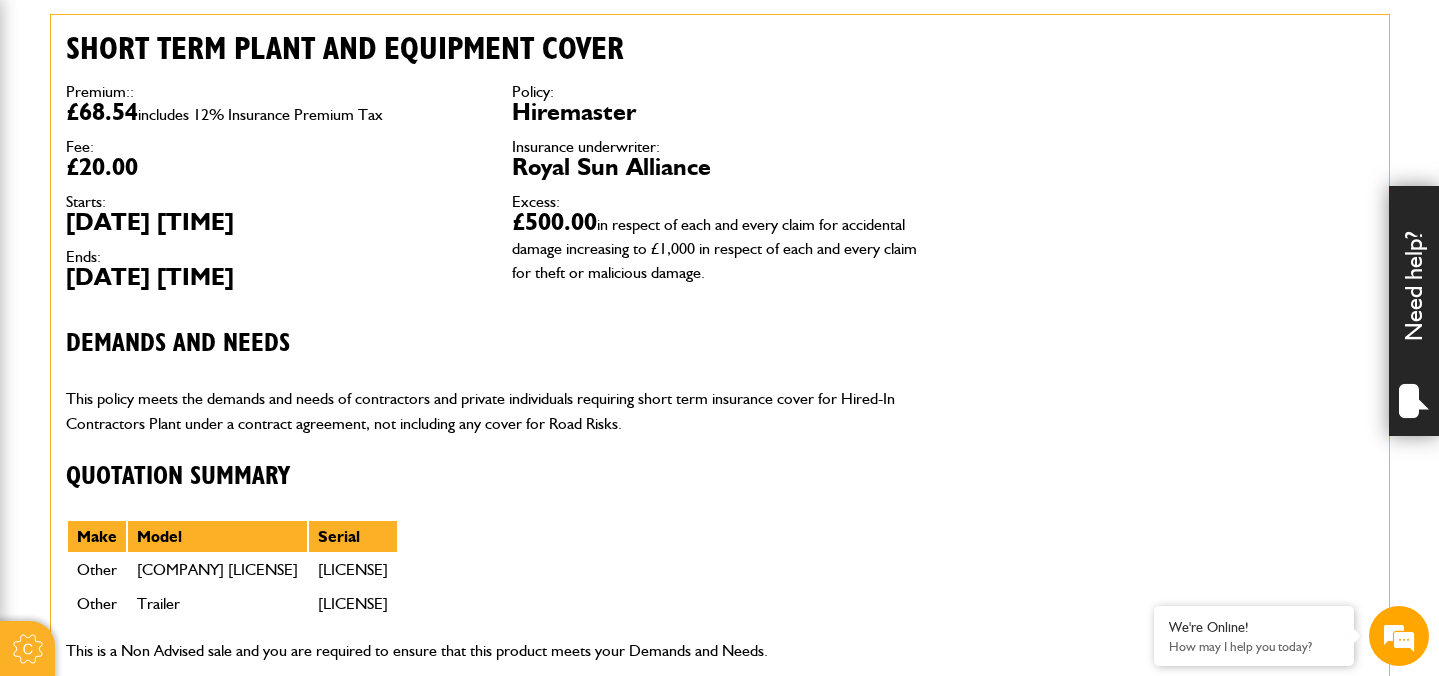 scroll, scrollTop: 692, scrollLeft: 0, axis: vertical 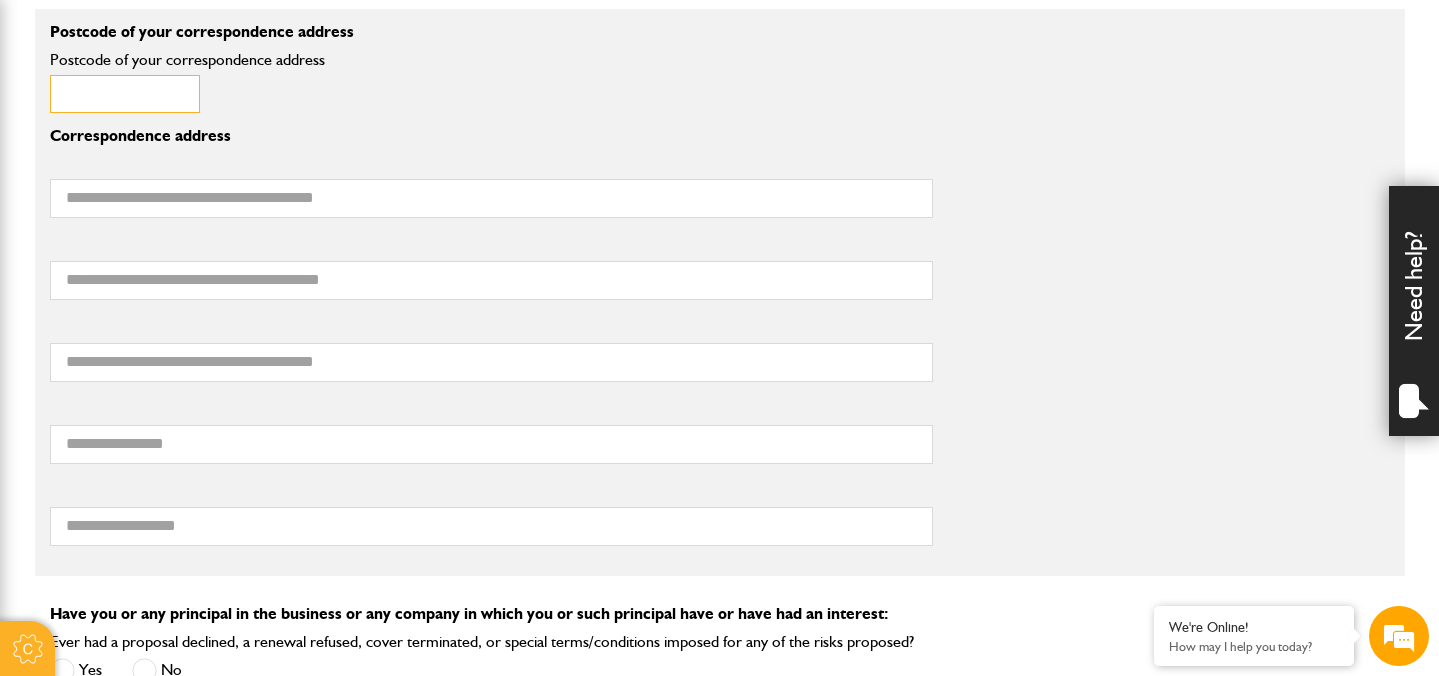 click on "Postcode of your correspondence address" at bounding box center (125, 94) 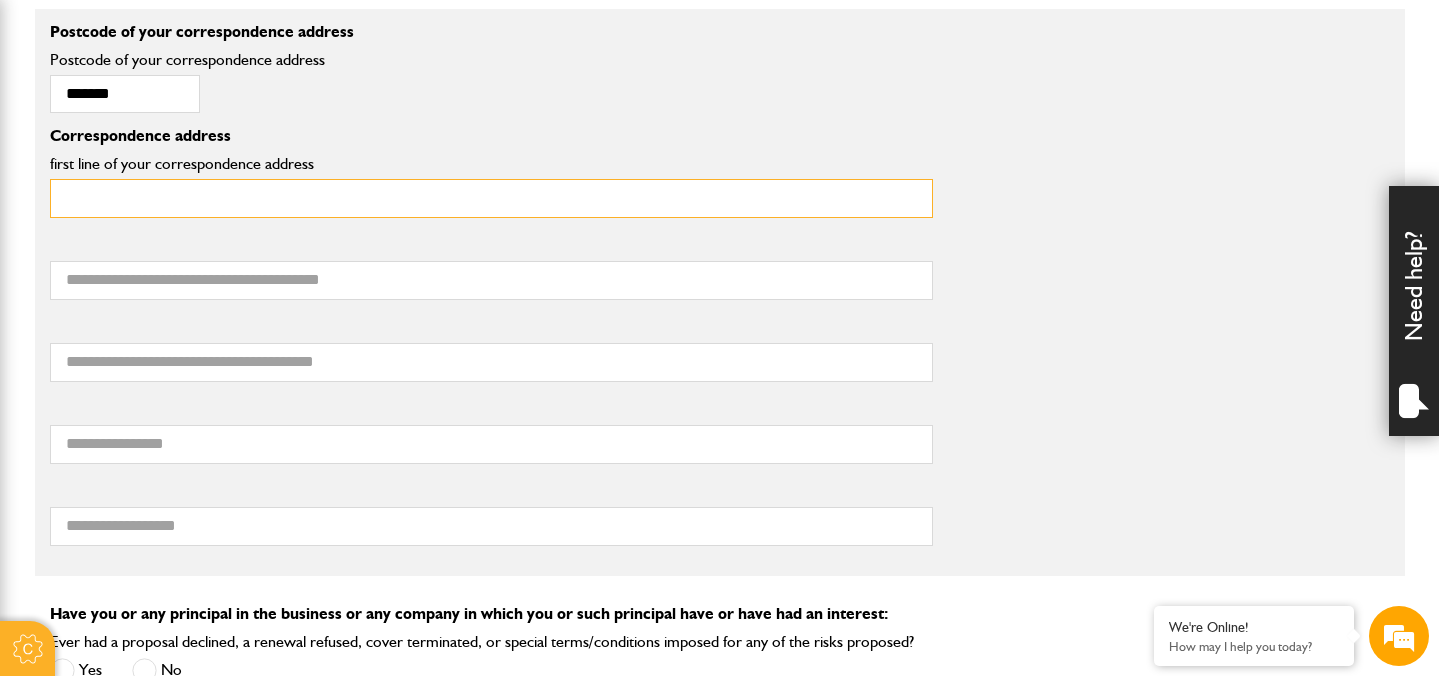 click on "first line of your correspondence address" at bounding box center (491, 198) 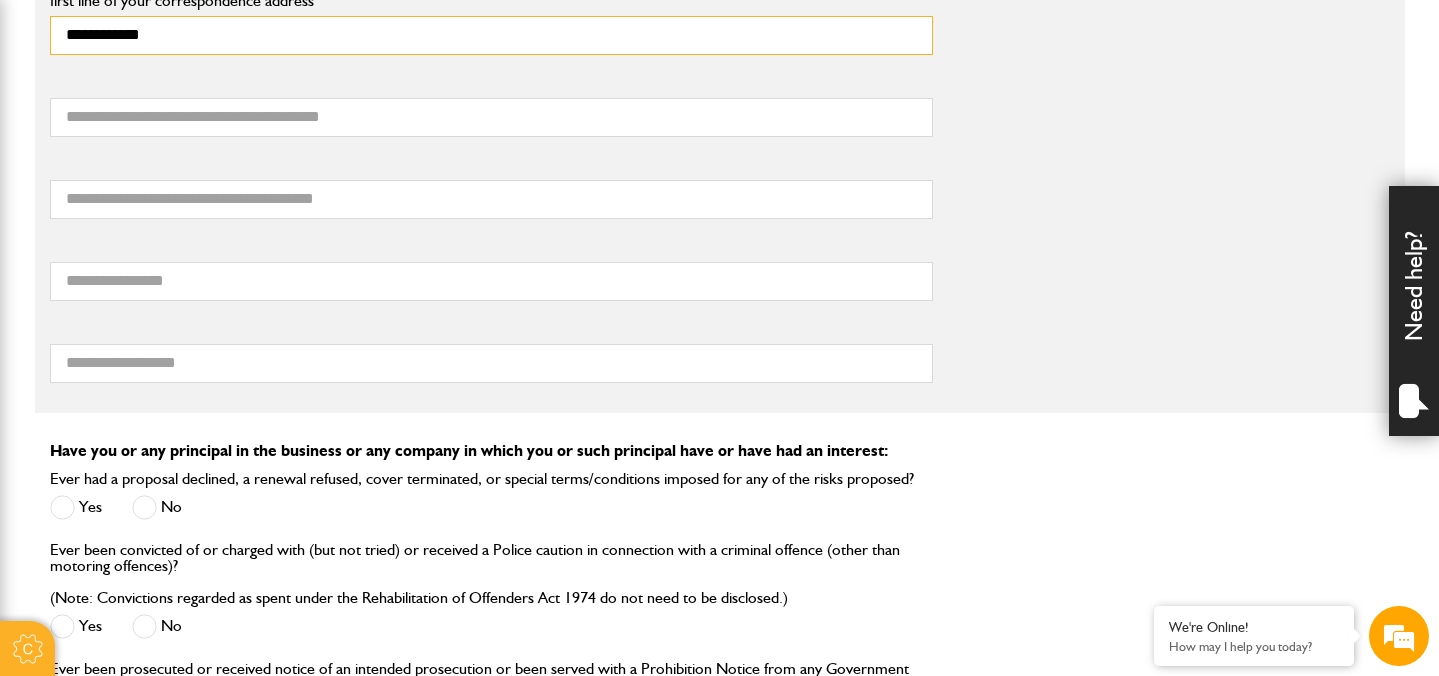 scroll, scrollTop: 1547, scrollLeft: 0, axis: vertical 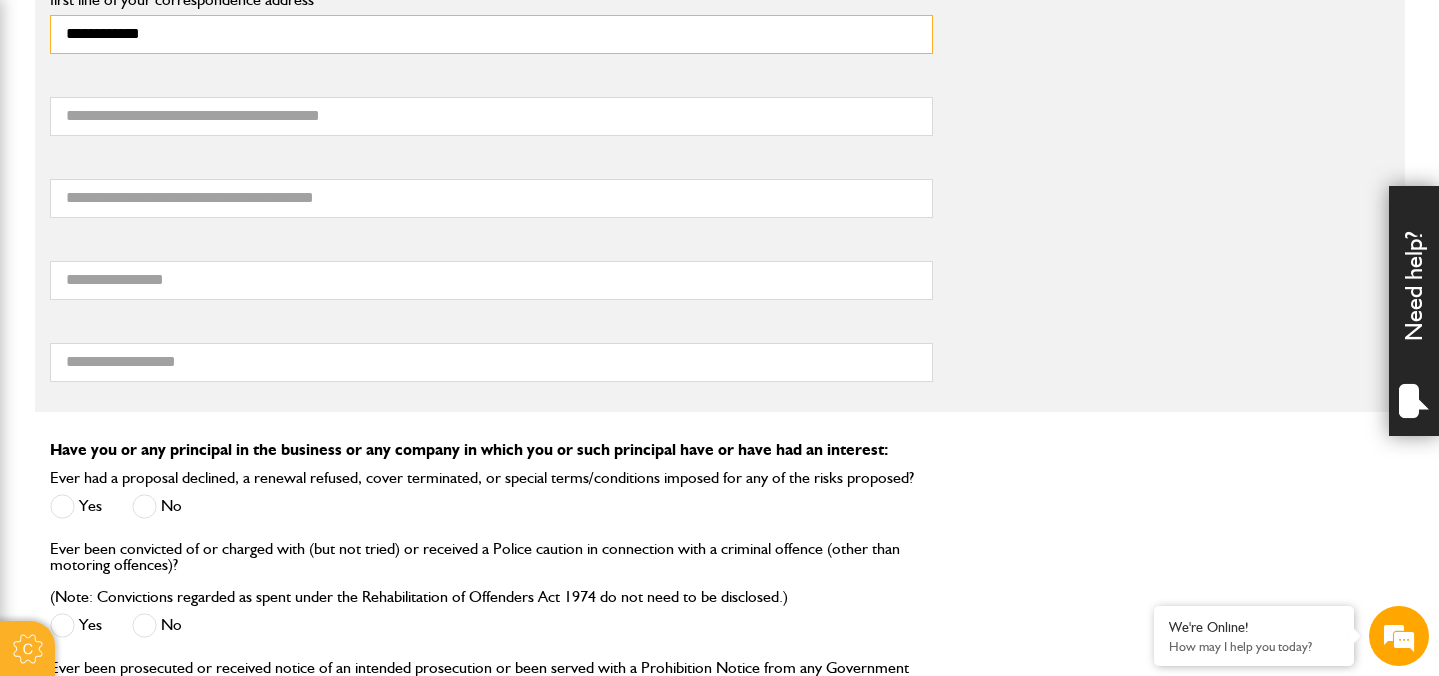 type on "**********" 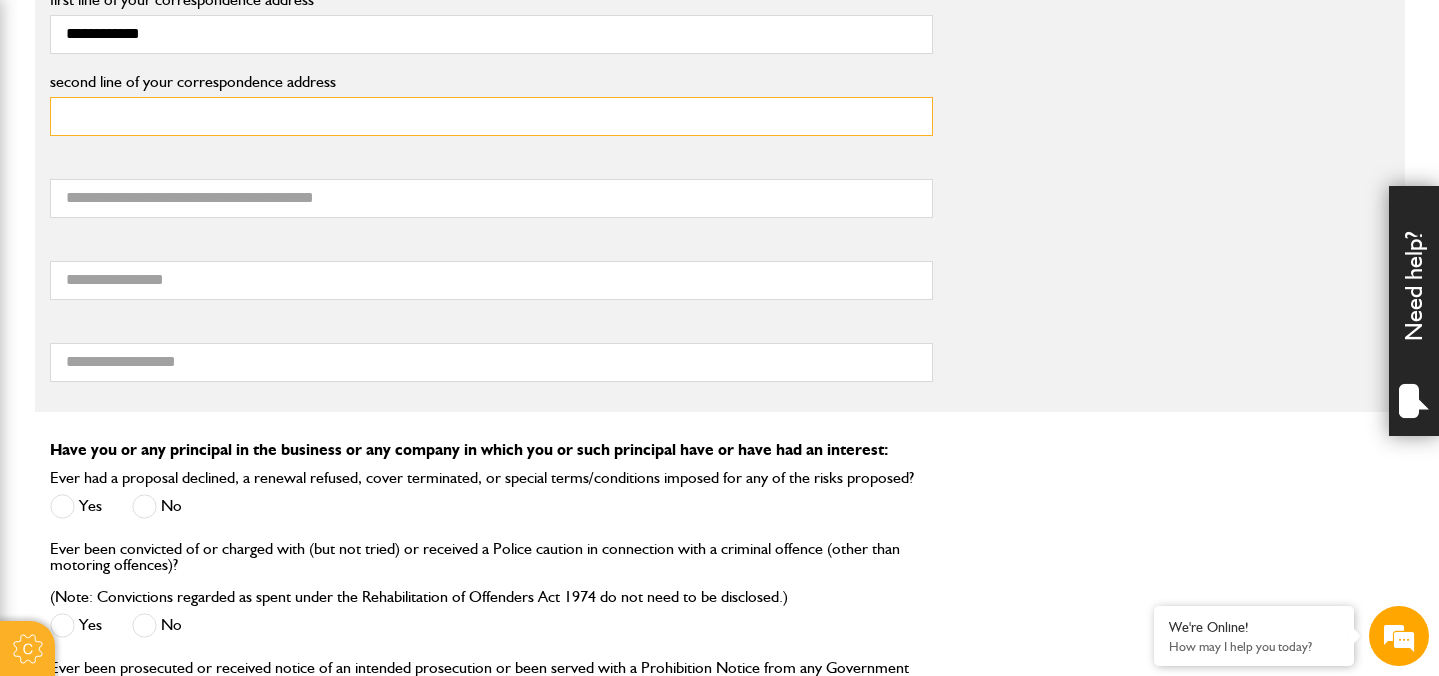 click on "second line of your correspondence address" at bounding box center (491, 116) 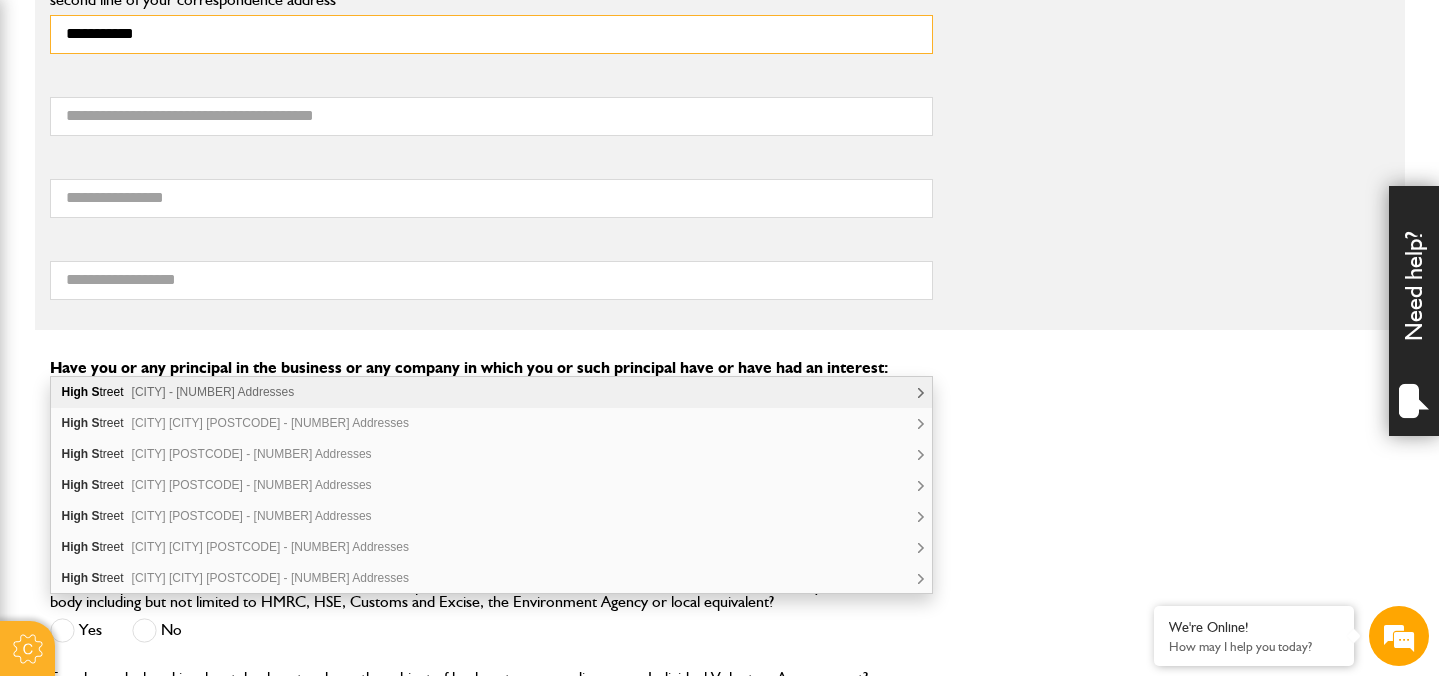 scroll, scrollTop: 1633, scrollLeft: 0, axis: vertical 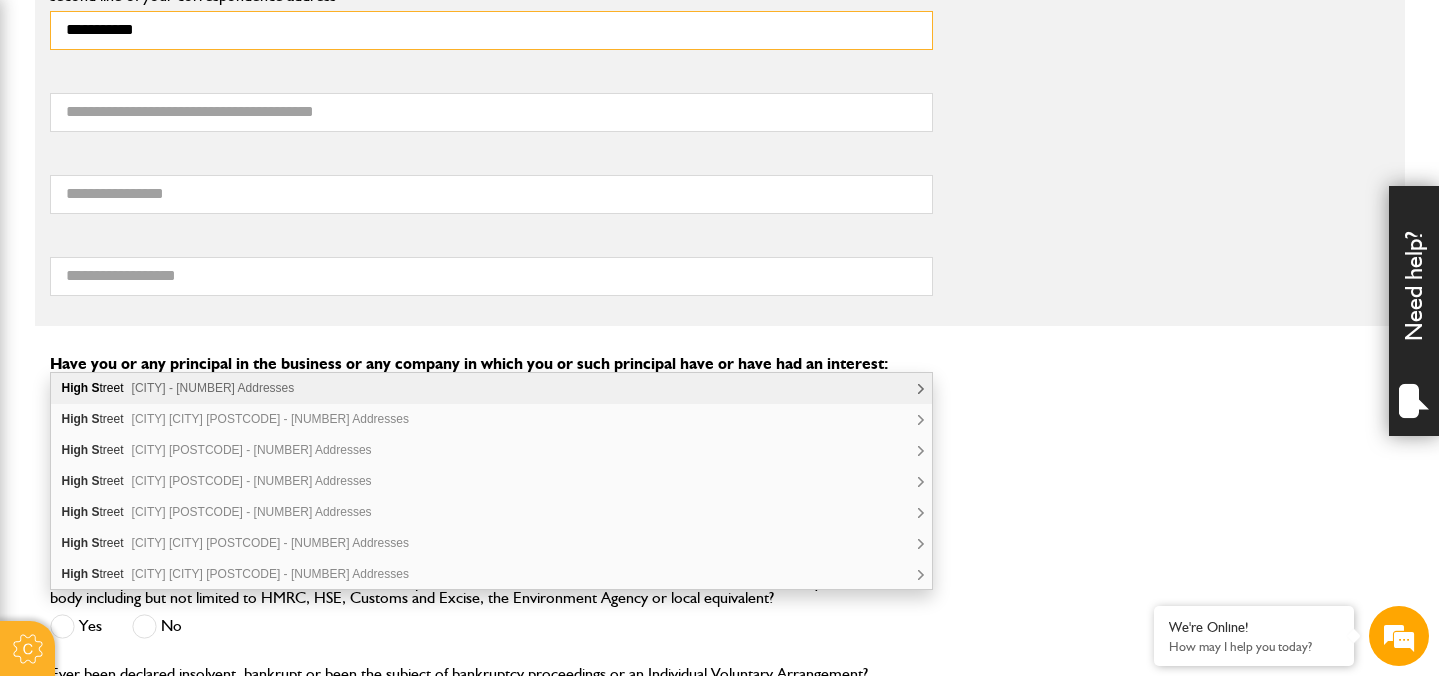 type on "**********" 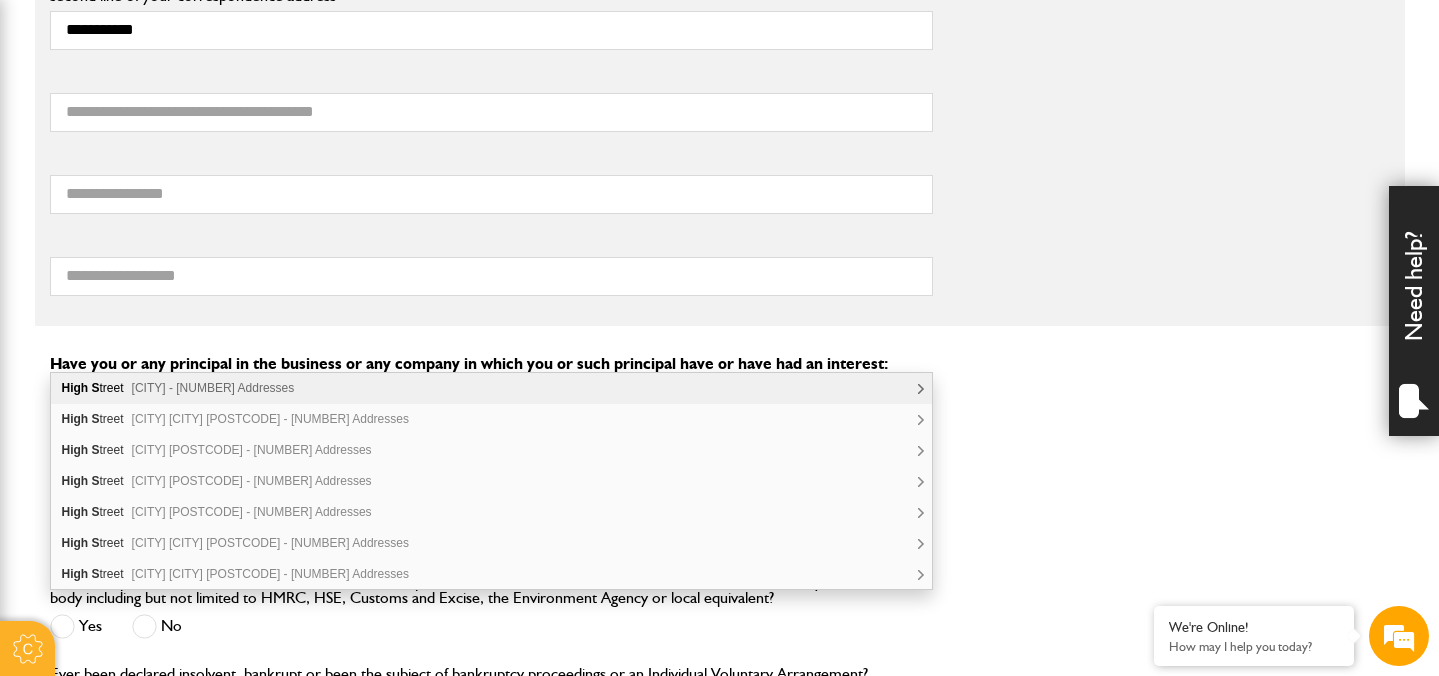 click on "*******
Postcode of your correspondence address" at bounding box center [491, -162] 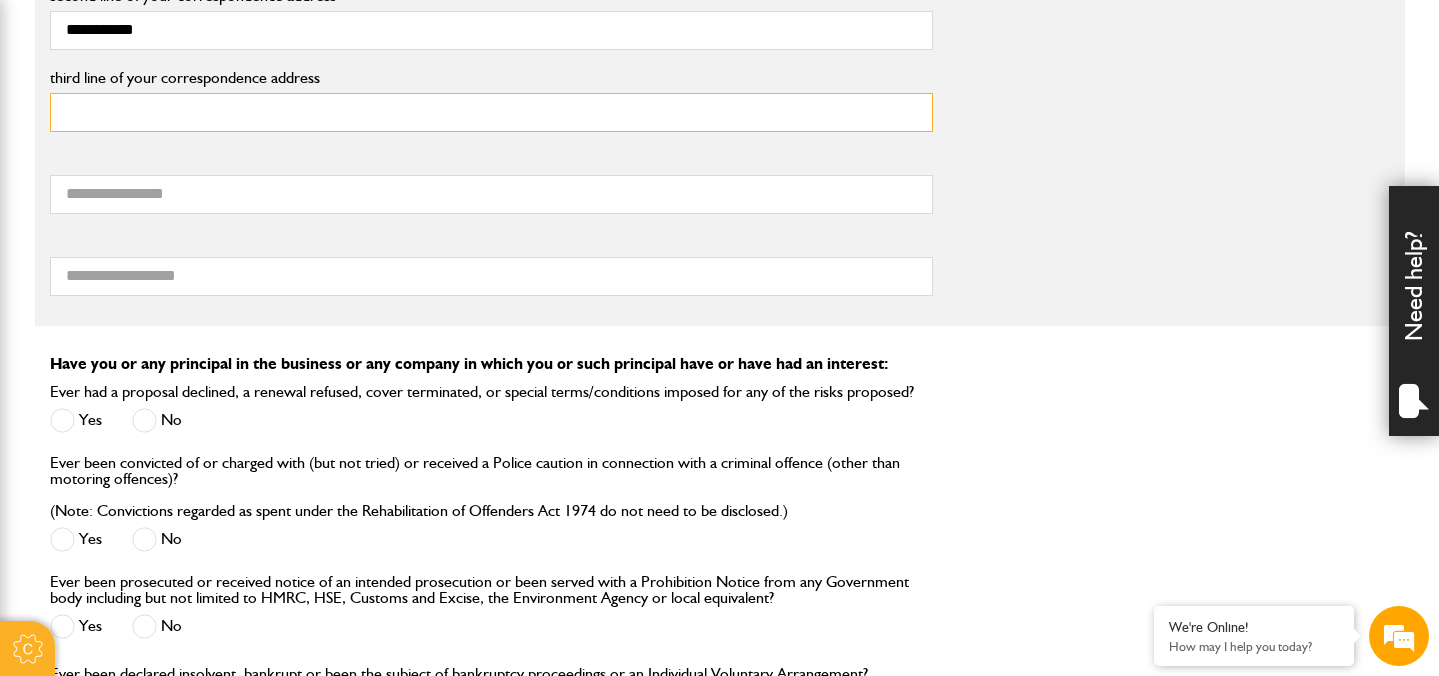 click on "third line of your correspondence address" at bounding box center (491, 112) 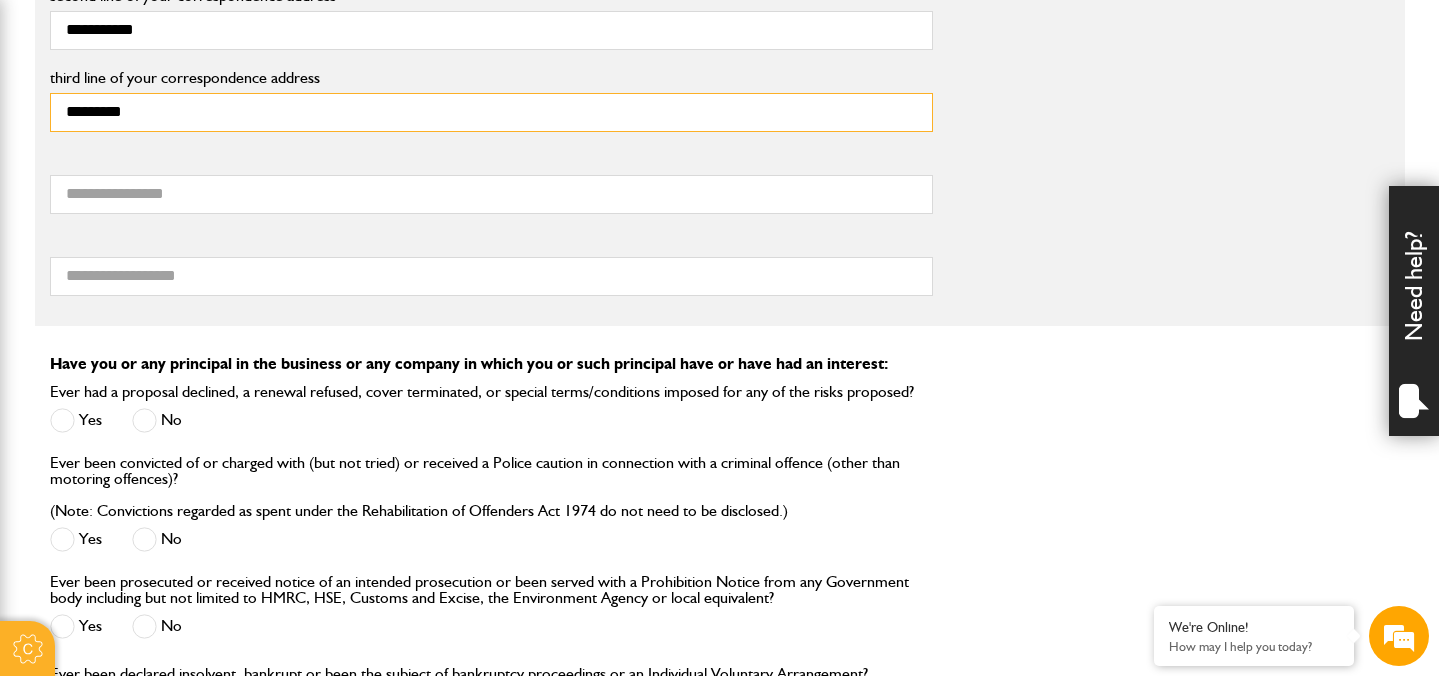 type on "*********" 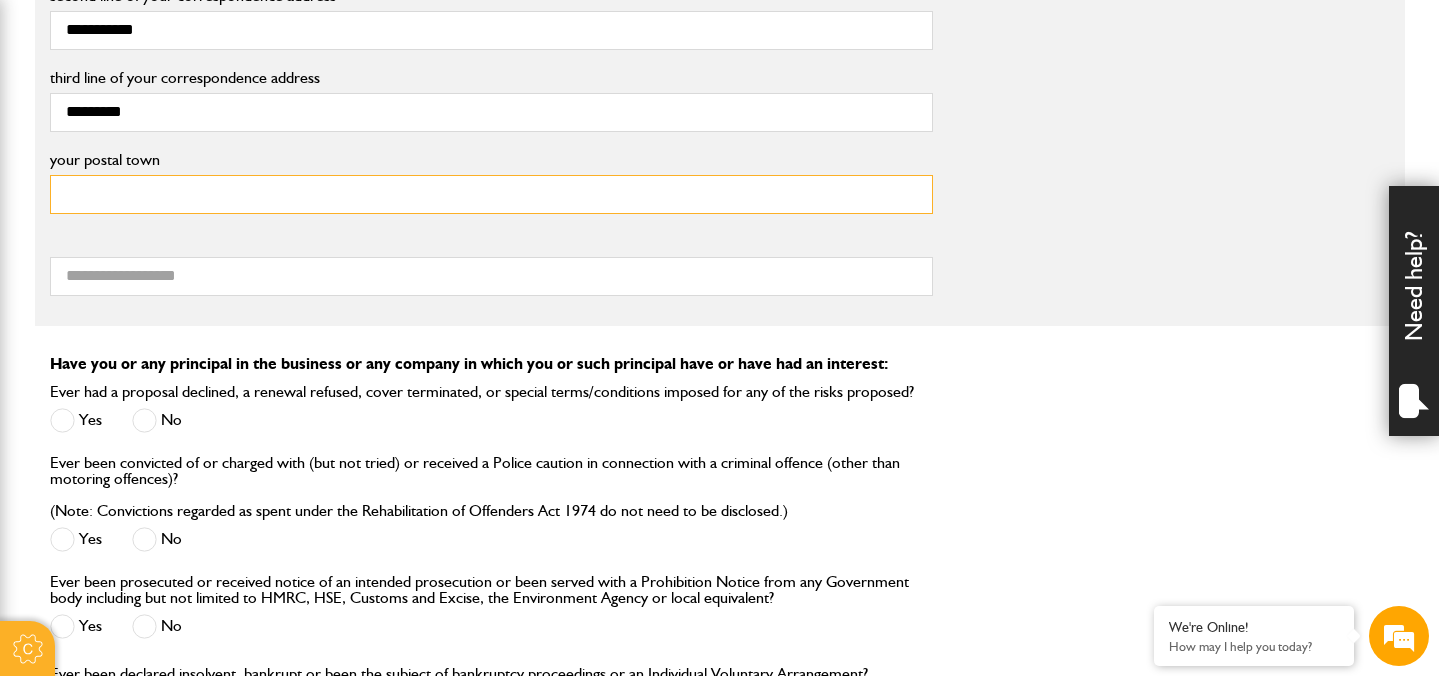 click on "your postal town" at bounding box center [491, 194] 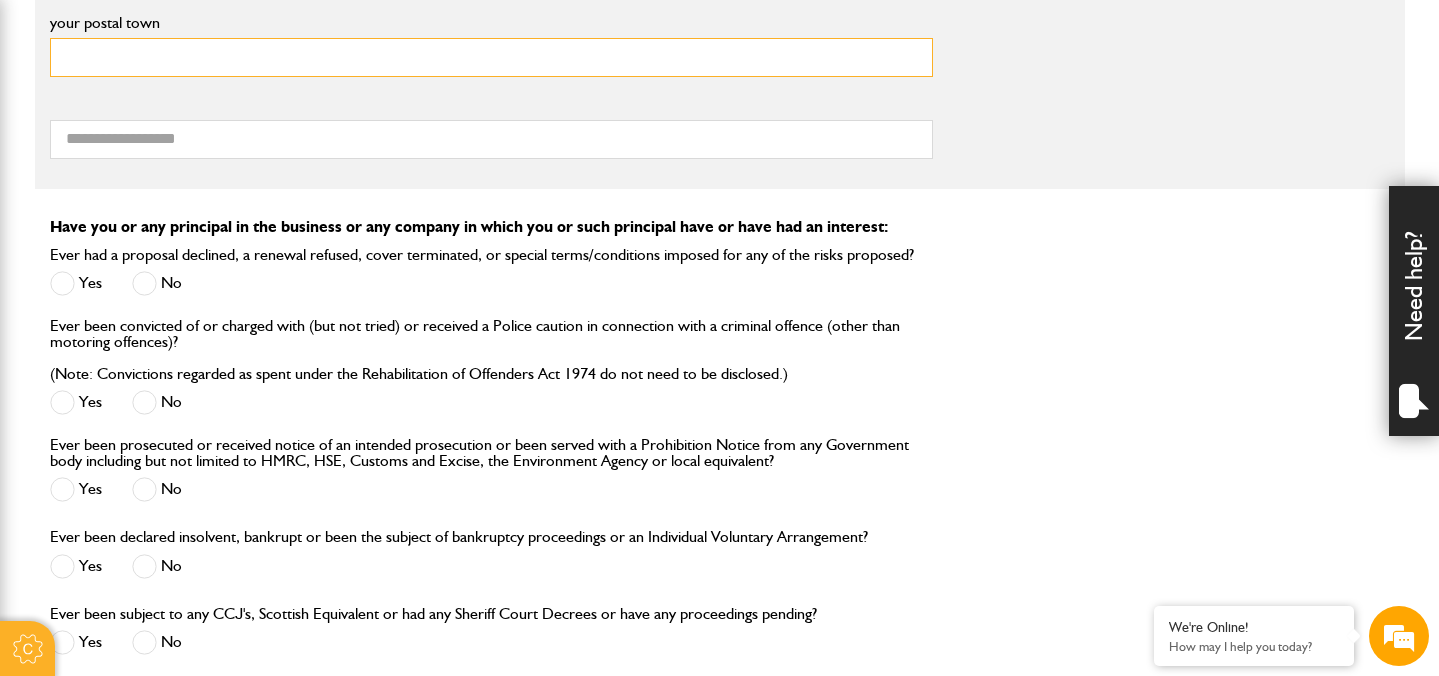 scroll, scrollTop: 1774, scrollLeft: 0, axis: vertical 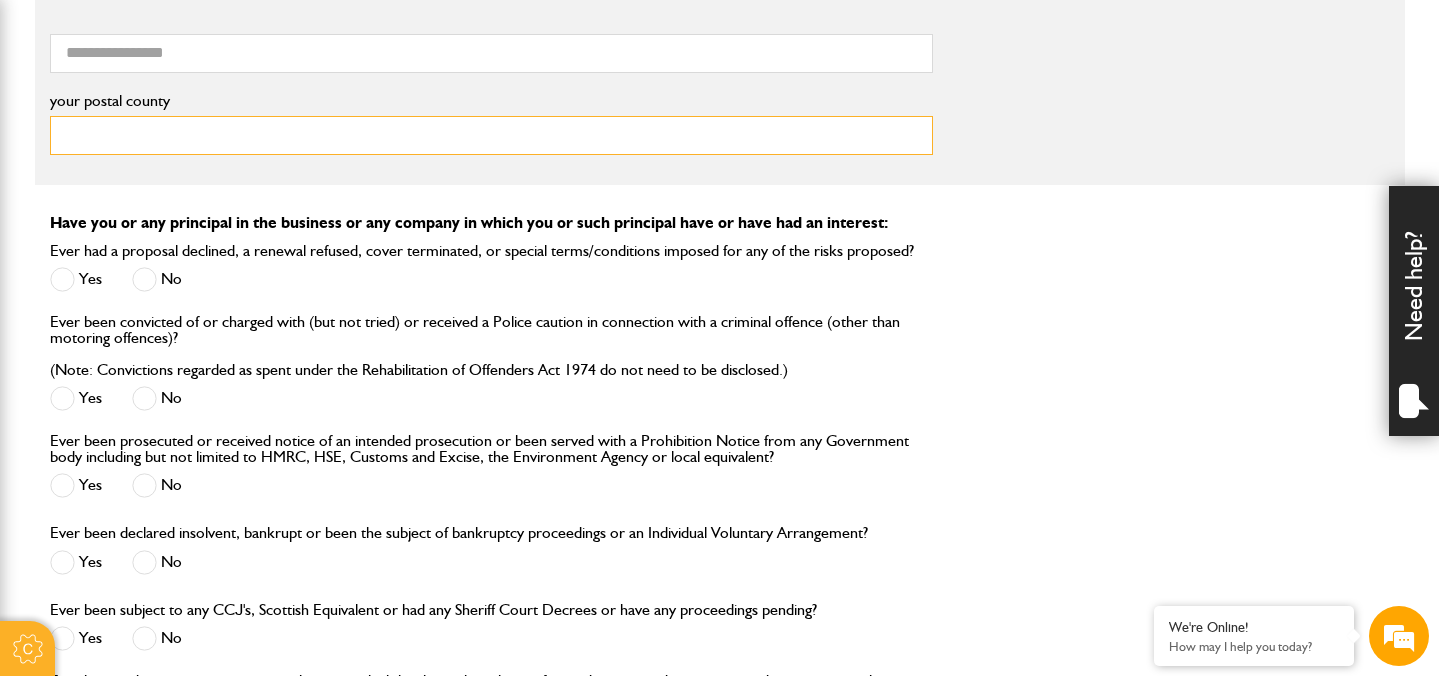 click on "your postal county" at bounding box center [491, 135] 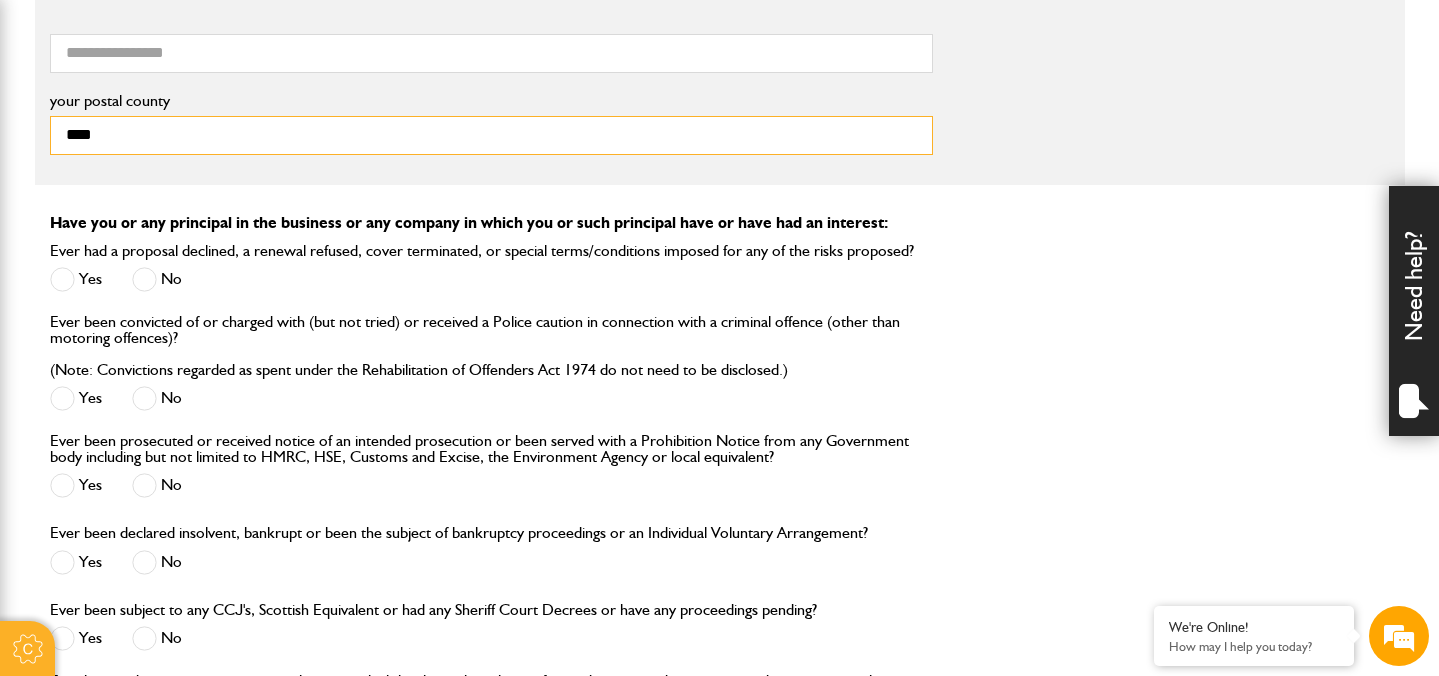 type on "****" 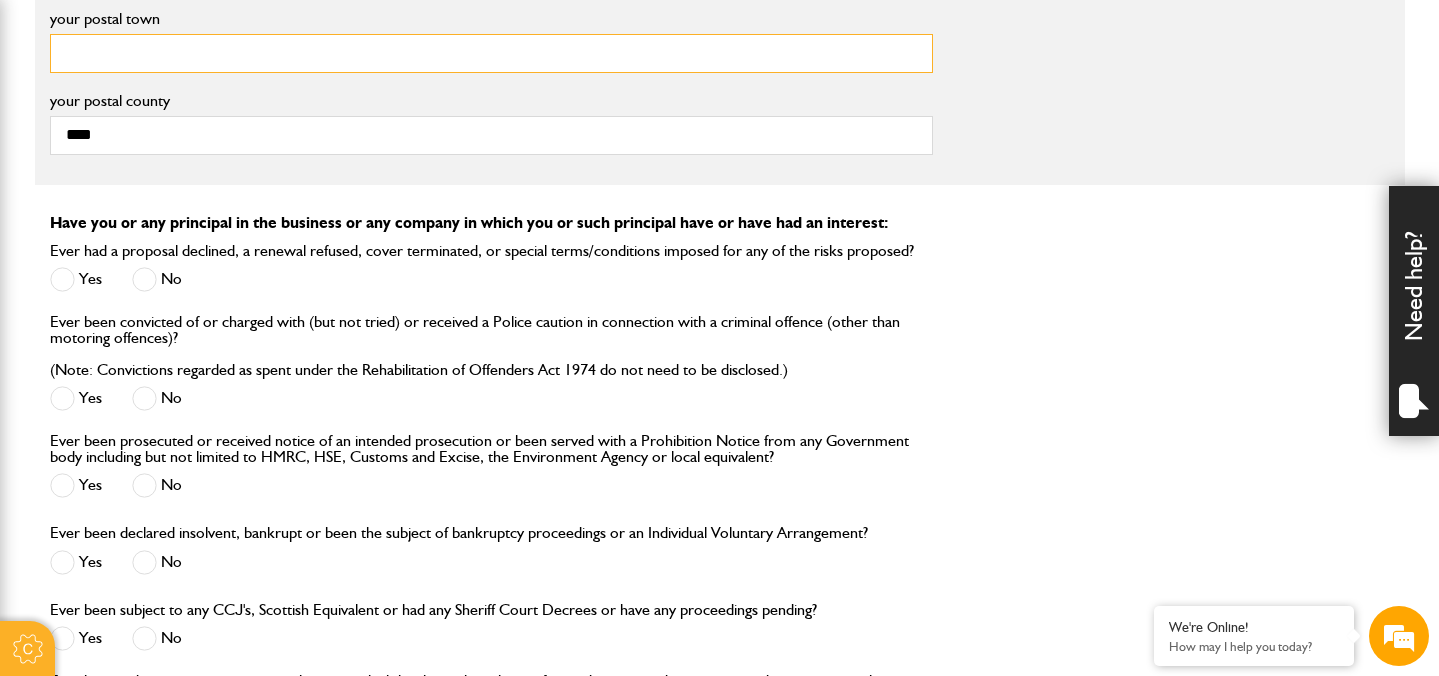 click on "your postal town" at bounding box center [491, 53] 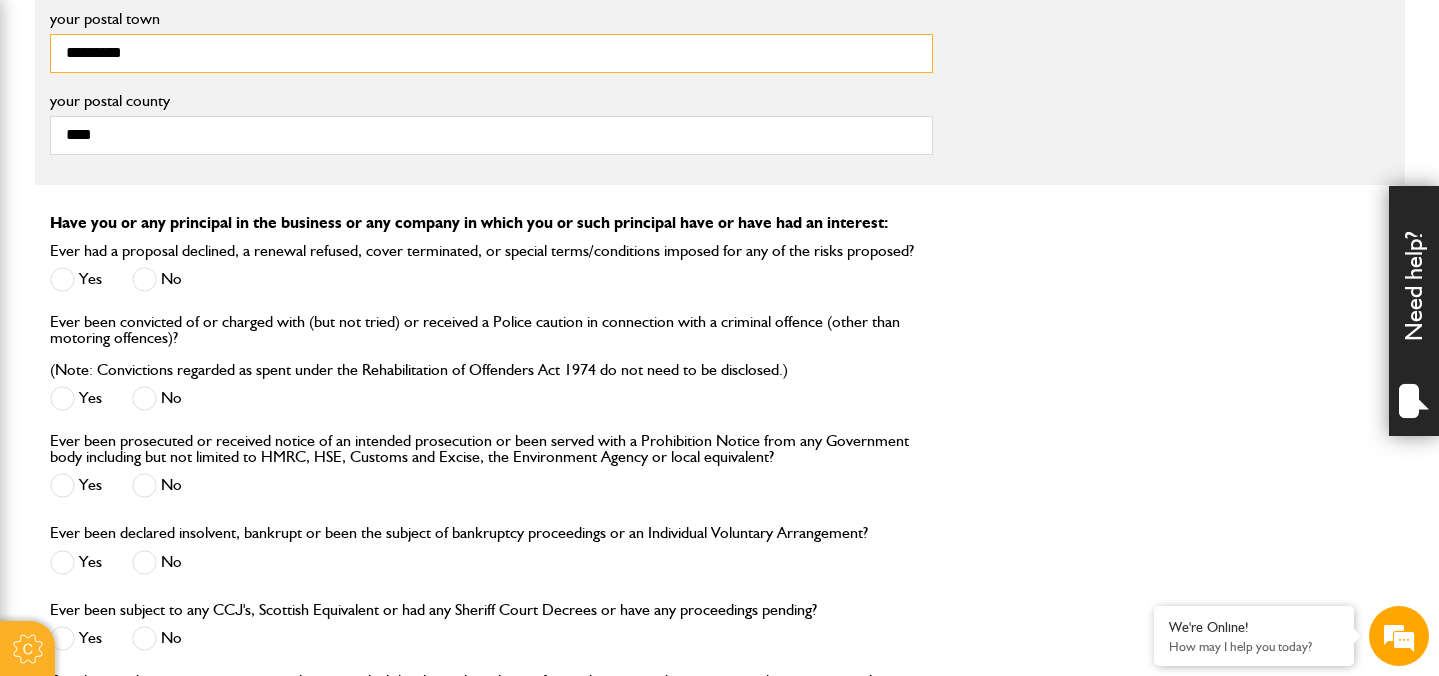 type on "*********" 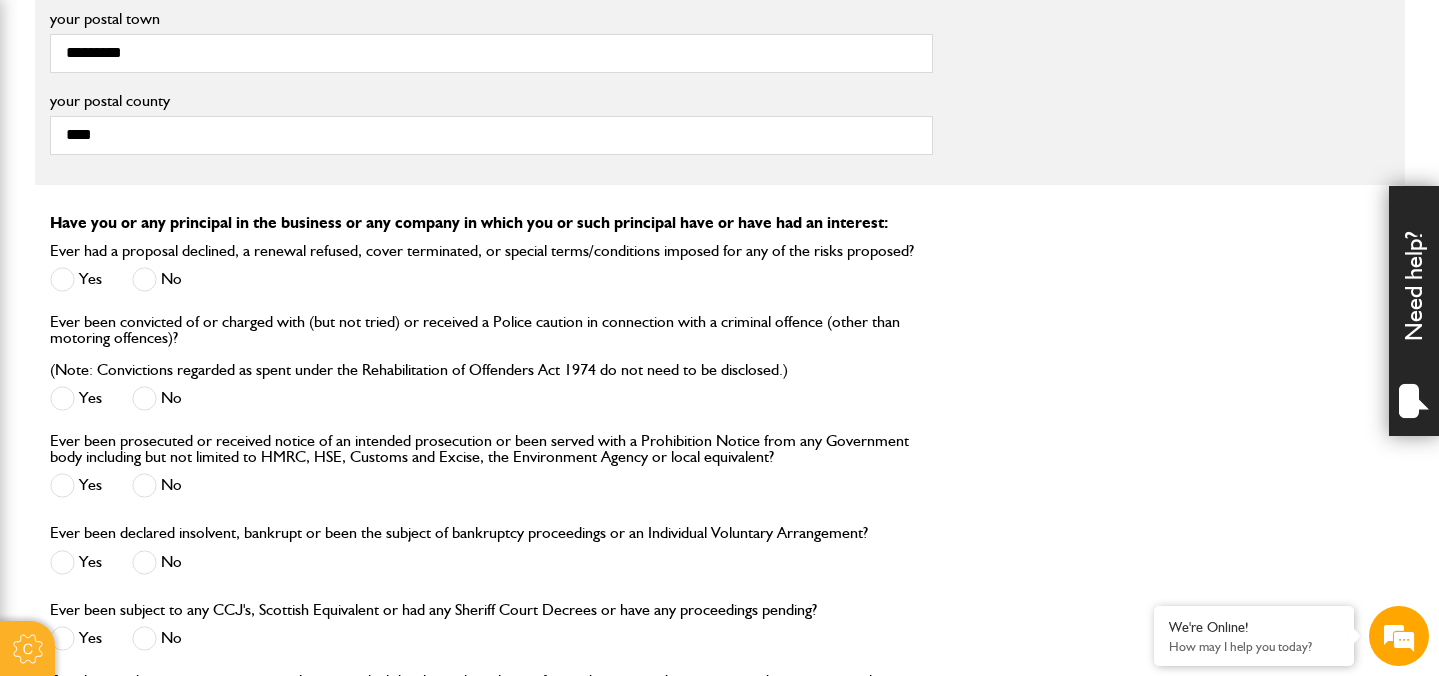 click on "*********" at bounding box center (491, -29) 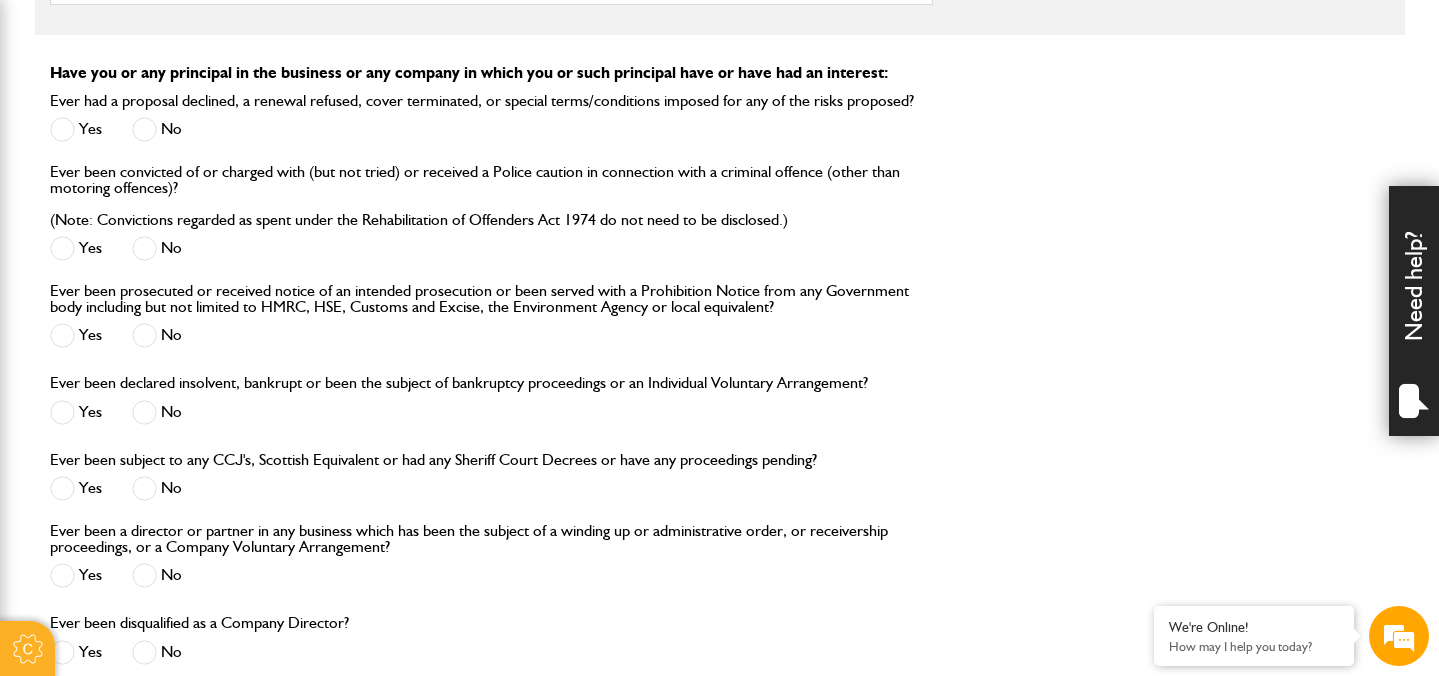 scroll, scrollTop: 1968, scrollLeft: 0, axis: vertical 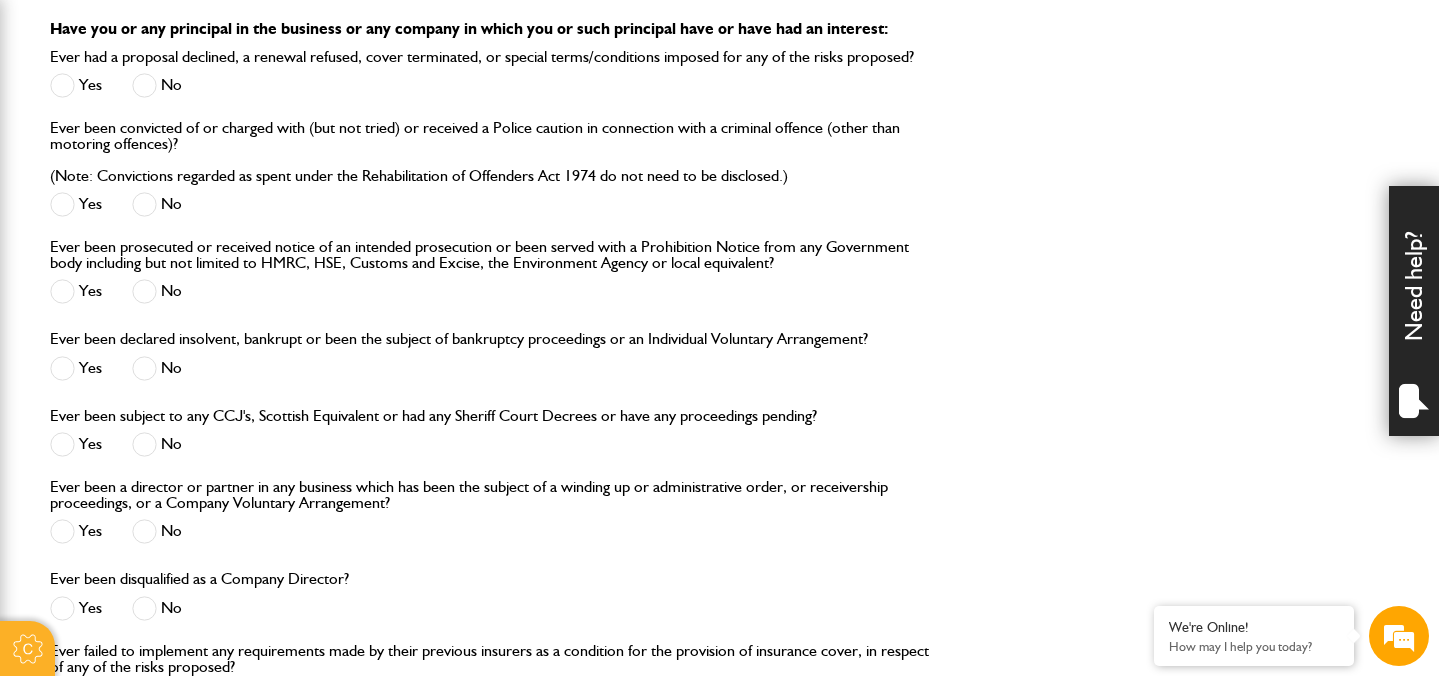type 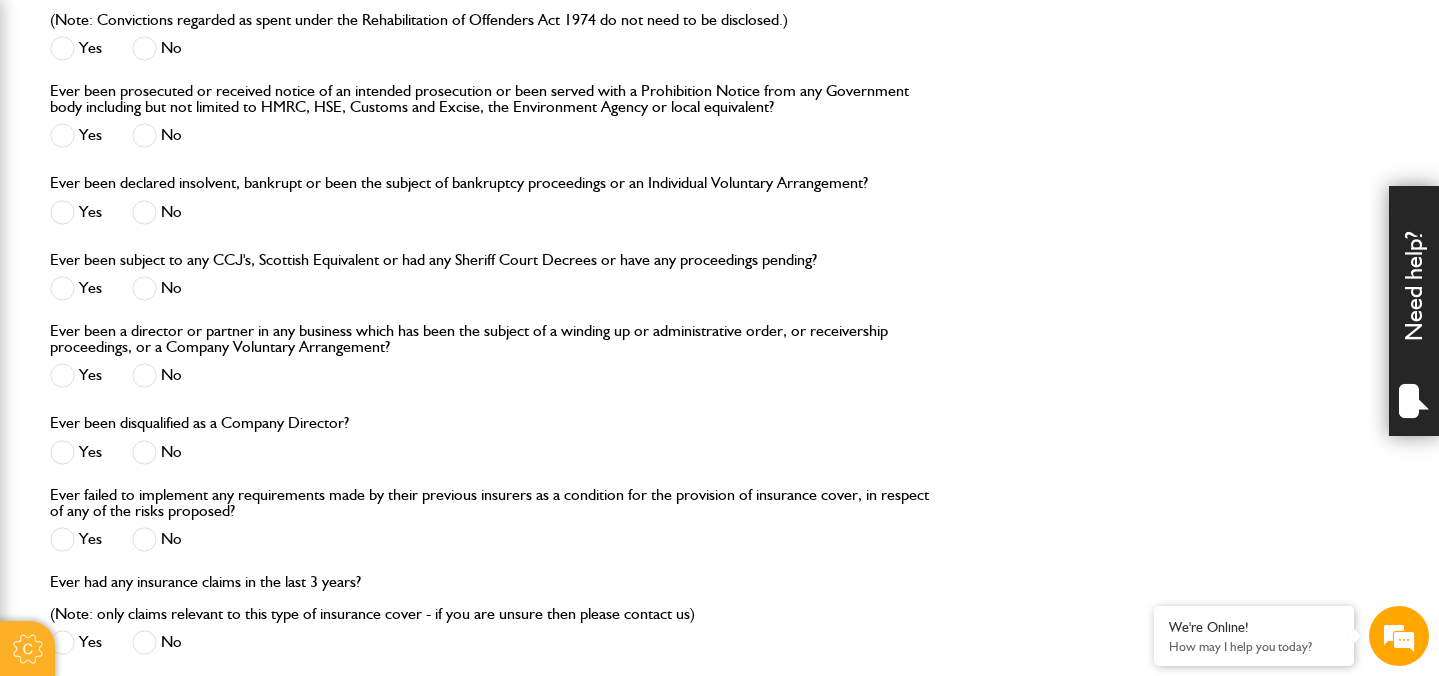scroll, scrollTop: 2131, scrollLeft: 0, axis: vertical 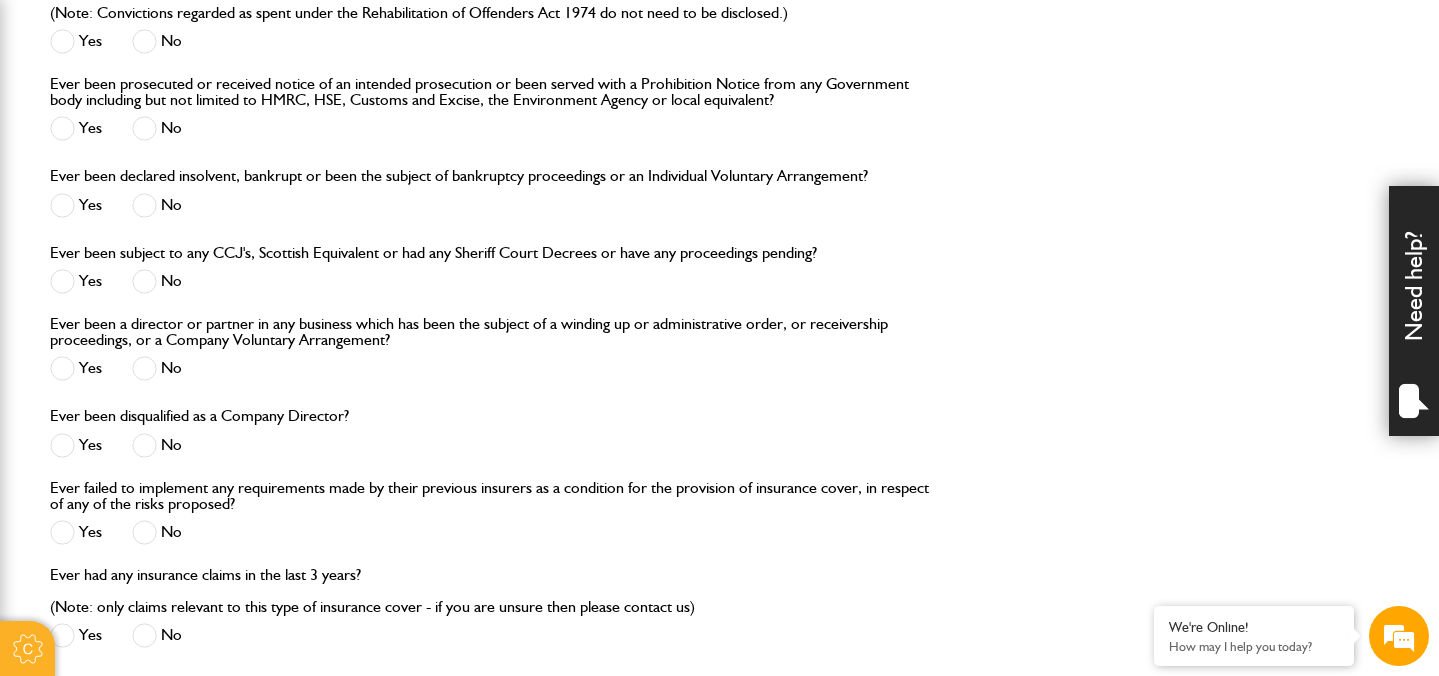 click on "No" at bounding box center [157, 41] 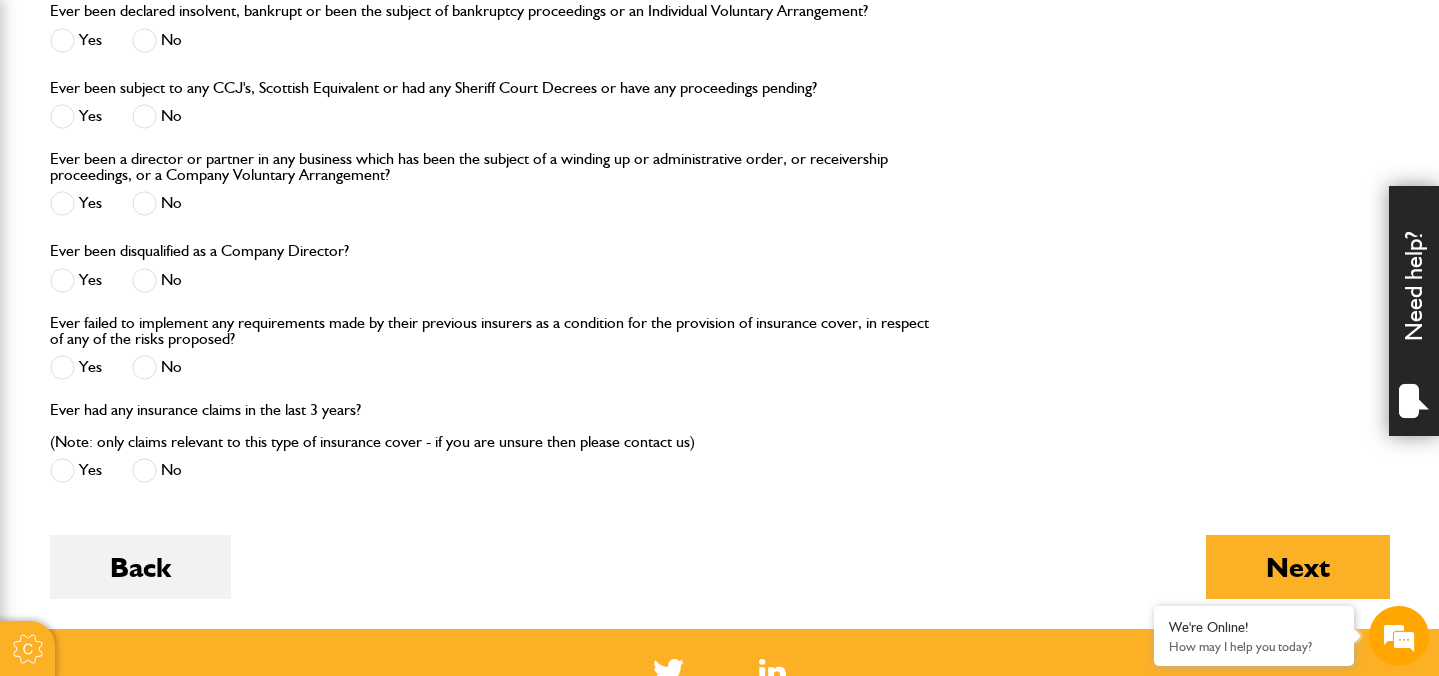 scroll, scrollTop: 2297, scrollLeft: 0, axis: vertical 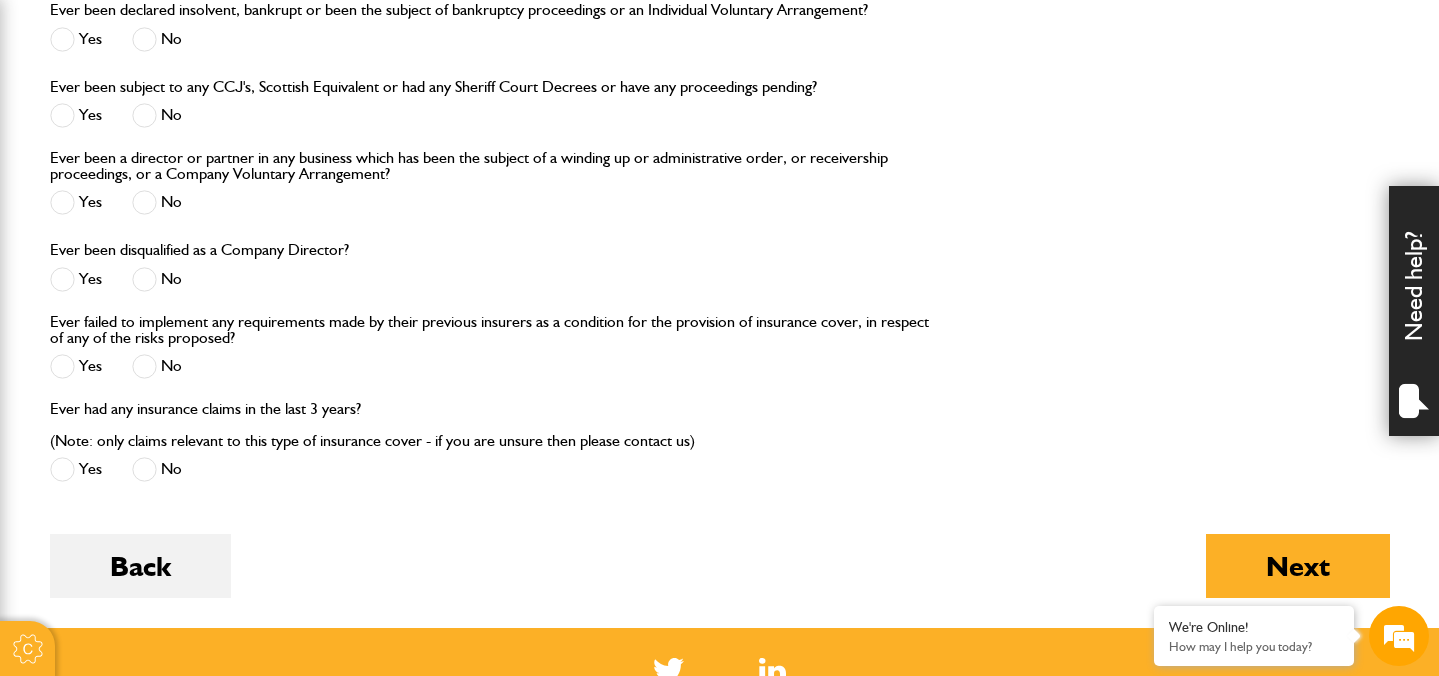 click at bounding box center [144, -38] 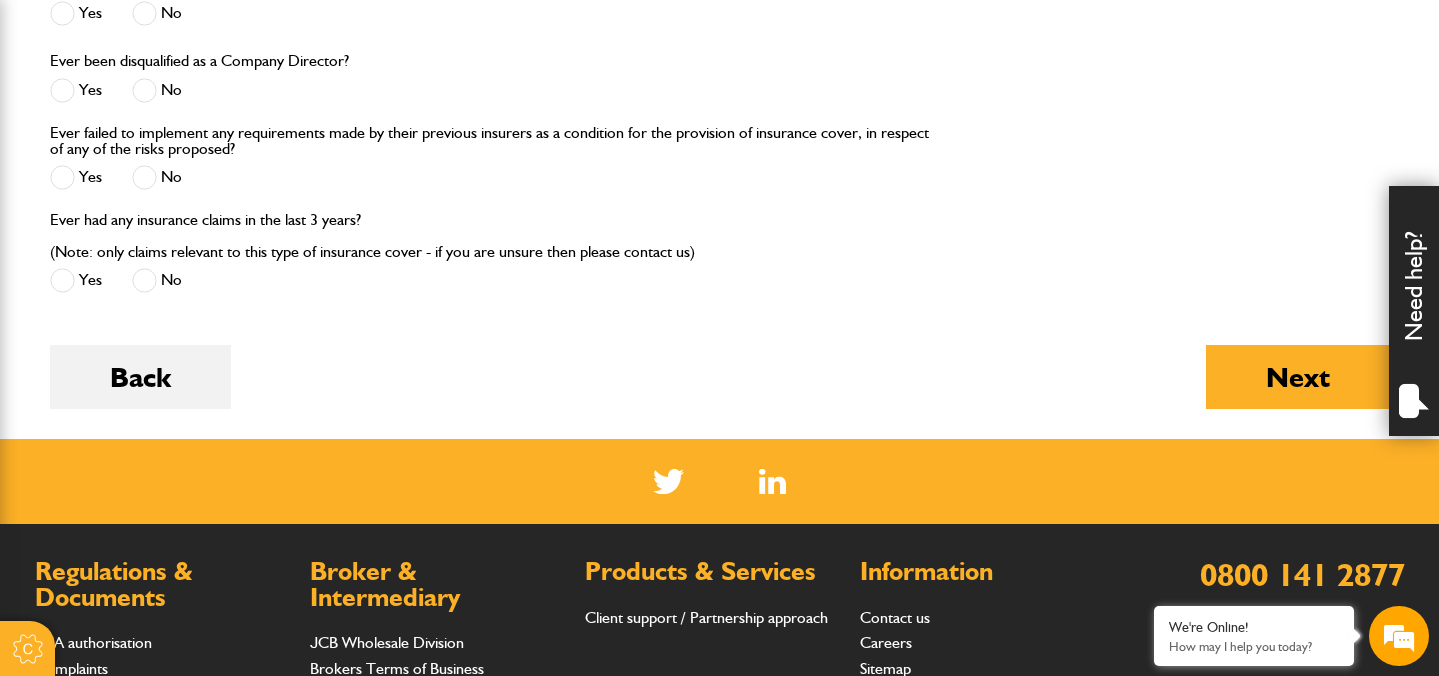 scroll, scrollTop: 2501, scrollLeft: 0, axis: vertical 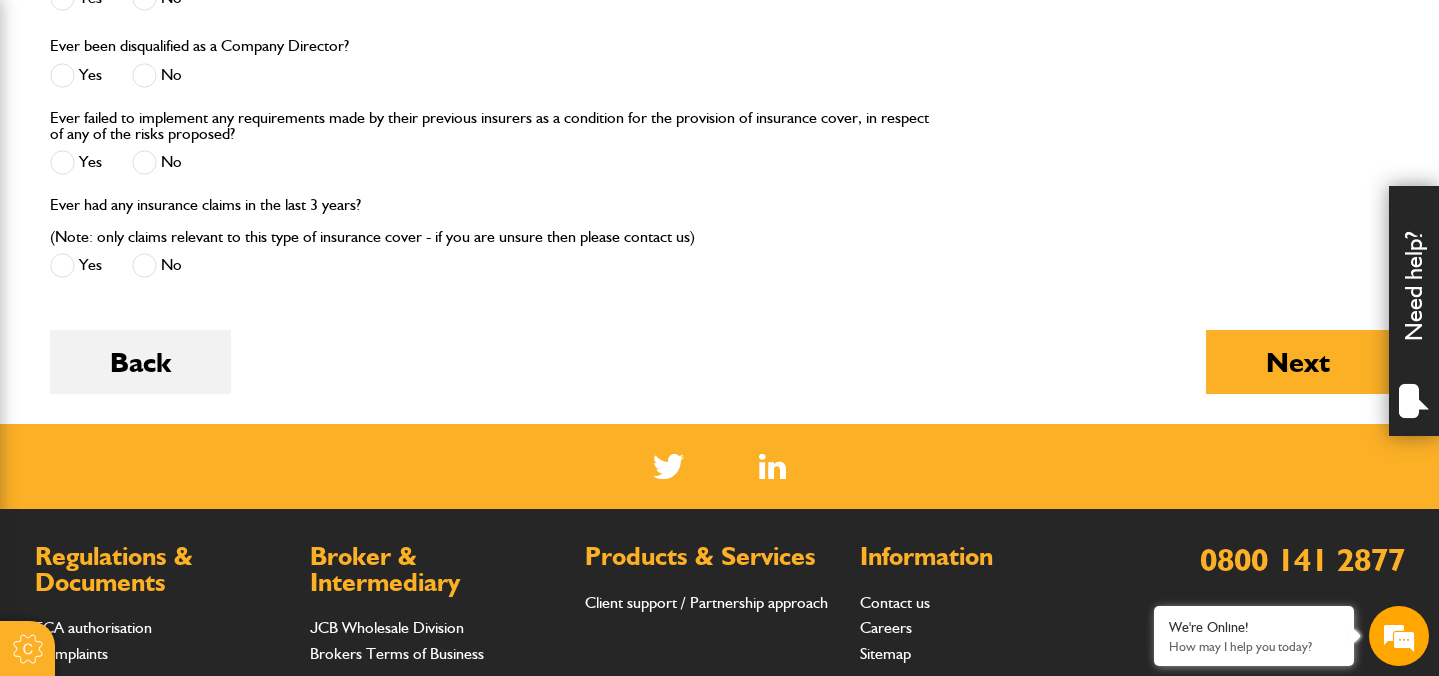 click at bounding box center (144, -2) 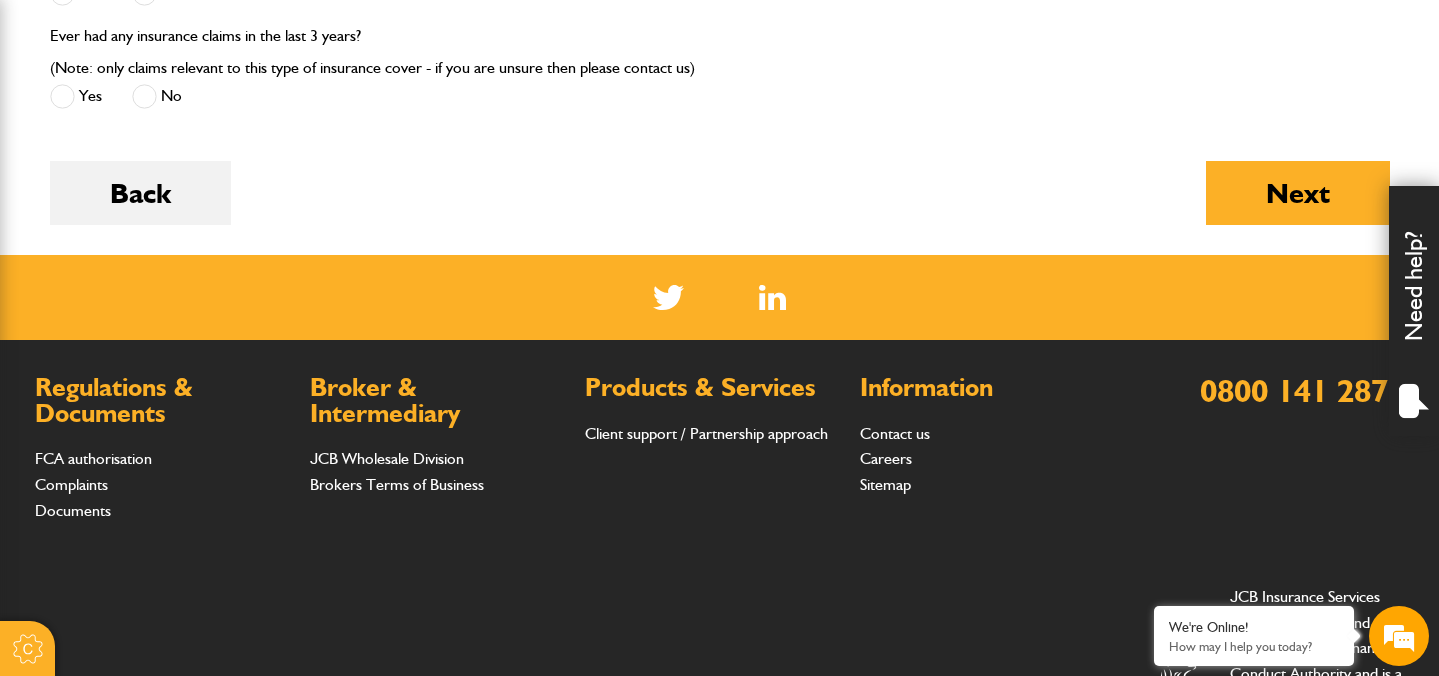 scroll, scrollTop: 2710, scrollLeft: 0, axis: vertical 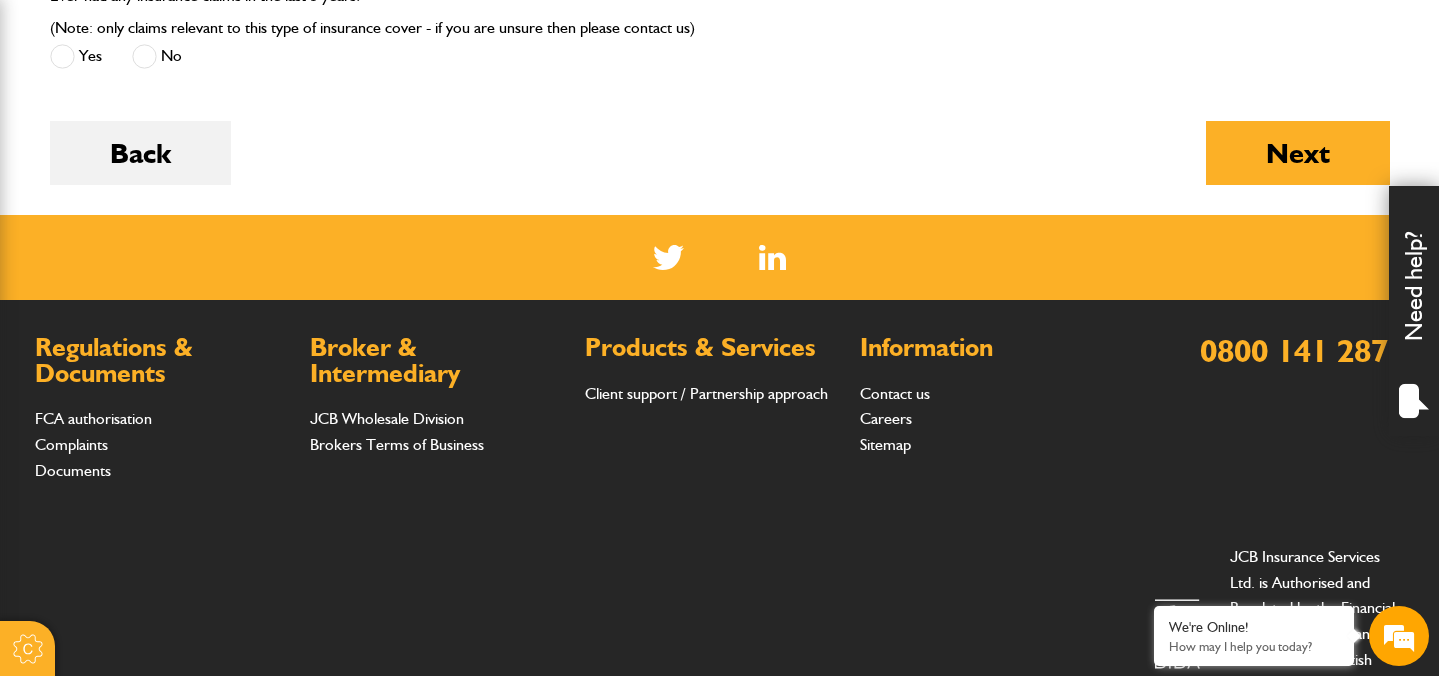 click at bounding box center [144, -47] 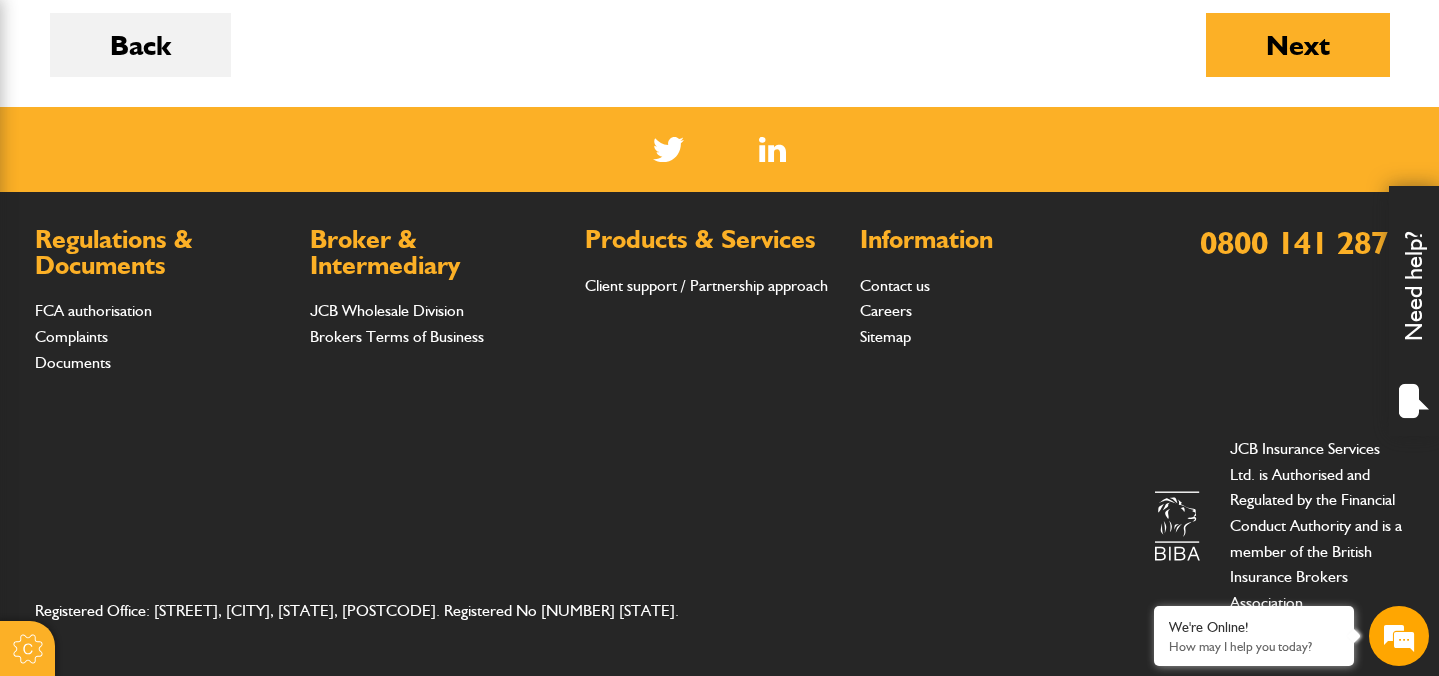 scroll, scrollTop: 2865, scrollLeft: 0, axis: vertical 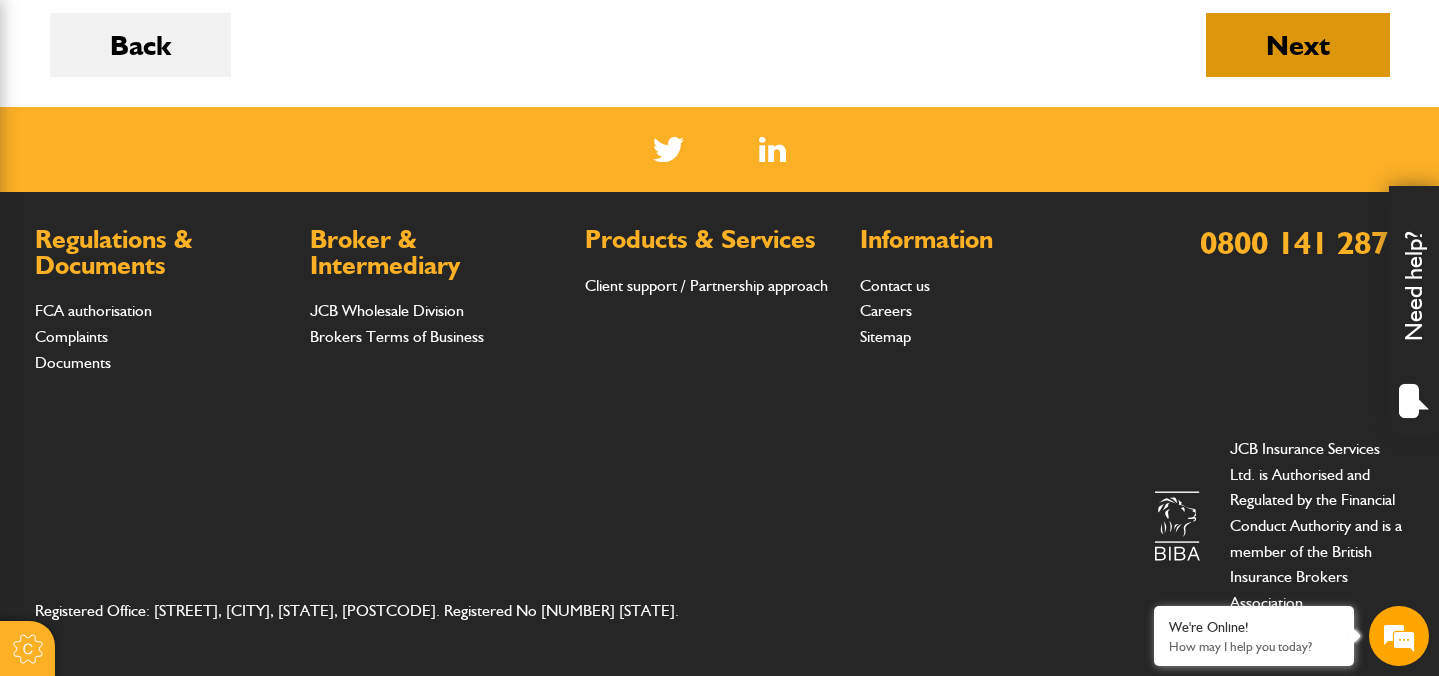 click on "Next" at bounding box center [1298, 45] 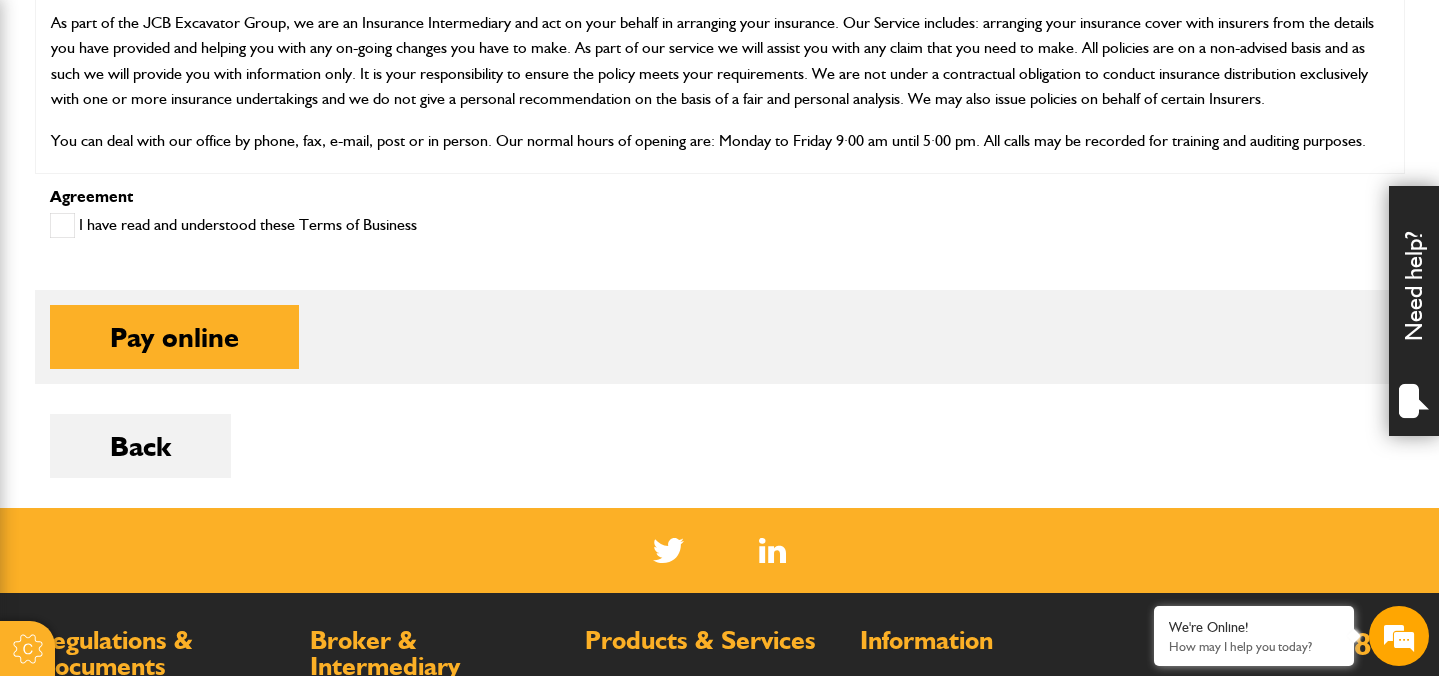 scroll, scrollTop: 1056, scrollLeft: 0, axis: vertical 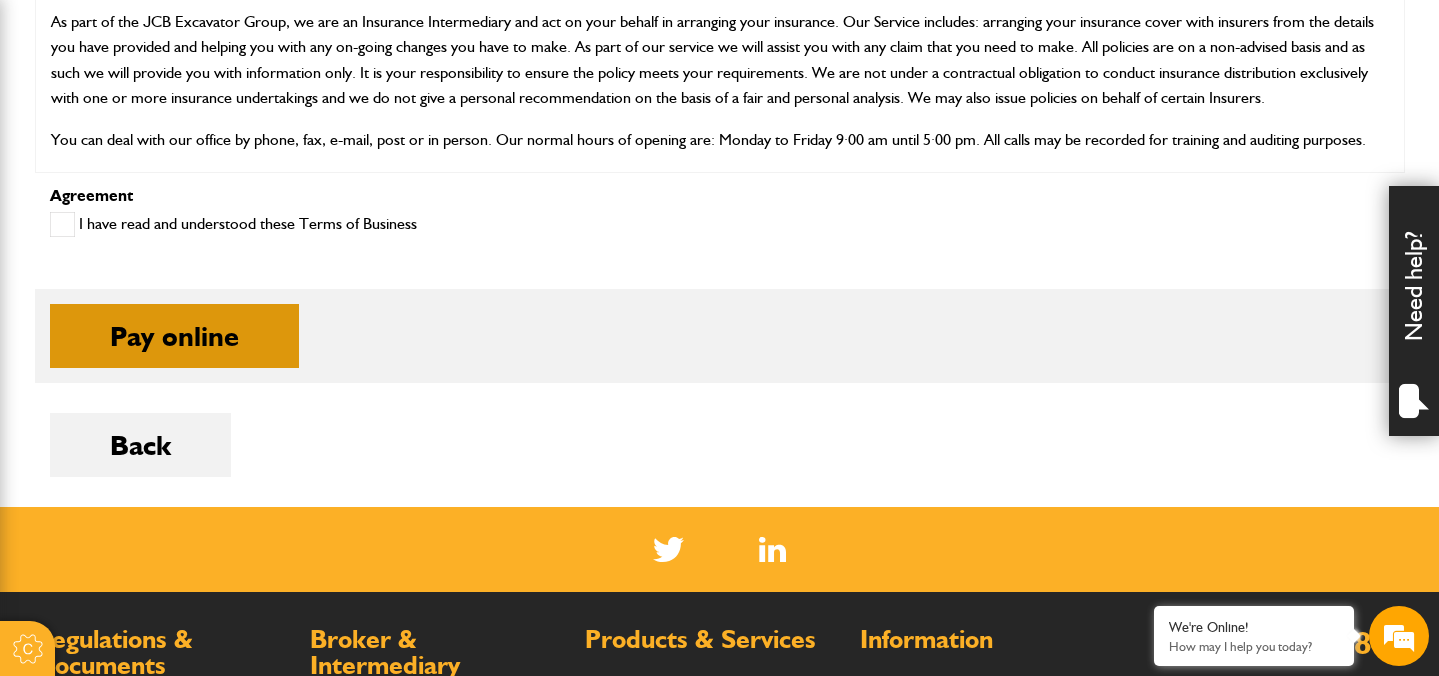 click on "Pay online" at bounding box center [174, 336] 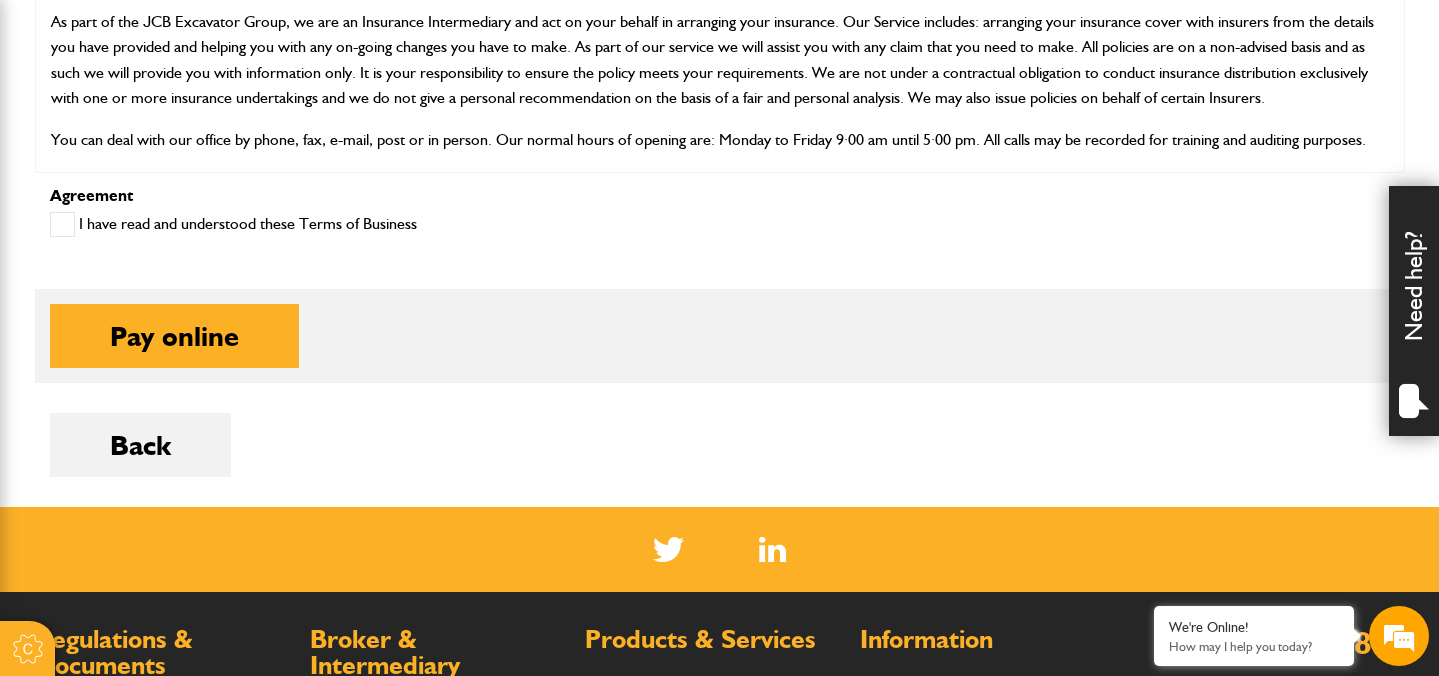 scroll, scrollTop: 0, scrollLeft: 0, axis: both 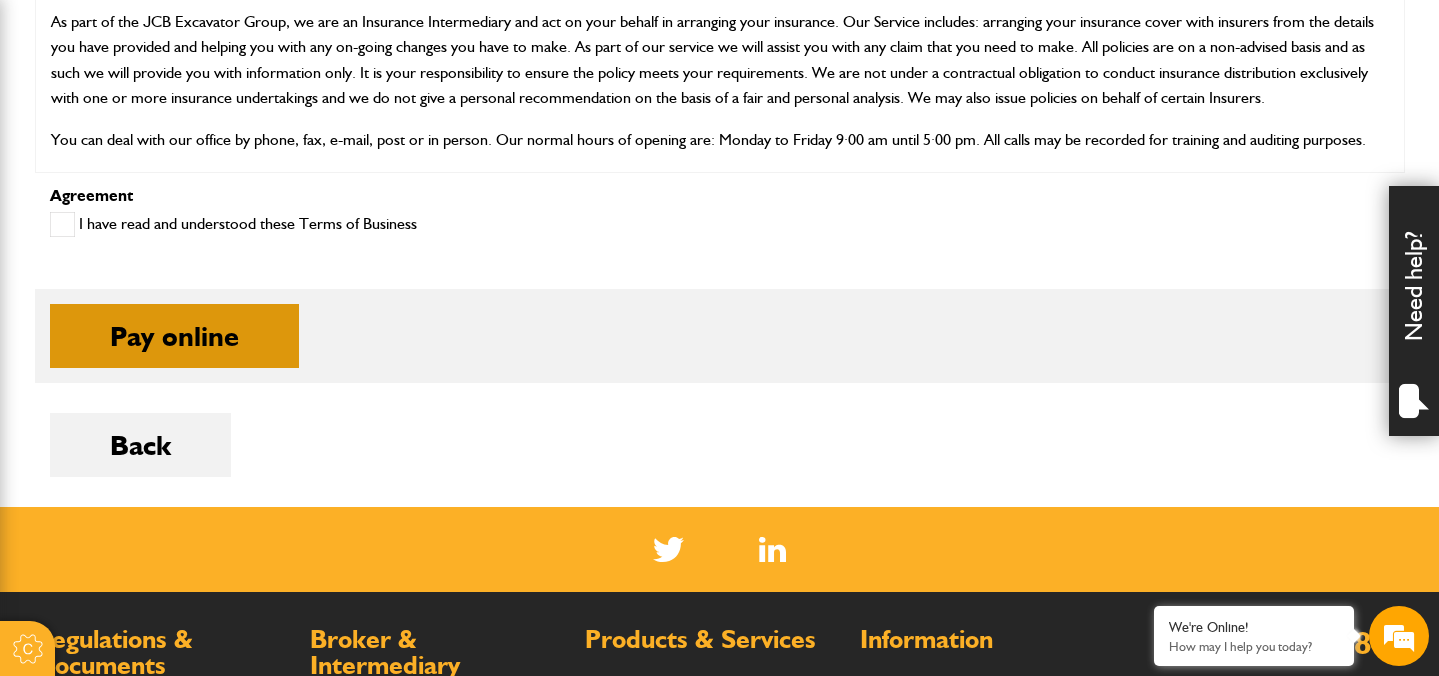 click on "Pay online" at bounding box center [174, 336] 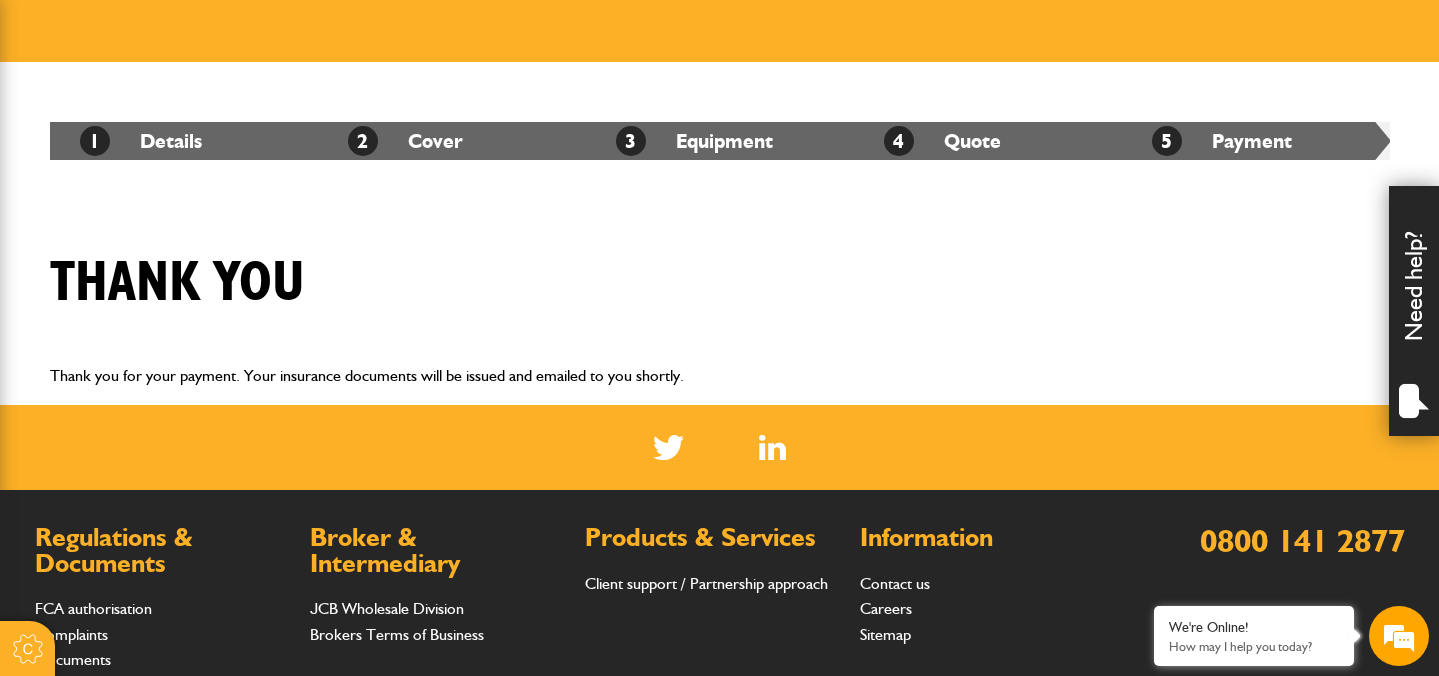 scroll, scrollTop: 296, scrollLeft: 0, axis: vertical 